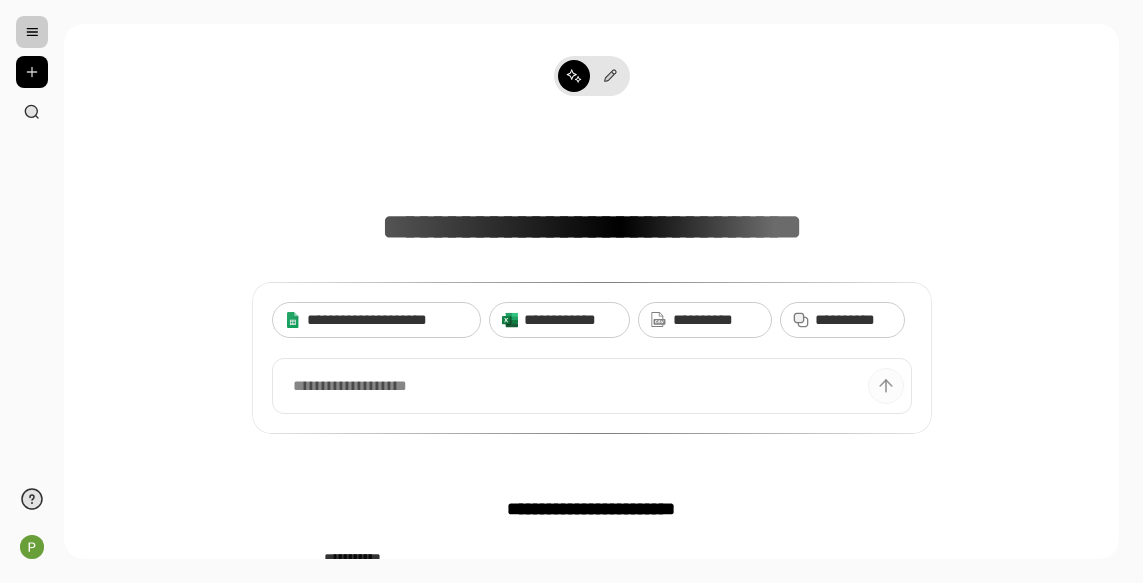scroll, scrollTop: 0, scrollLeft: 0, axis: both 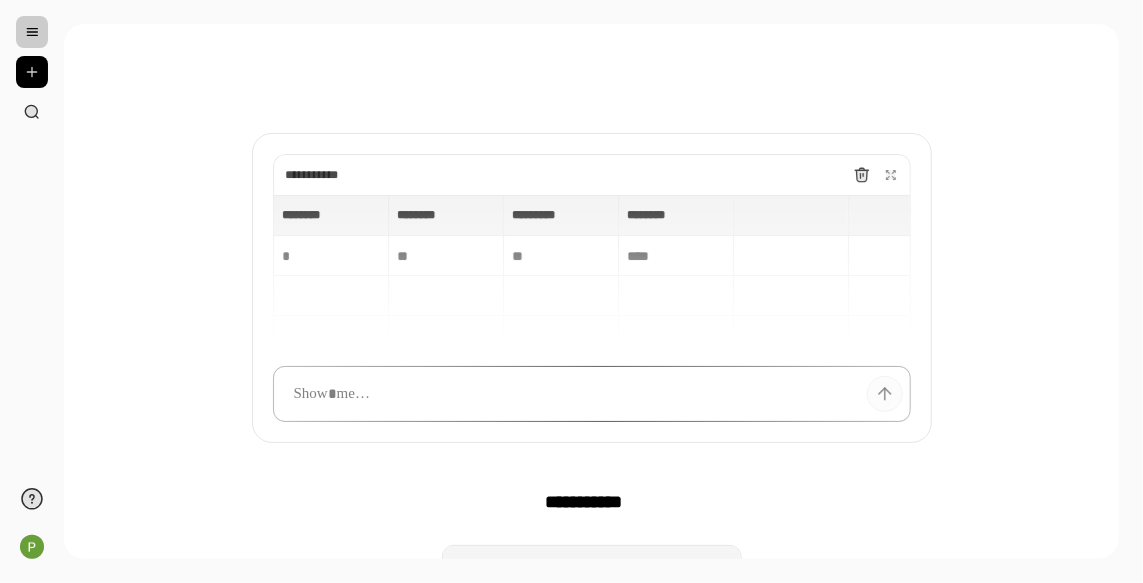 type 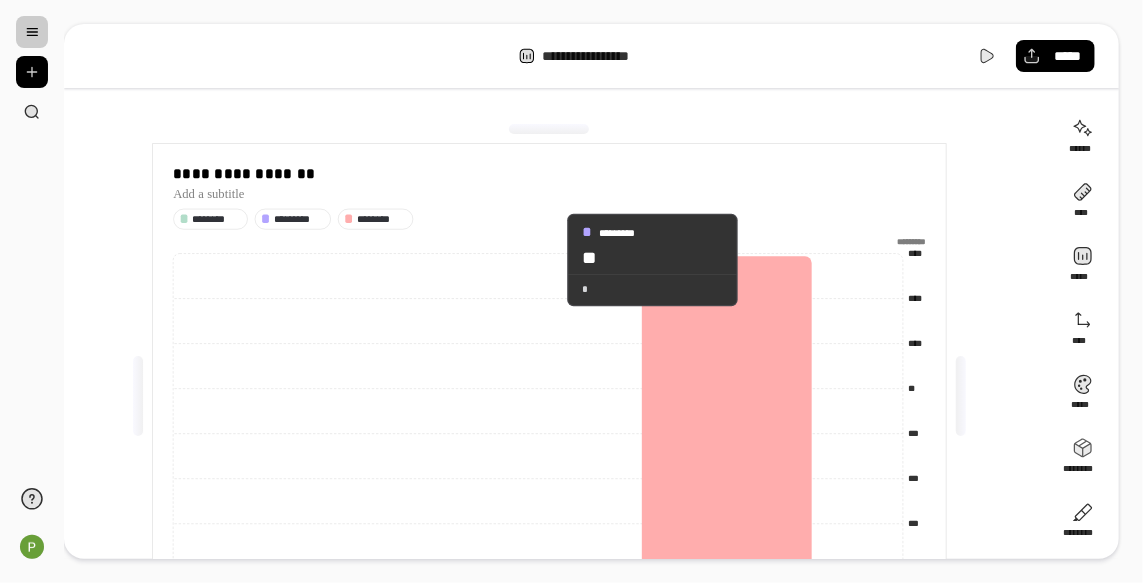 scroll, scrollTop: 111, scrollLeft: 0, axis: vertical 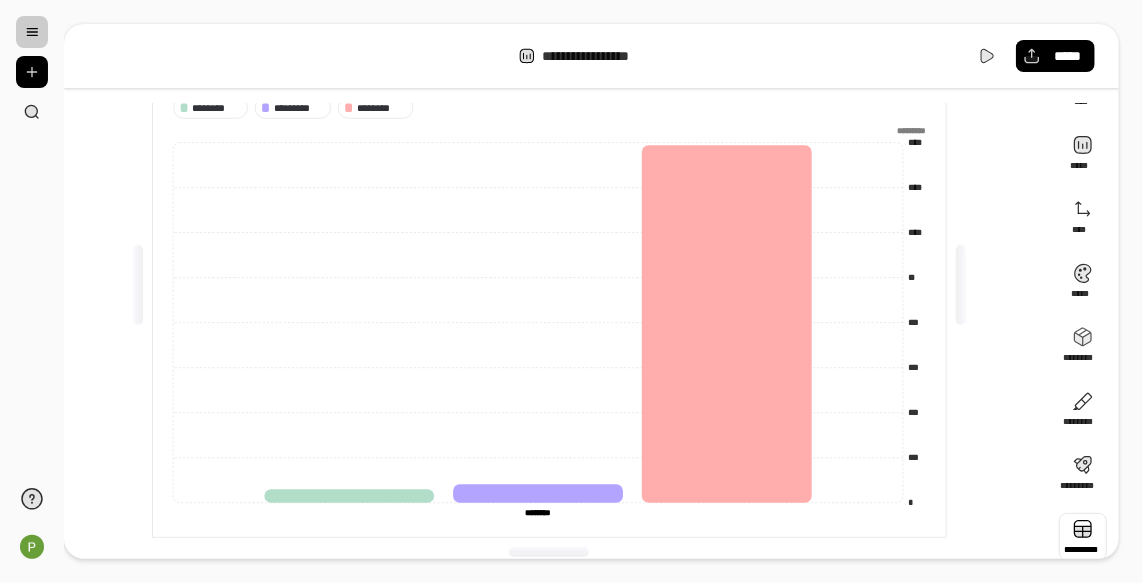click at bounding box center [1083, 537] 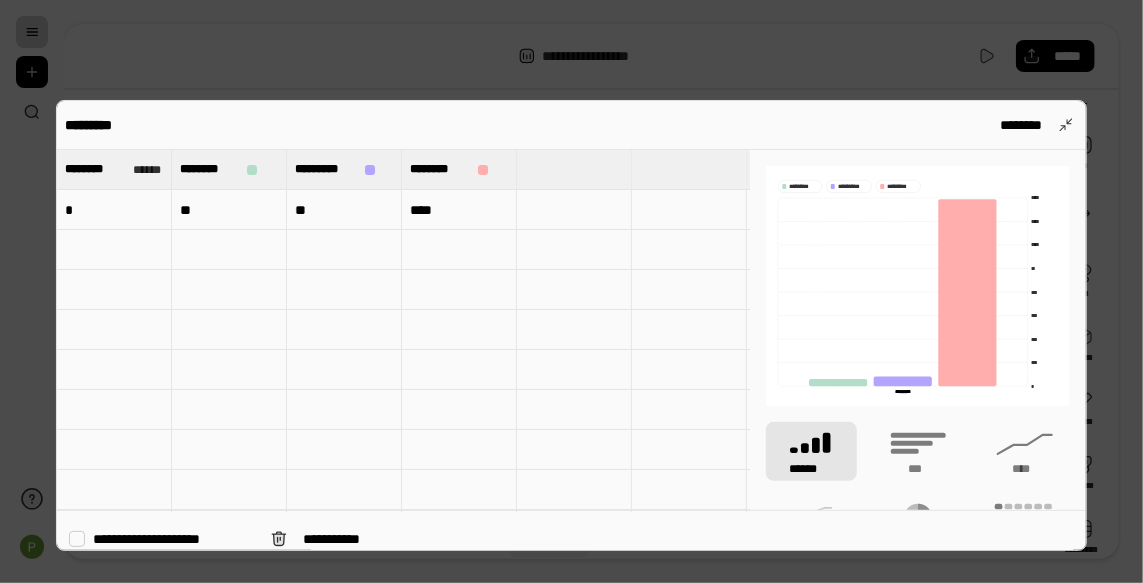 click on "**********" at bounding box center [174, 539] 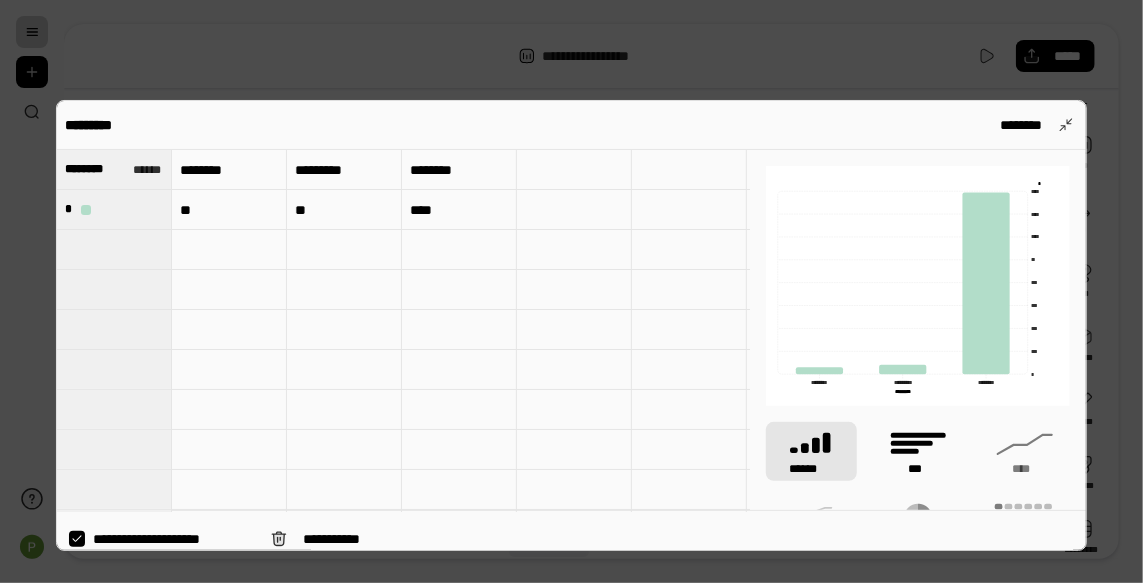 click 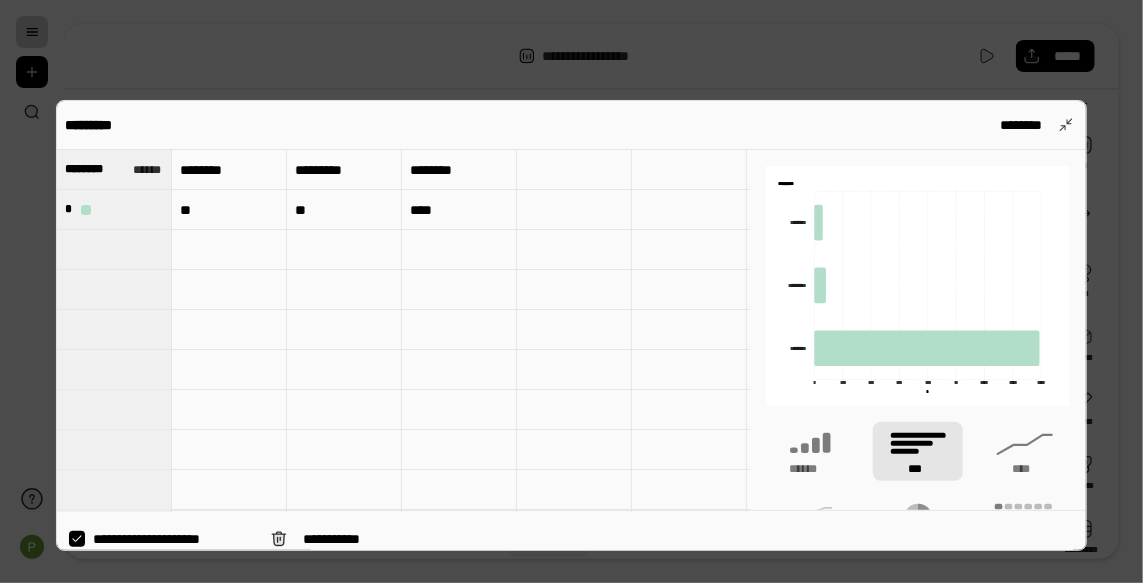 click at bounding box center [571, 291] 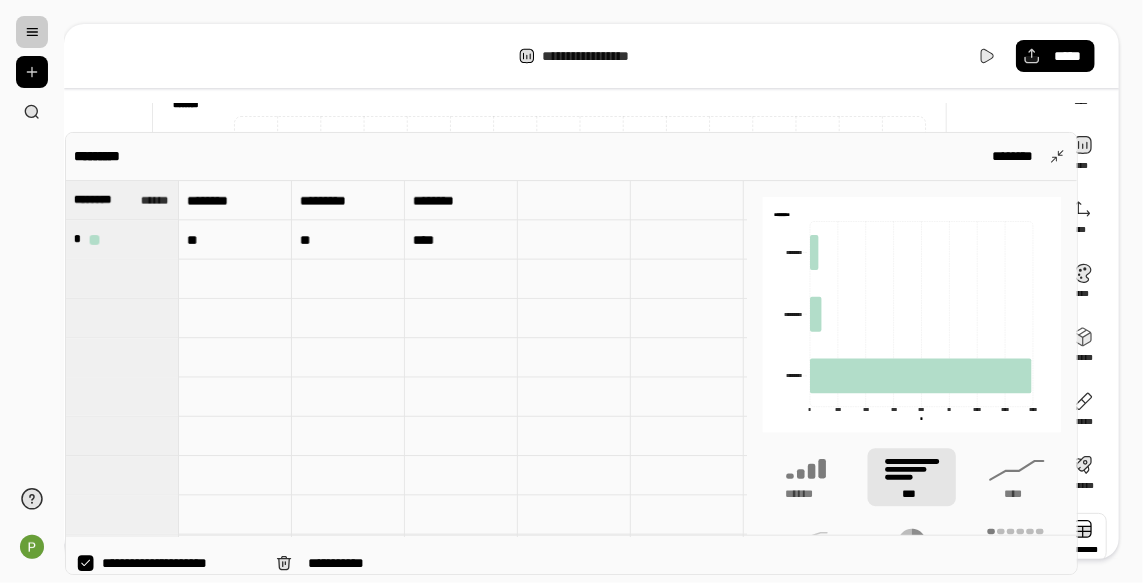 scroll, scrollTop: 112, scrollLeft: 0, axis: vertical 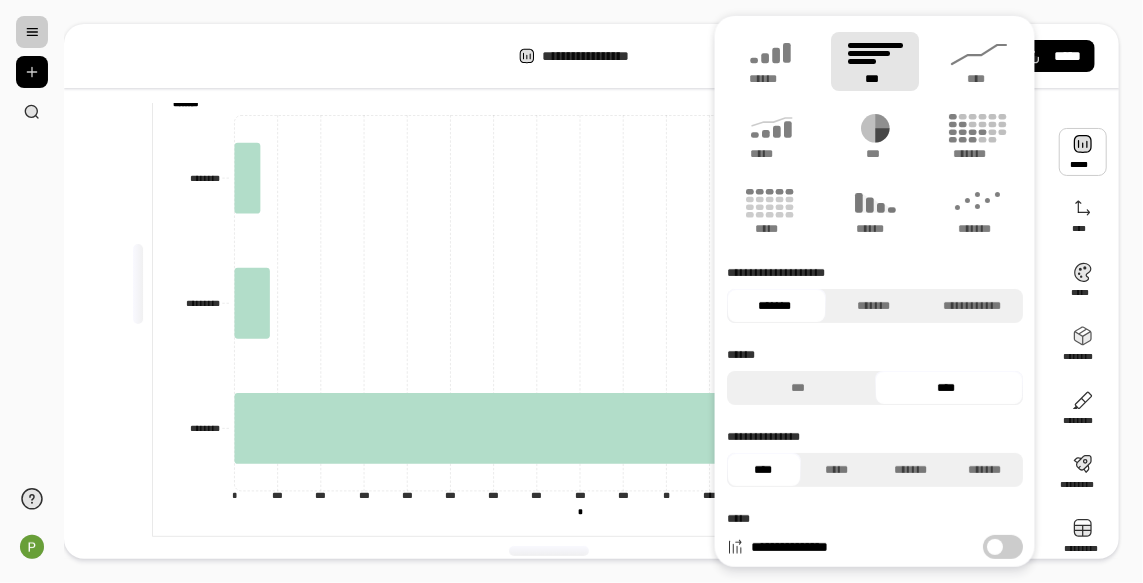 click at bounding box center [1083, 152] 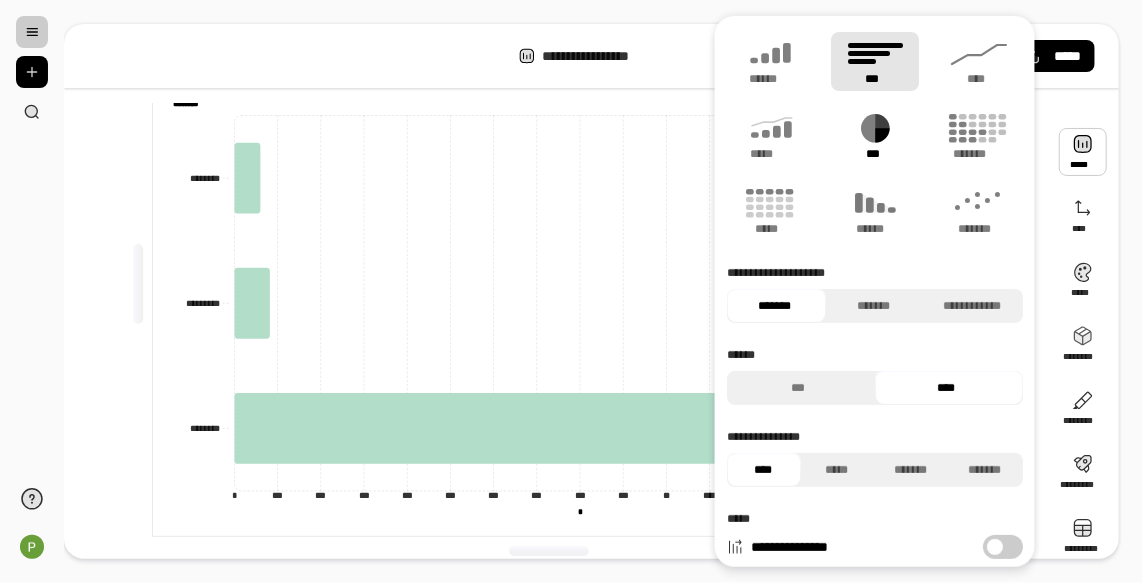 click 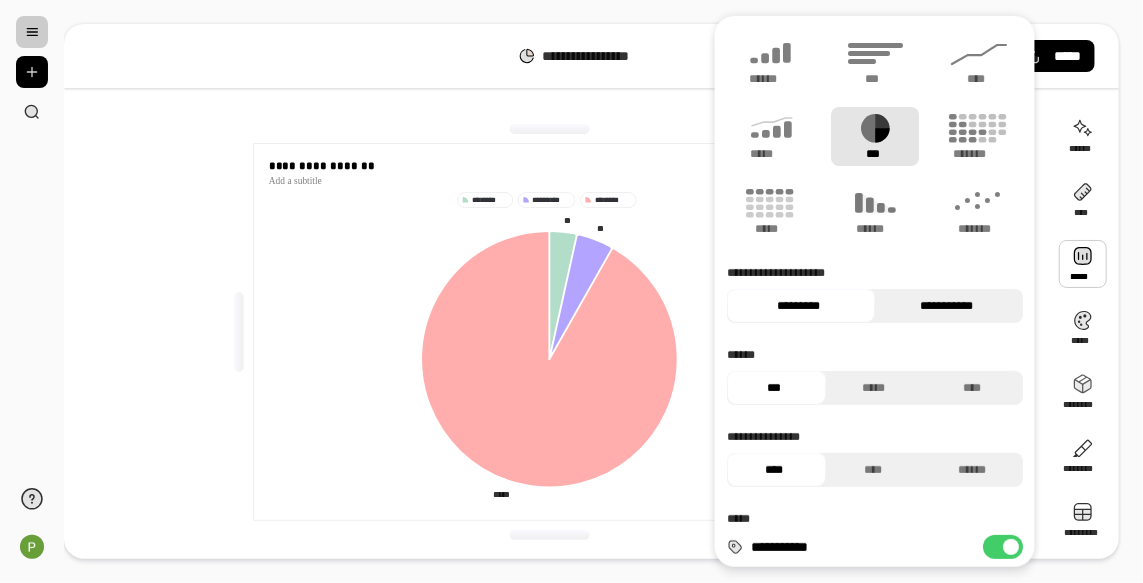 click on "**********" at bounding box center [946, 306] 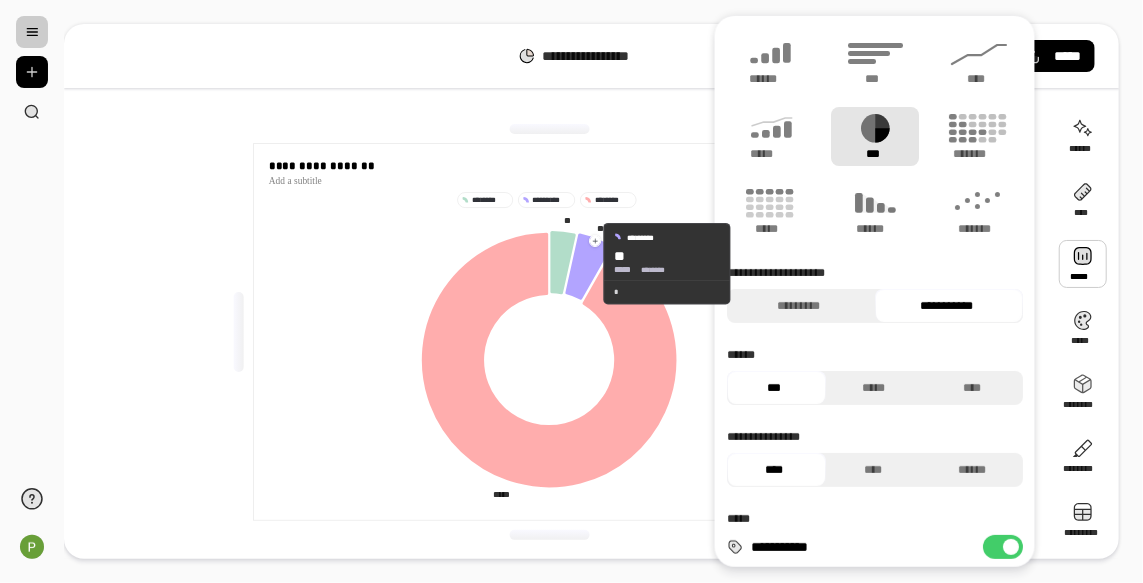 type 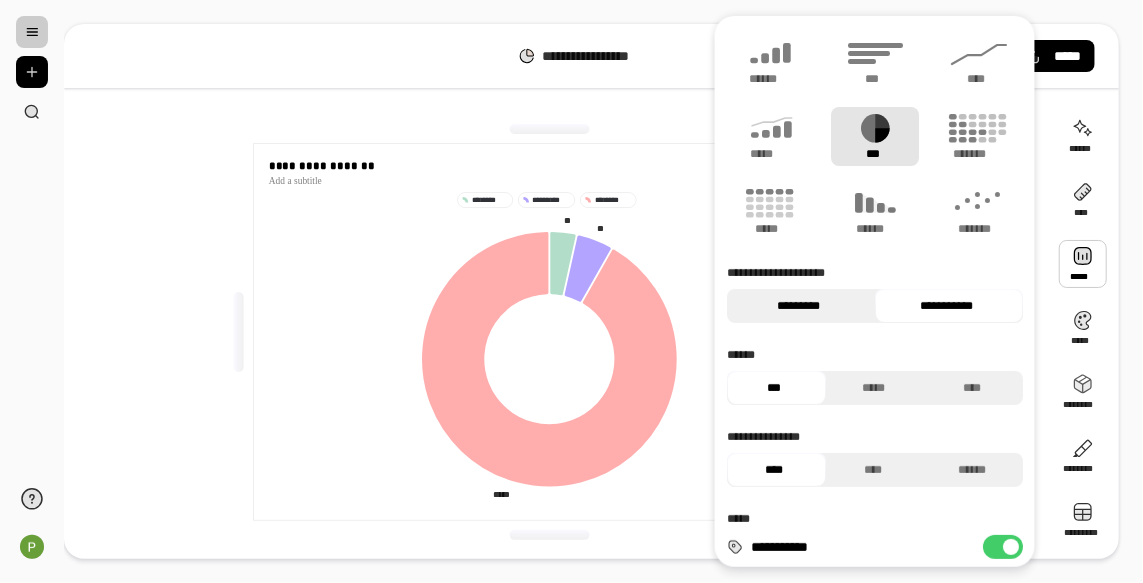 click on "*********" at bounding box center [798, 306] 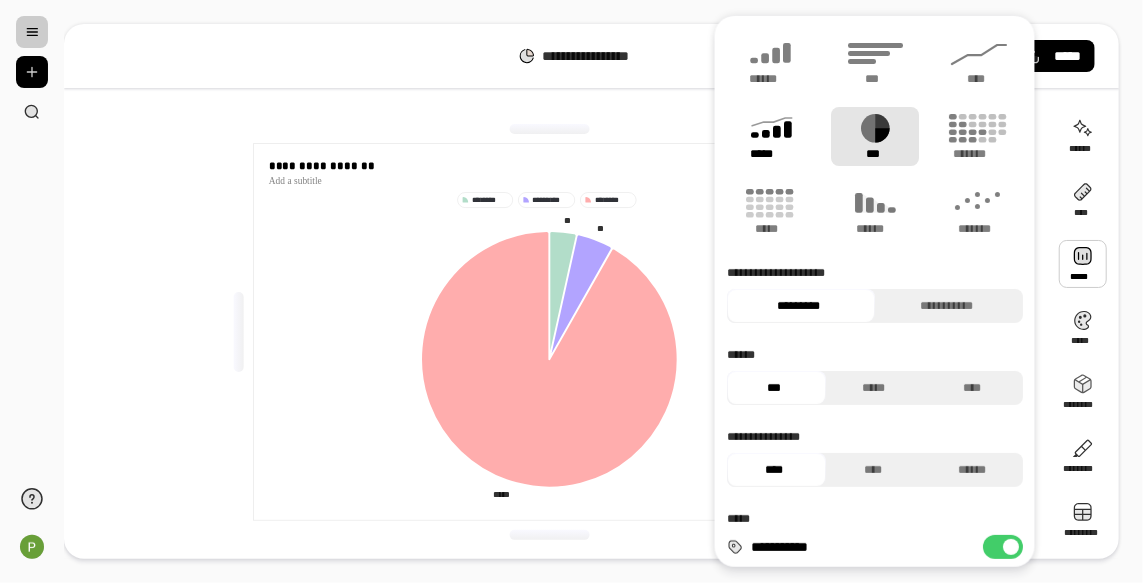 click 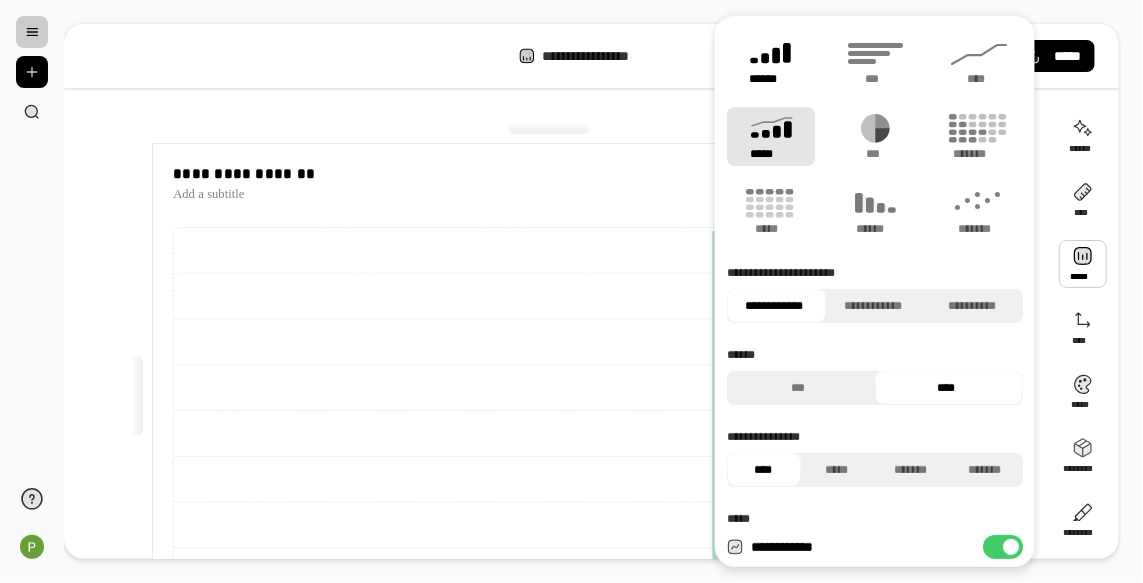 click on "******" at bounding box center [771, 79] 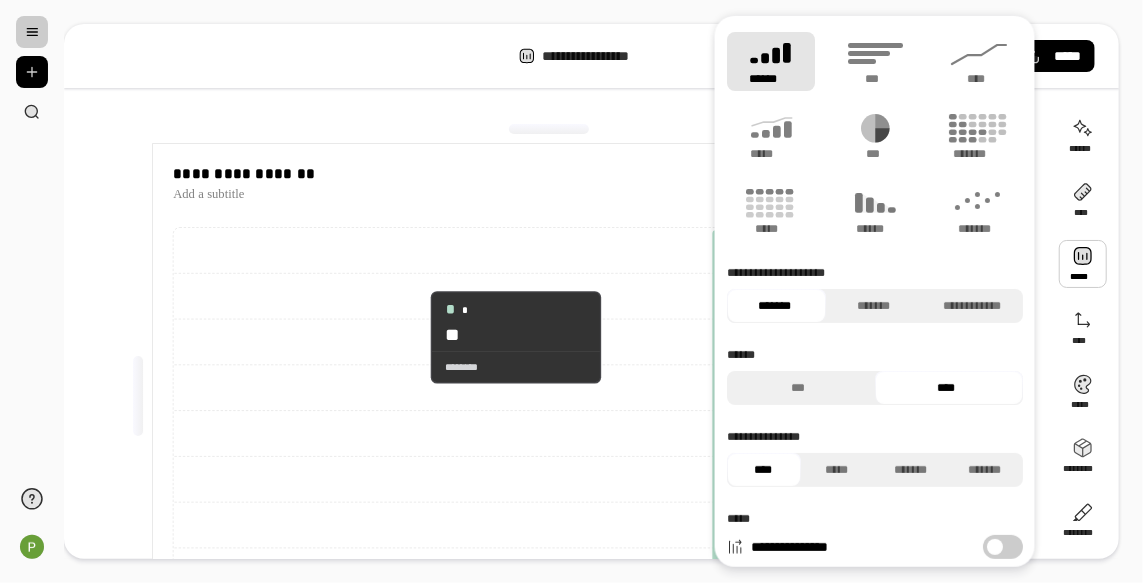 scroll, scrollTop: 128, scrollLeft: 0, axis: vertical 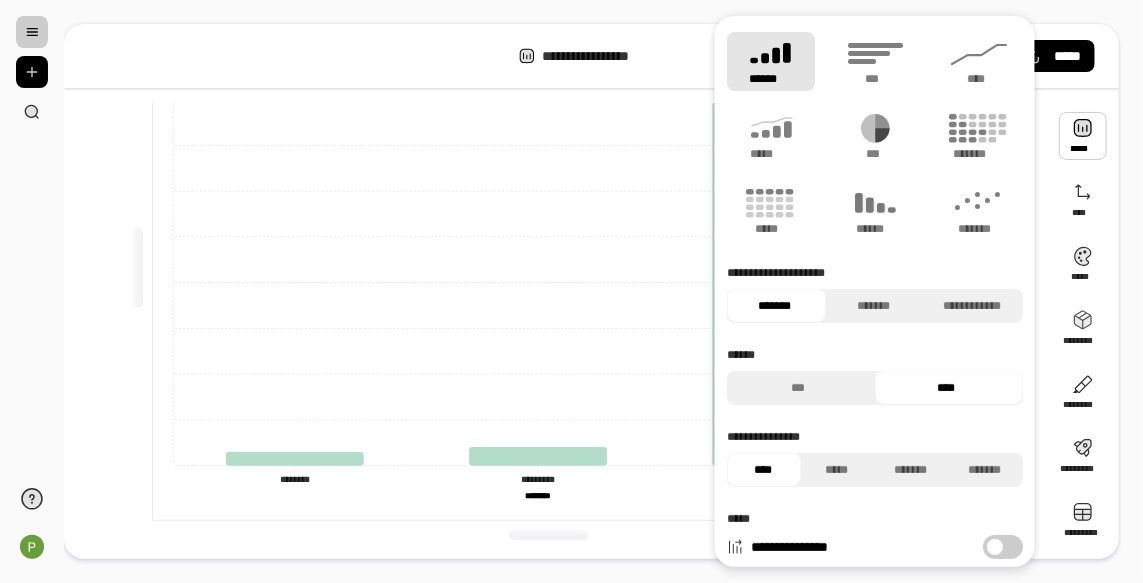 click at bounding box center (138, 268) 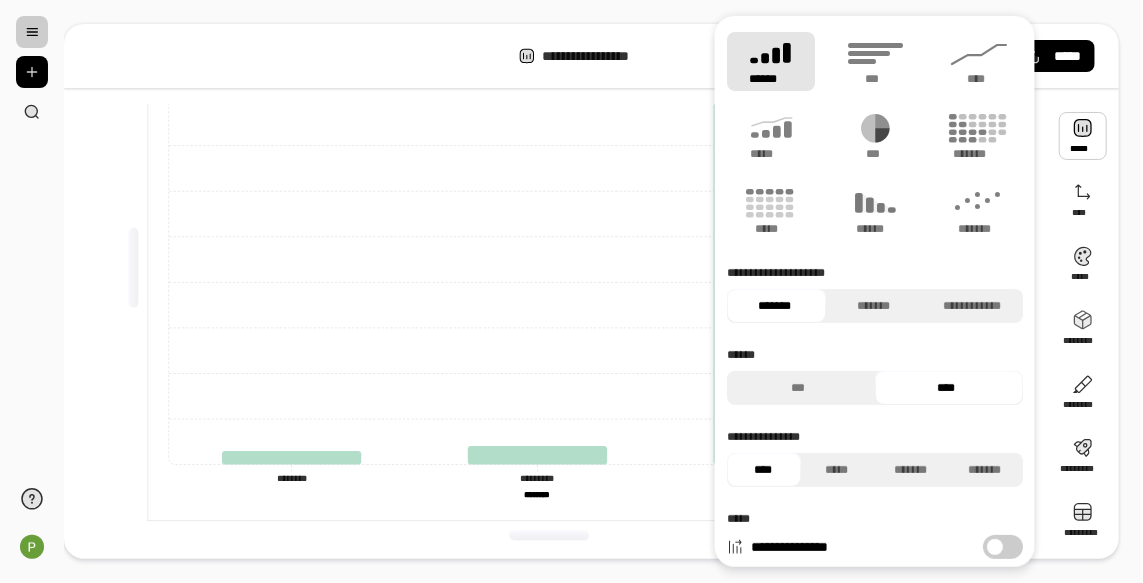 click at bounding box center (549, 535) 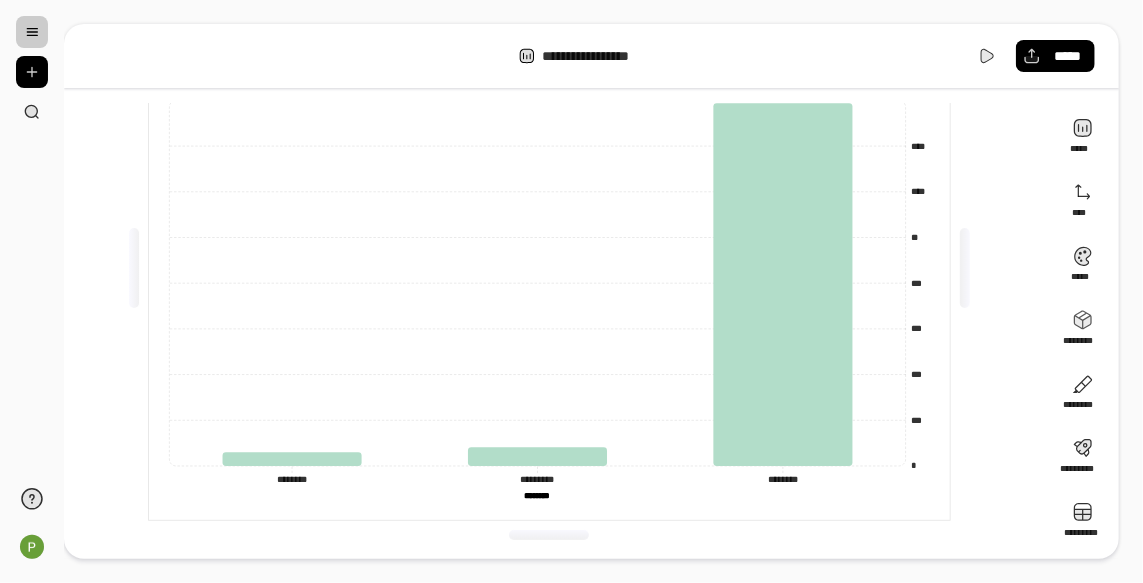 click on "**********" at bounding box center (591, 56) 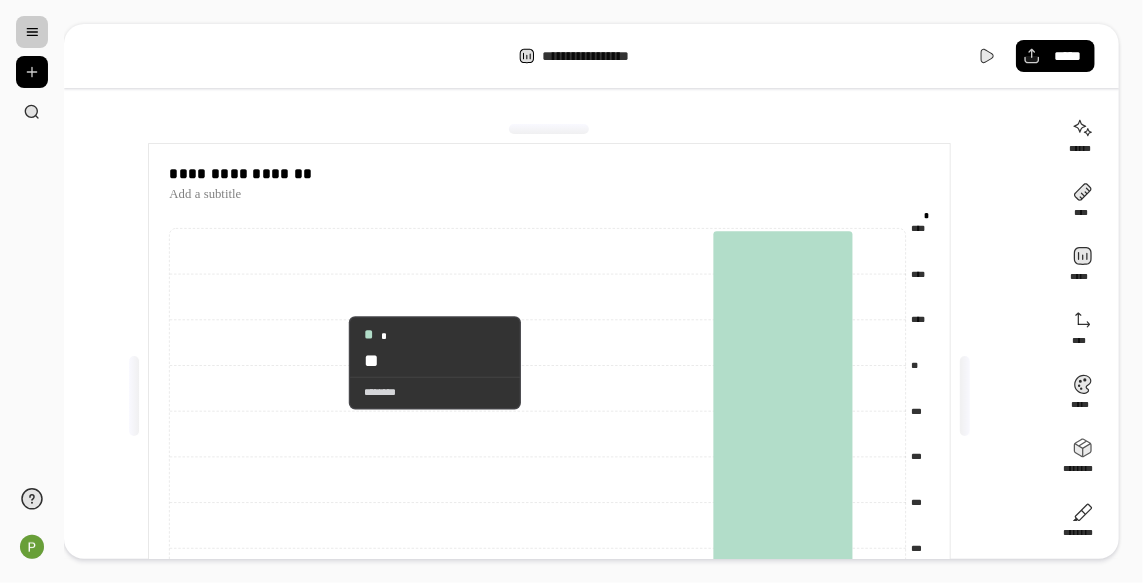scroll, scrollTop: 111, scrollLeft: 0, axis: vertical 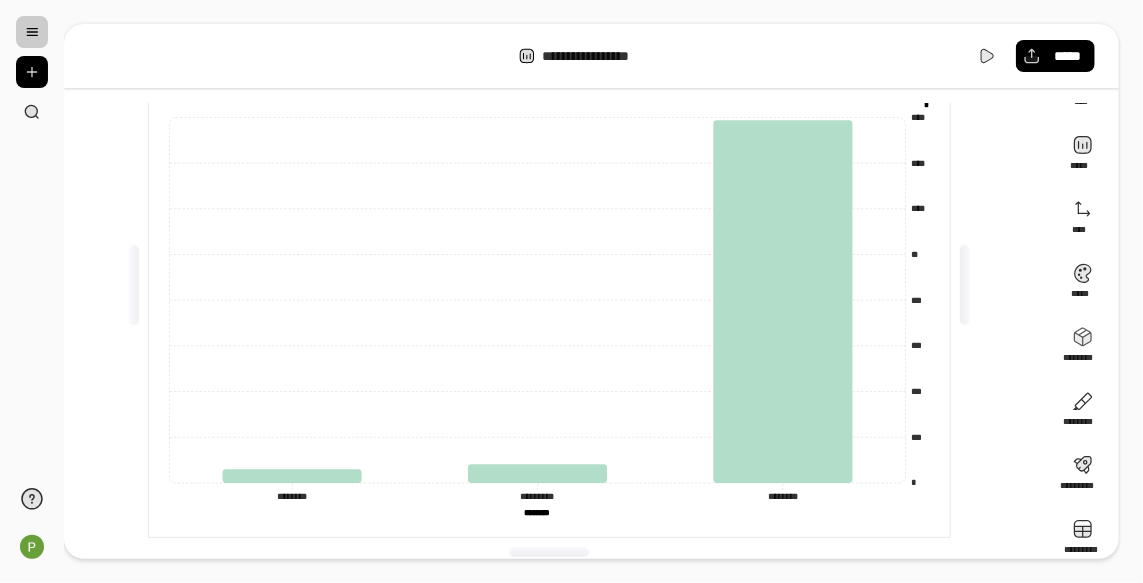 click on "********" at bounding box center [537, 512] 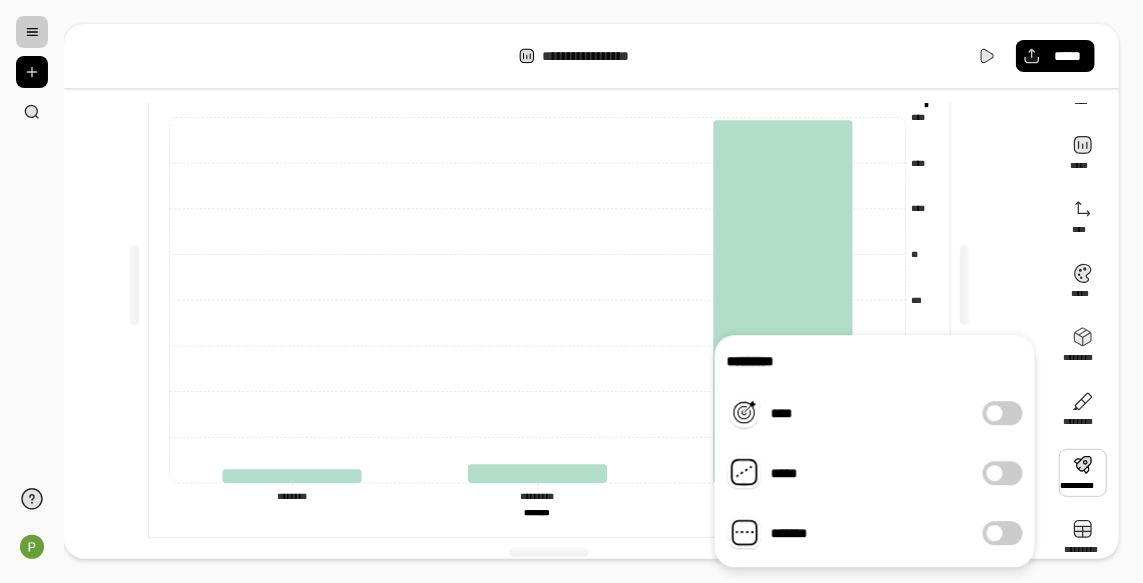 scroll, scrollTop: 128, scrollLeft: 0, axis: vertical 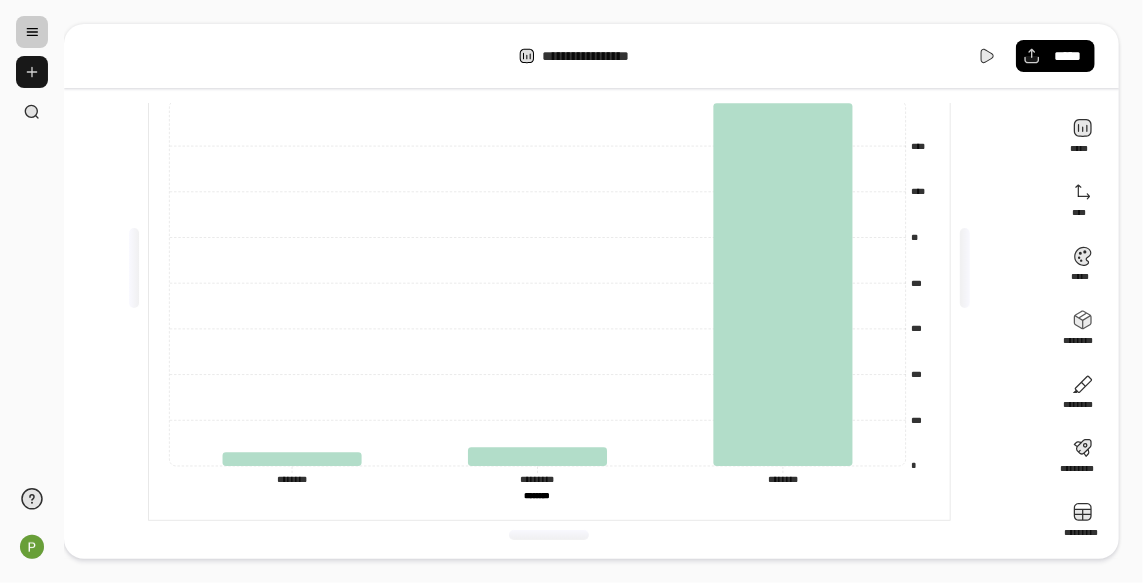 click at bounding box center [32, 72] 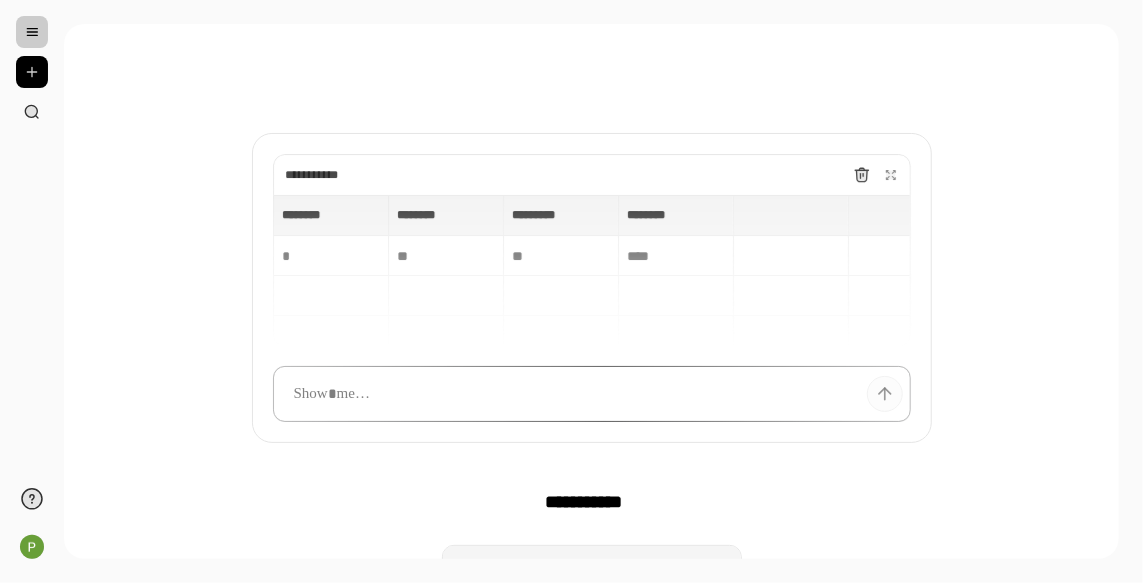 type 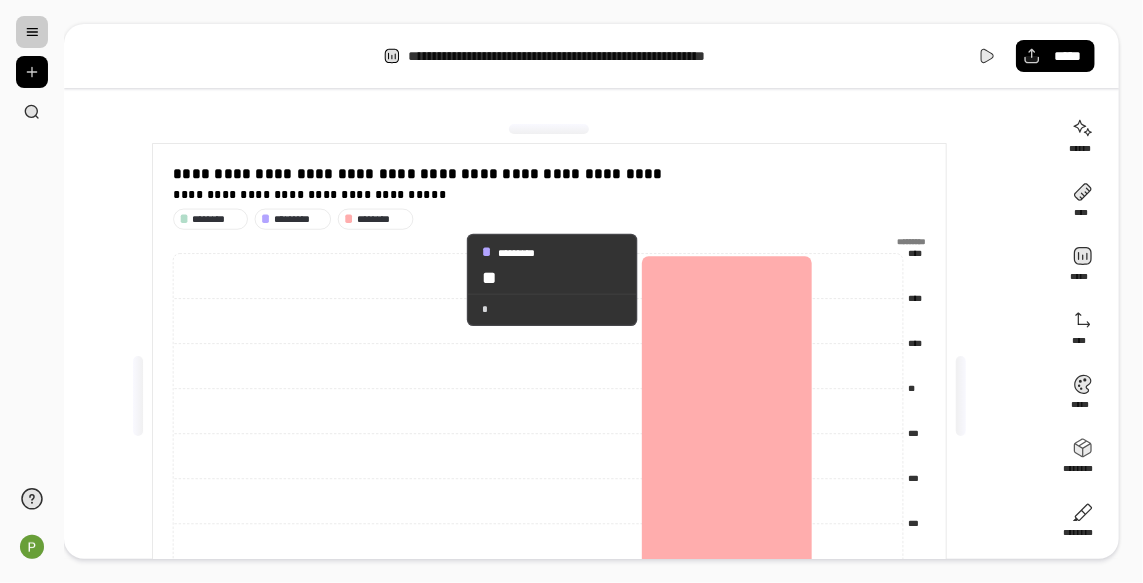 scroll, scrollTop: 111, scrollLeft: 0, axis: vertical 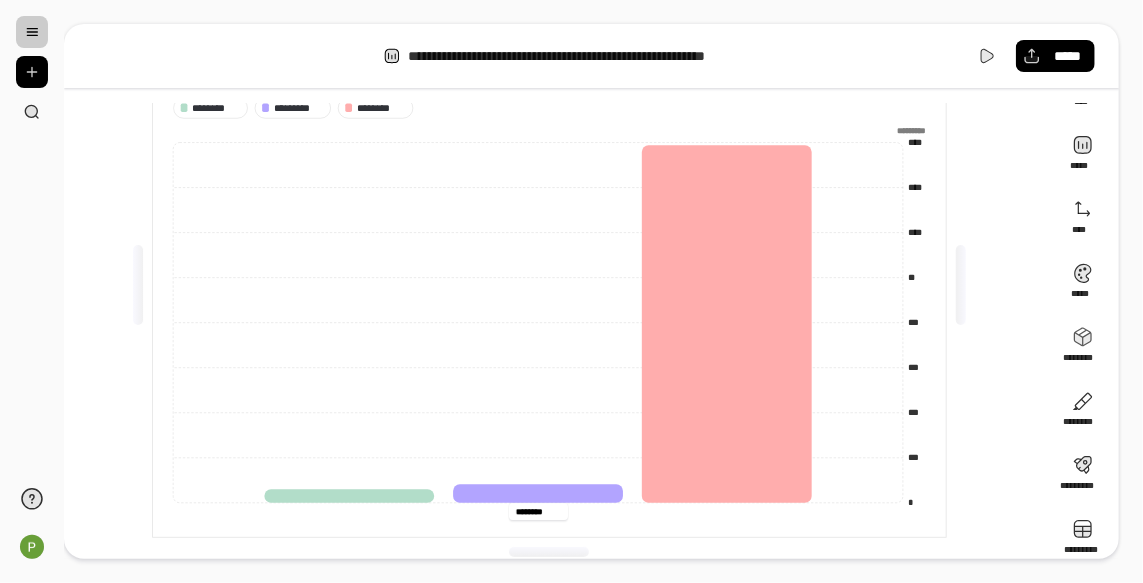 click on "********" at bounding box center (537, 512) 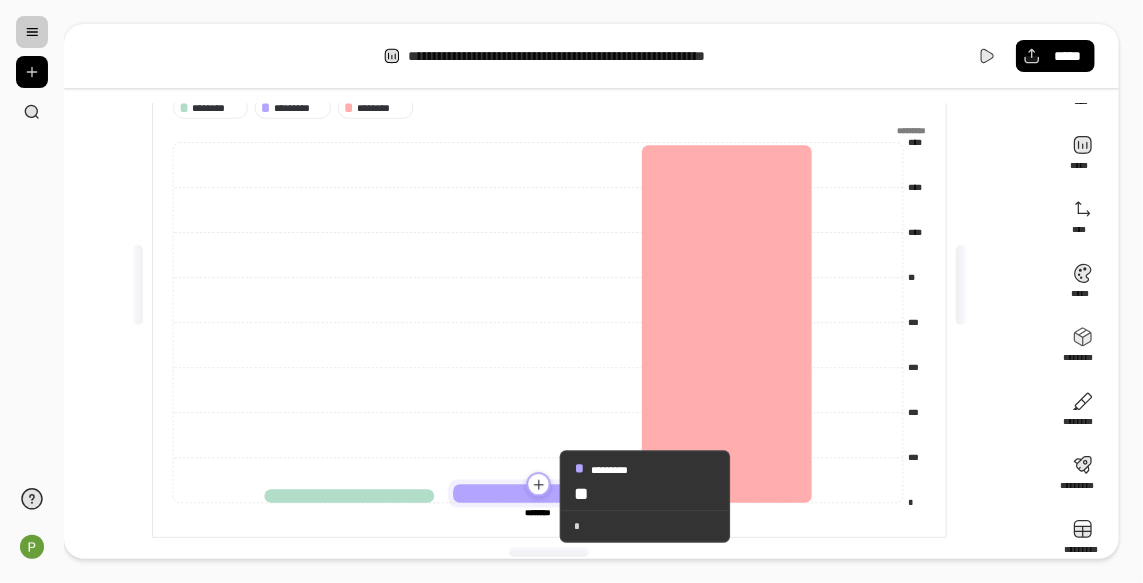 click 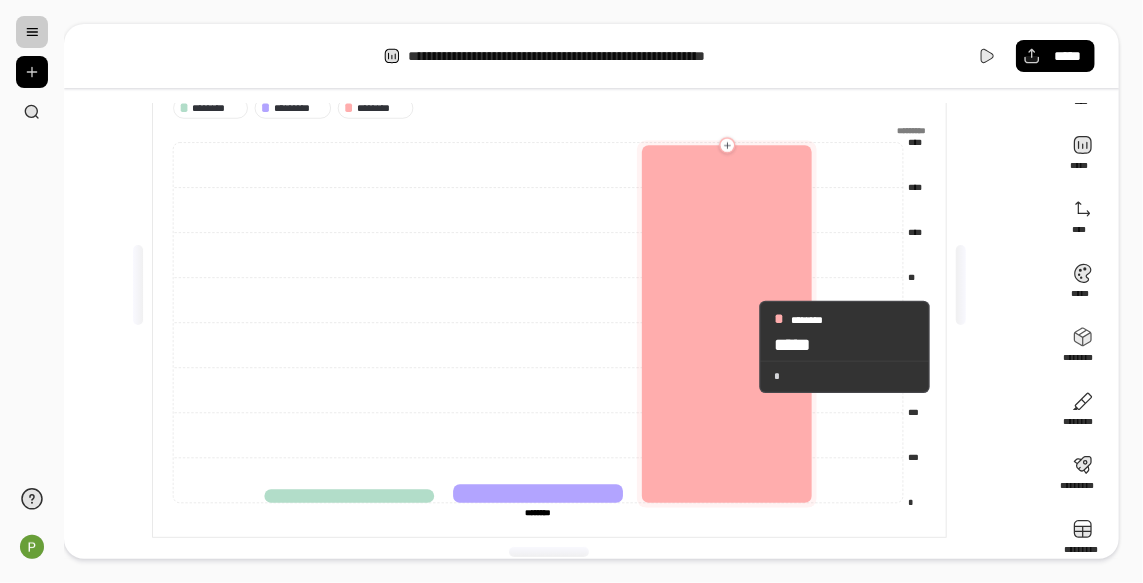 click 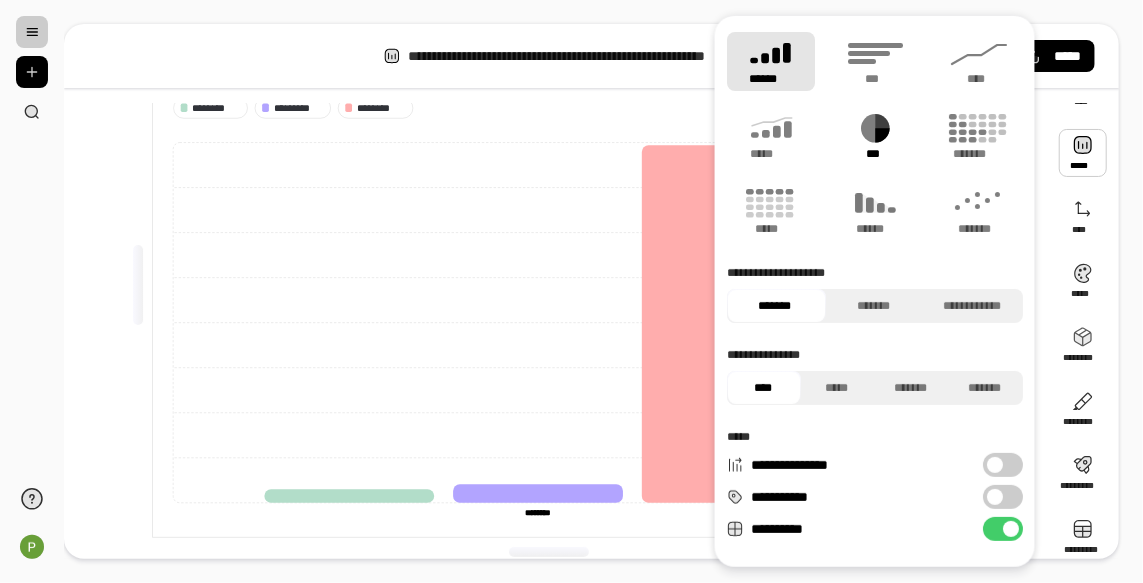 click 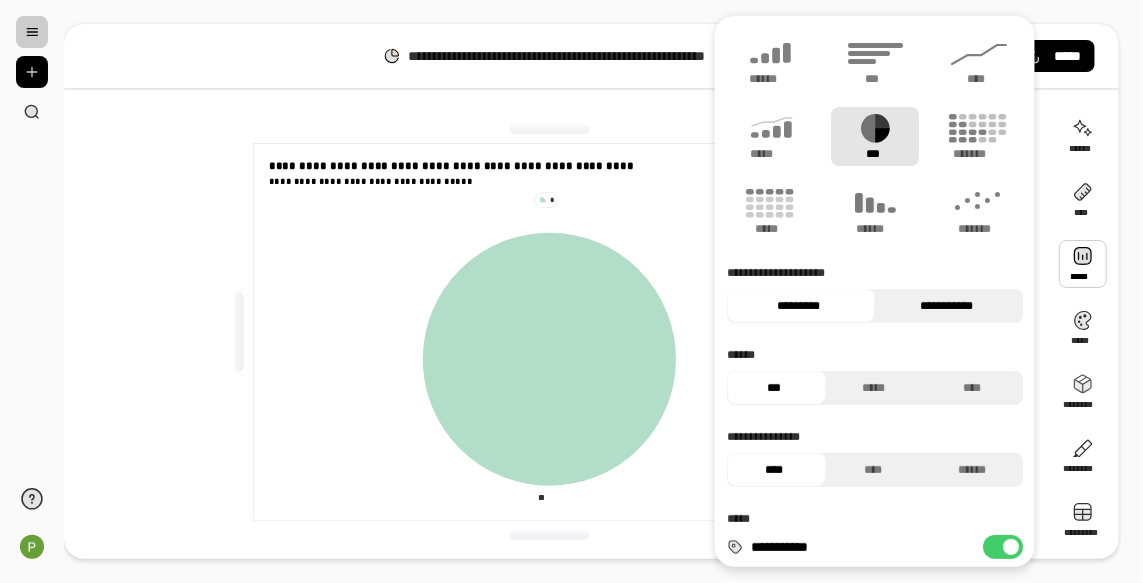 click on "**********" at bounding box center [946, 306] 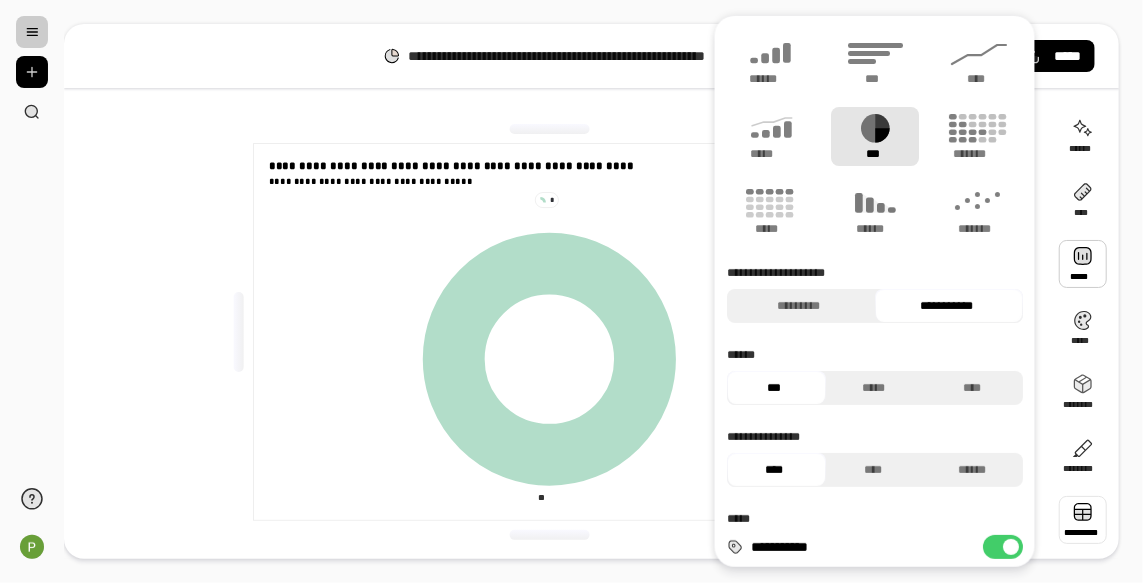 click at bounding box center (1083, 520) 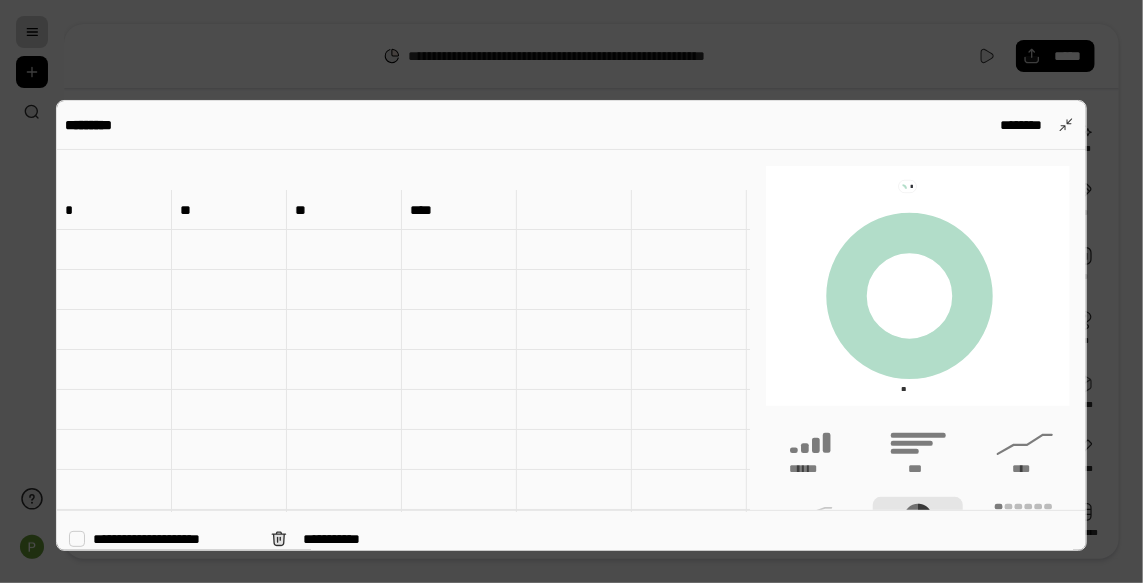 scroll, scrollTop: 222, scrollLeft: 0, axis: vertical 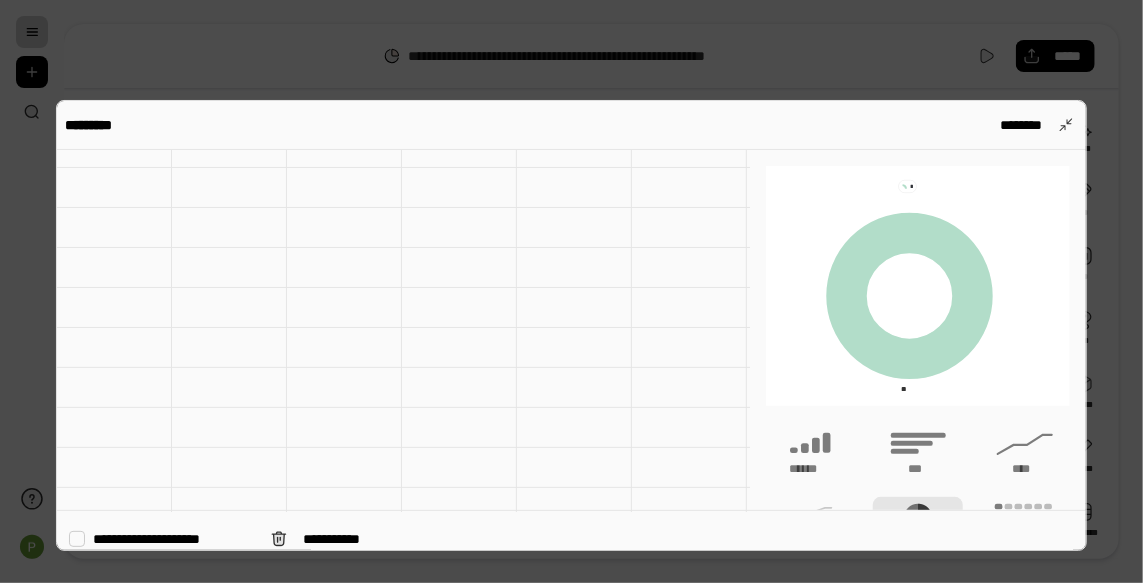 click on "**********" at bounding box center (174, 539) 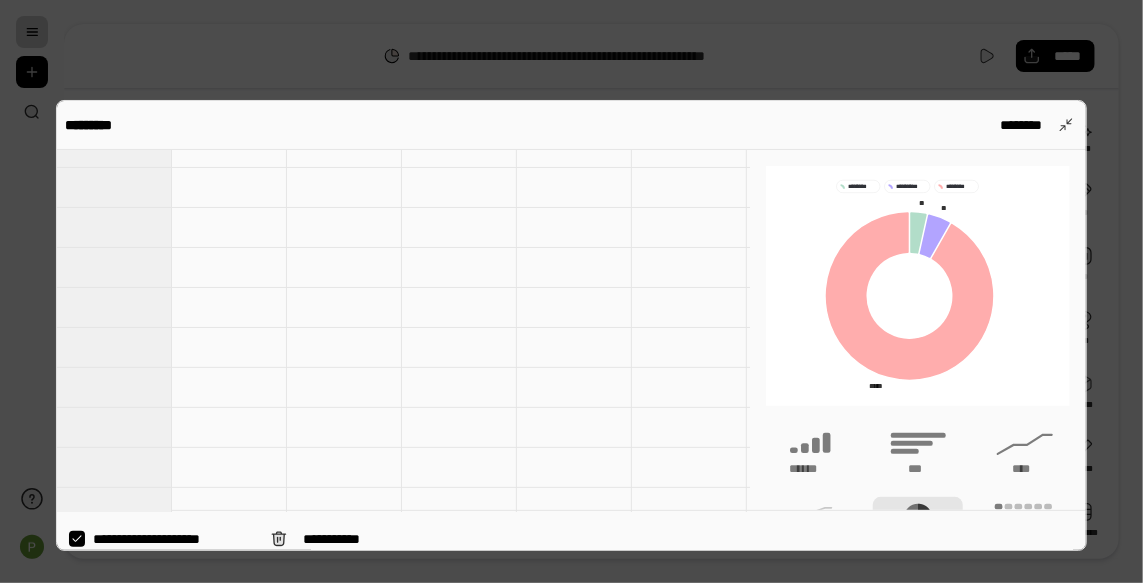 scroll, scrollTop: 0, scrollLeft: 0, axis: both 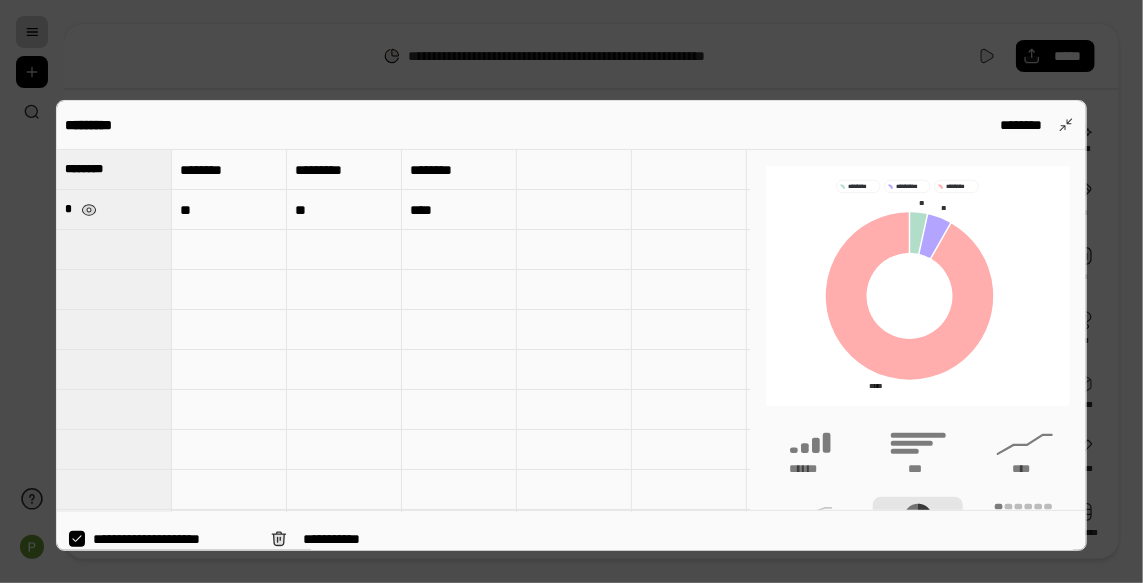 click on "*" at bounding box center (69, 209) 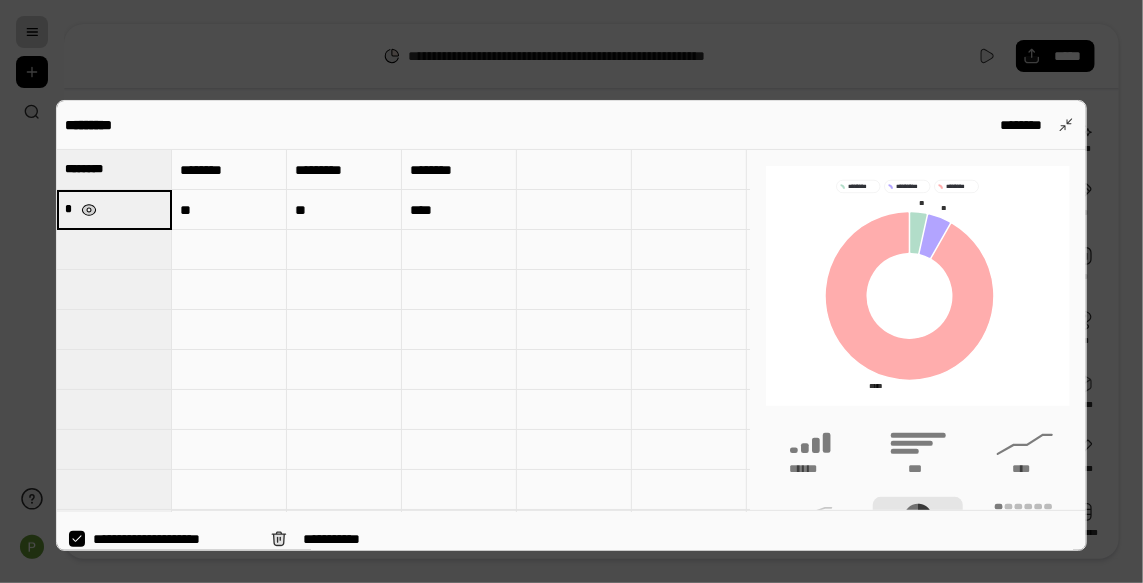 click at bounding box center (89, 210) 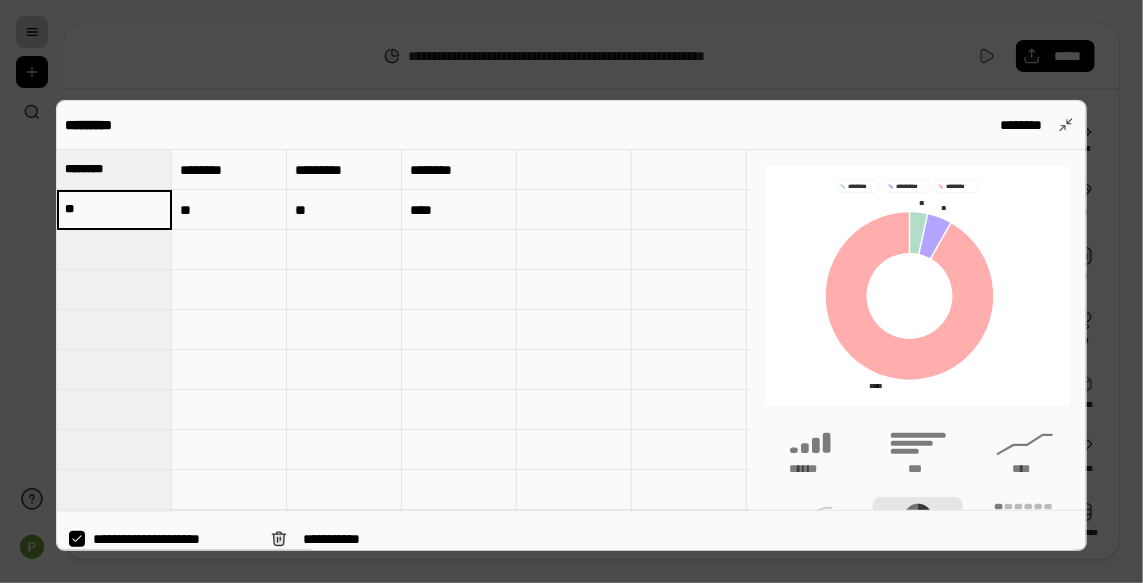 type on "**" 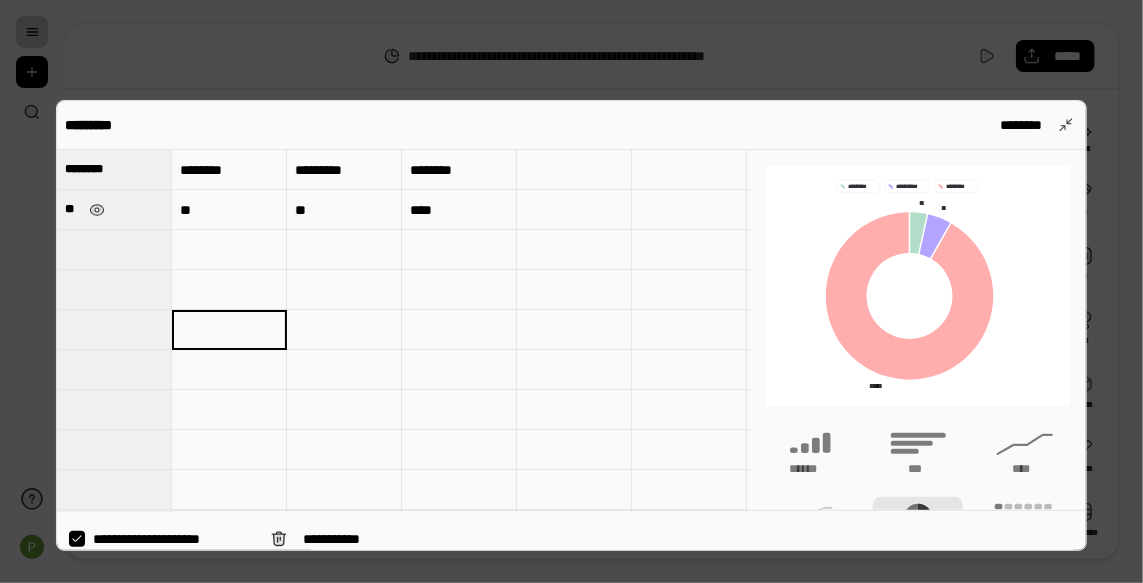 drag, startPoint x: 572, startPoint y: 301, endPoint x: 588, endPoint y: 299, distance: 16.124516 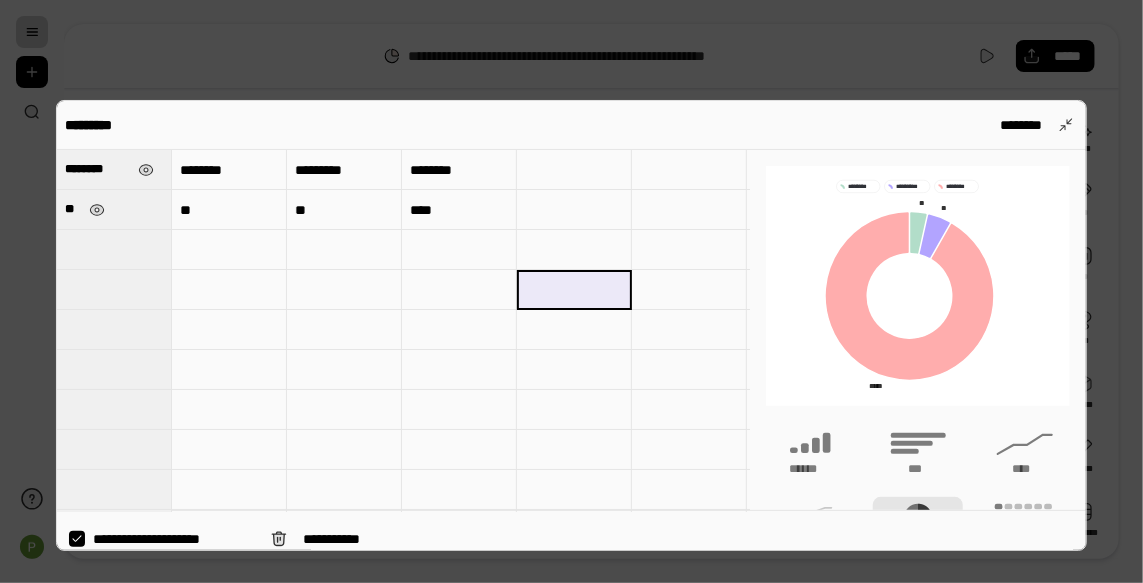 click on "********" at bounding box center [114, 169] 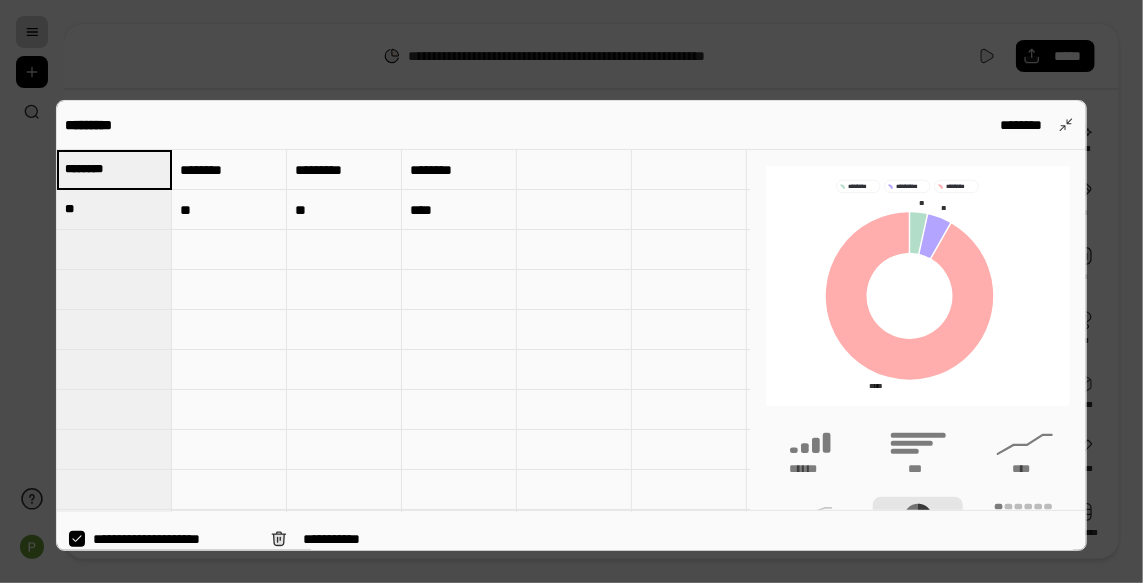click on "**" at bounding box center [229, 210] 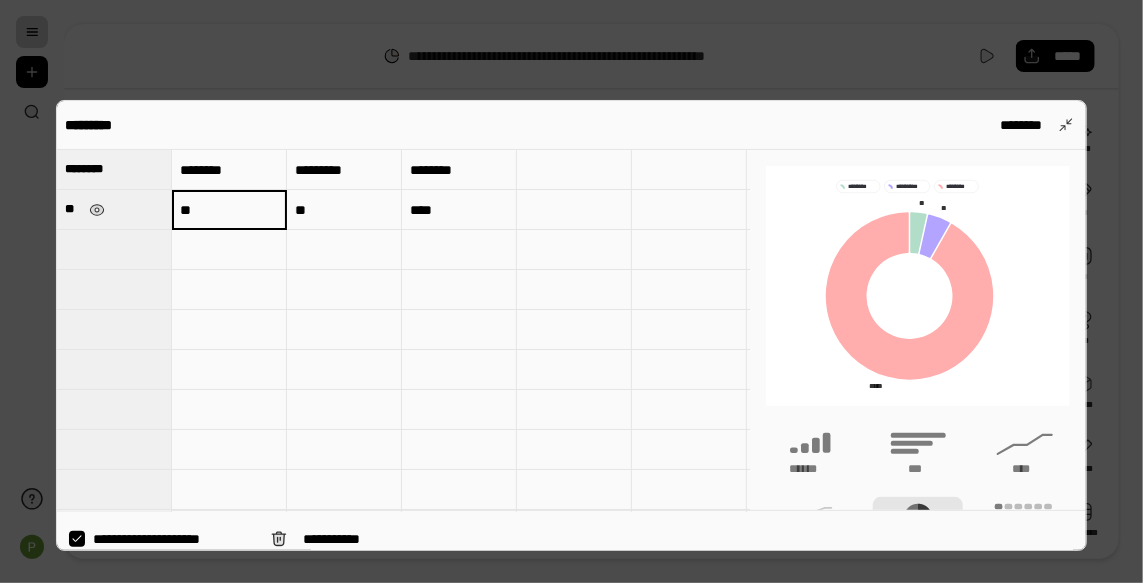 click on "**" at bounding box center [73, 209] 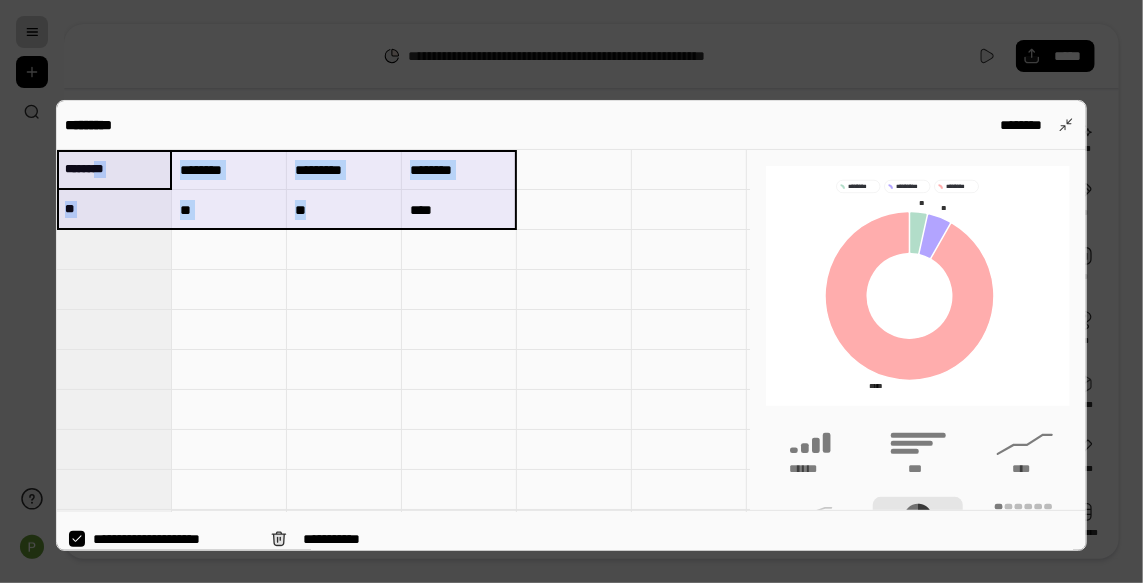 click on "******** ******** ******** ********* ******** ** ** ** ** ****" at bounding box center (1552, 1150) 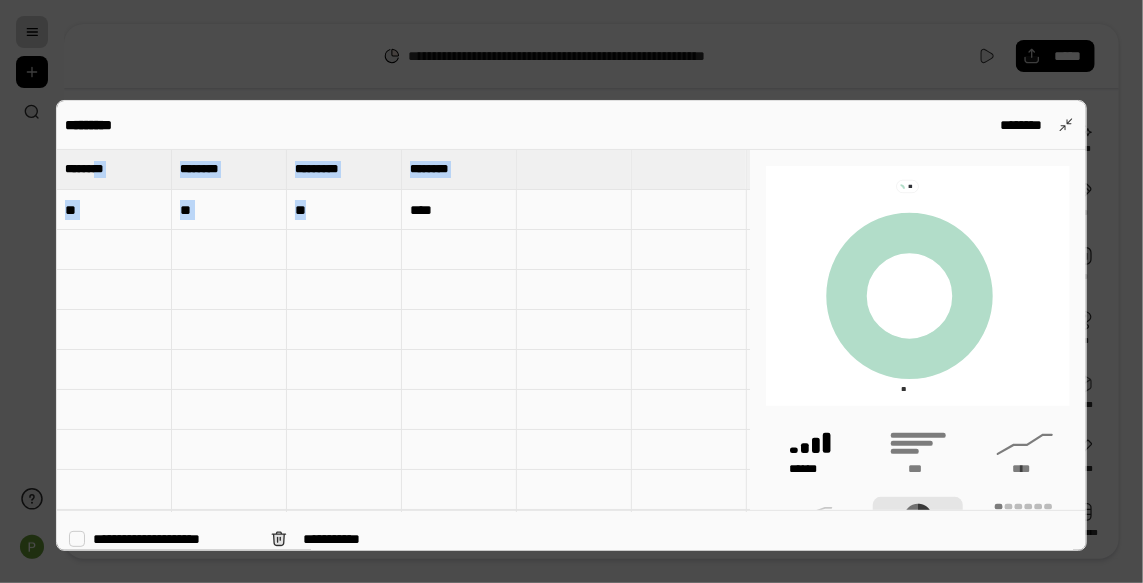 click 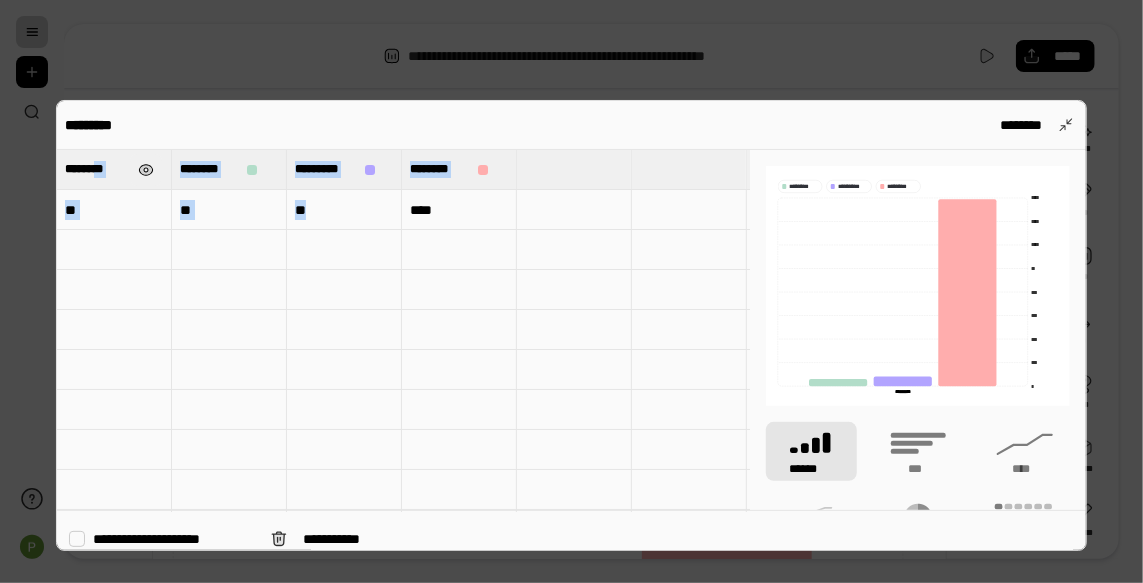 click at bounding box center [146, 170] 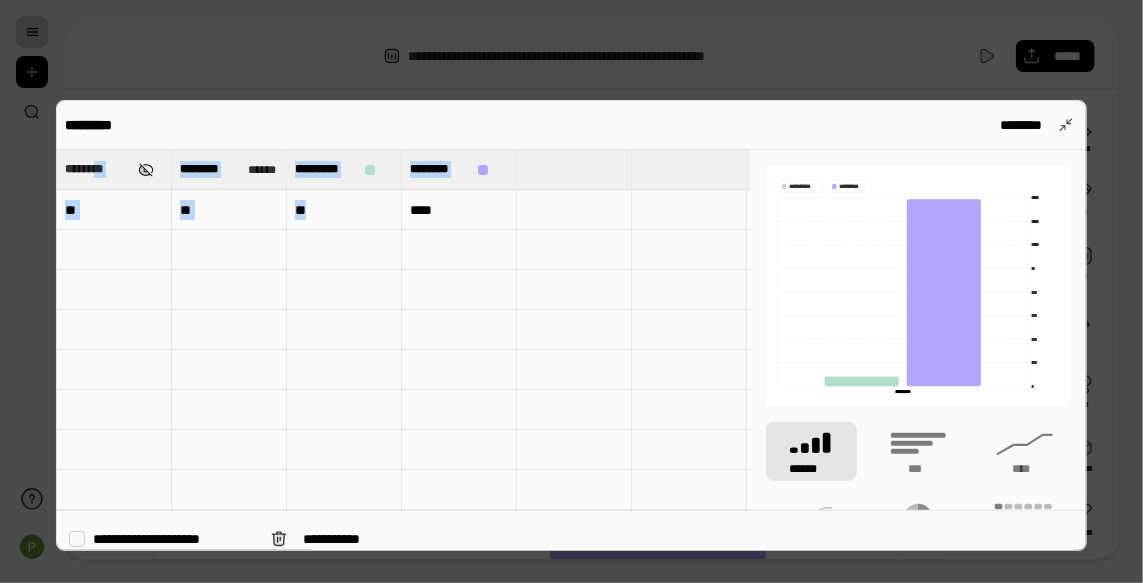 click at bounding box center (146, 170) 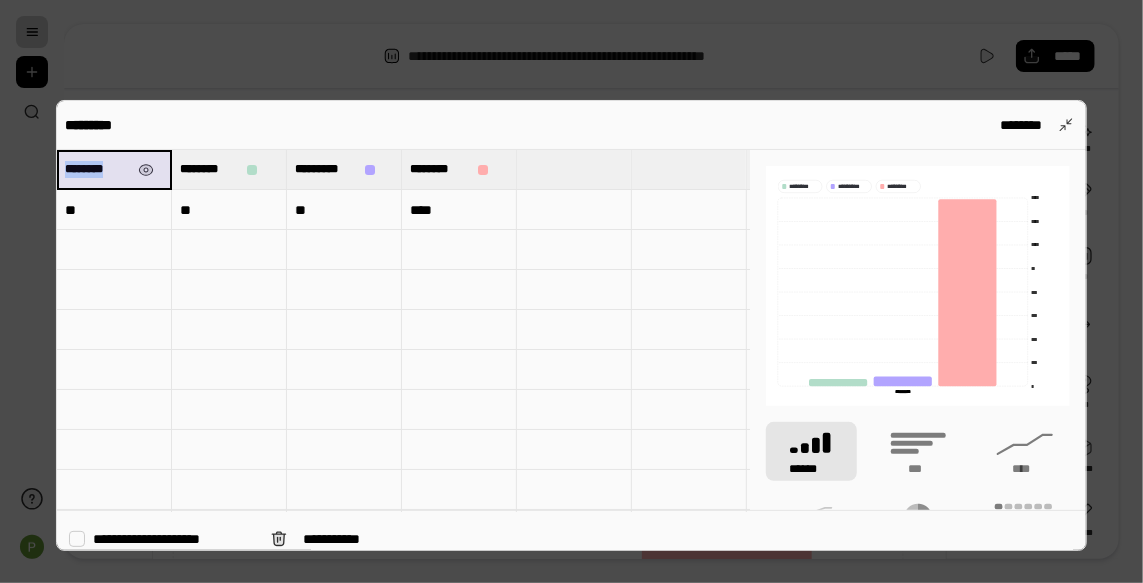 drag, startPoint x: 67, startPoint y: 164, endPoint x: 127, endPoint y: 168, distance: 60.133186 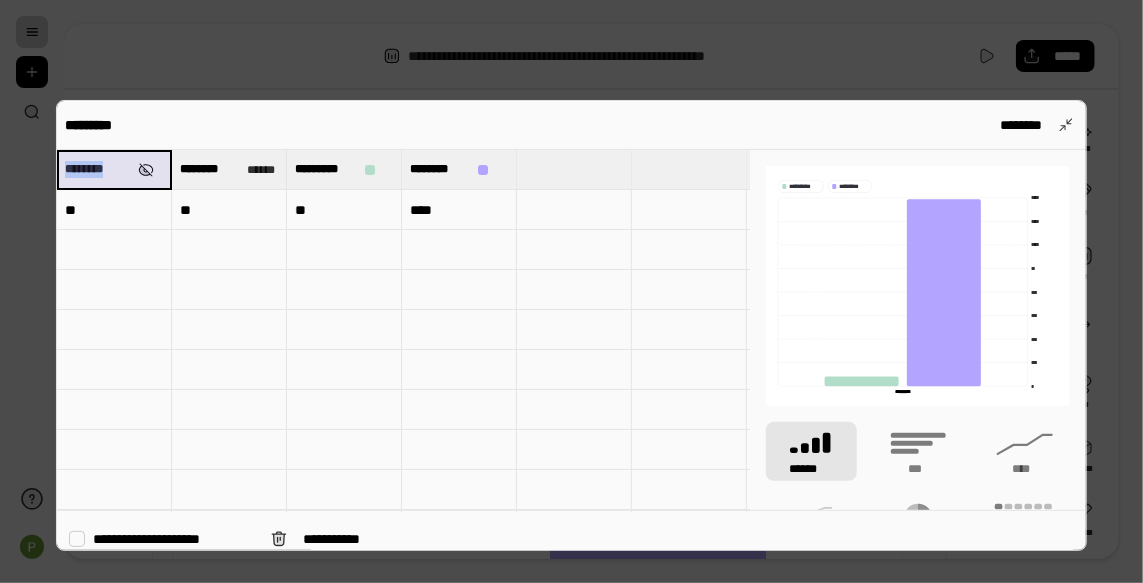 type on "********" 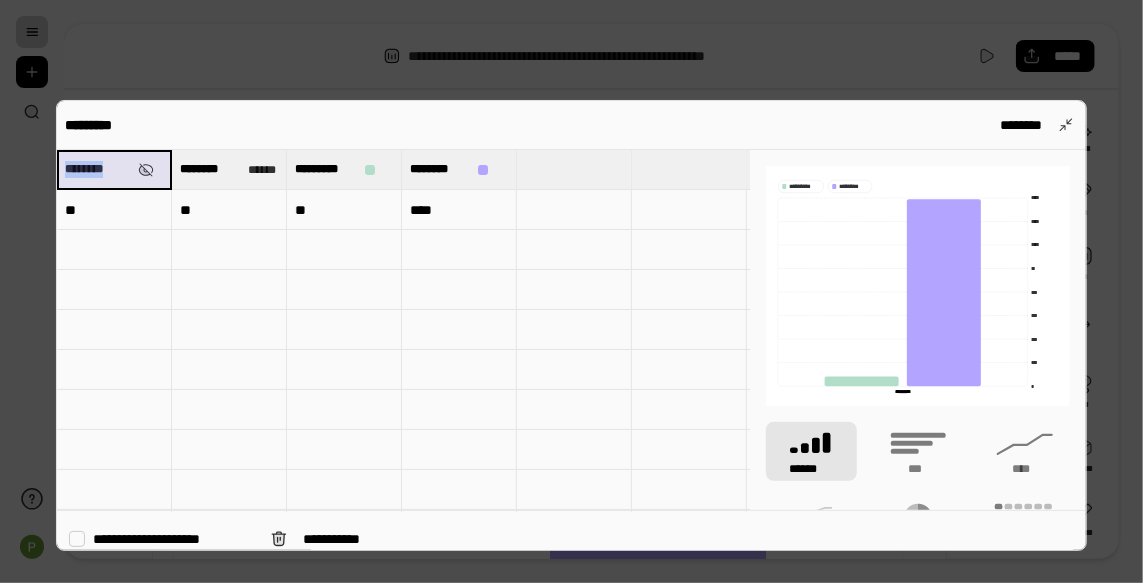 drag, startPoint x: 131, startPoint y: 165, endPoint x: 80, endPoint y: 165, distance: 51 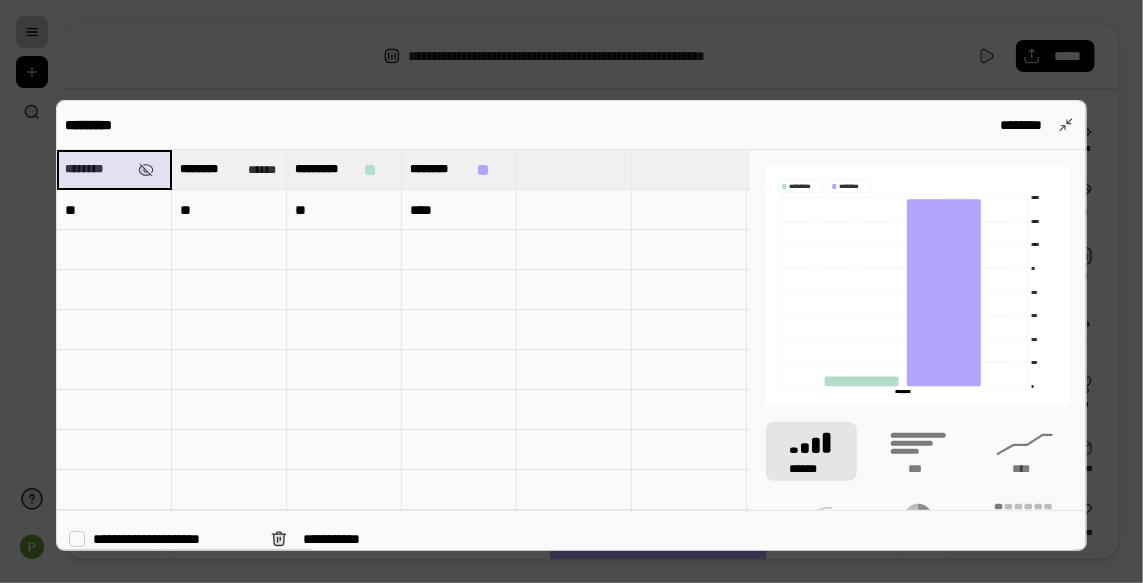 click at bounding box center [574, 169] 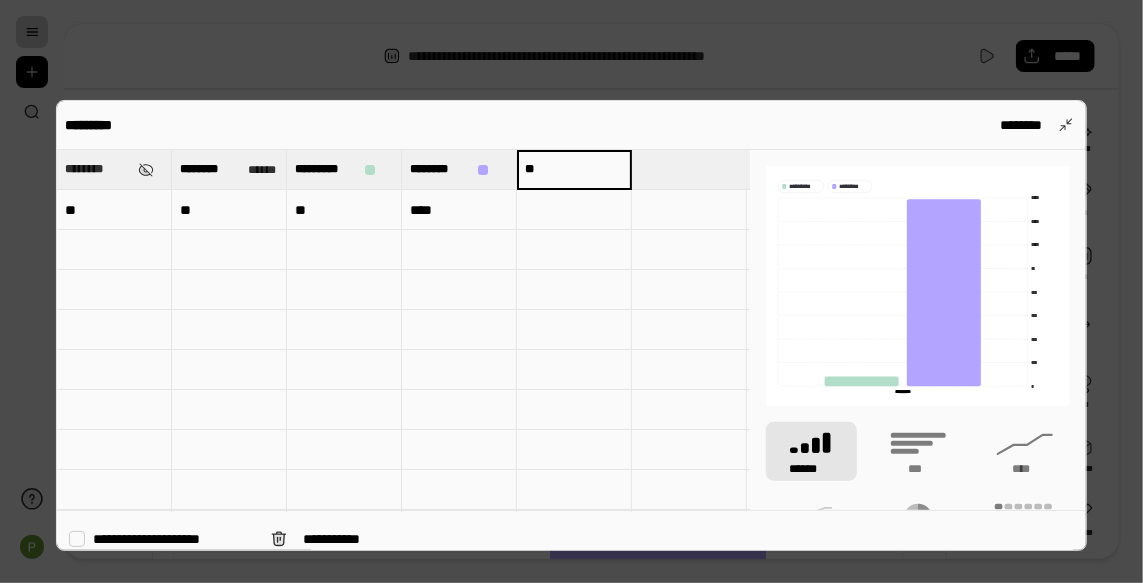type on "*" 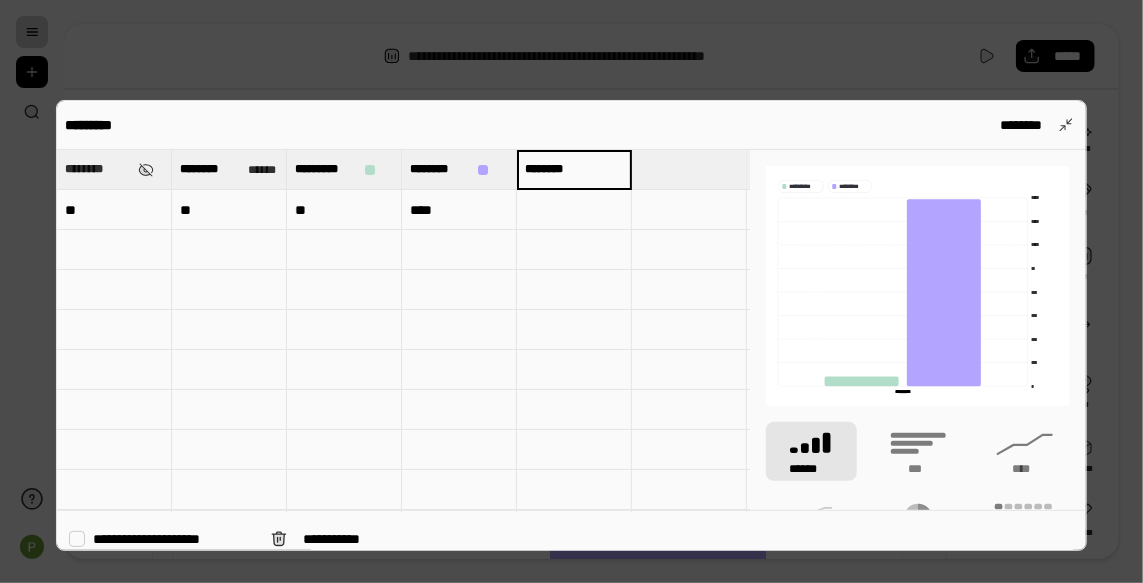 type on "********" 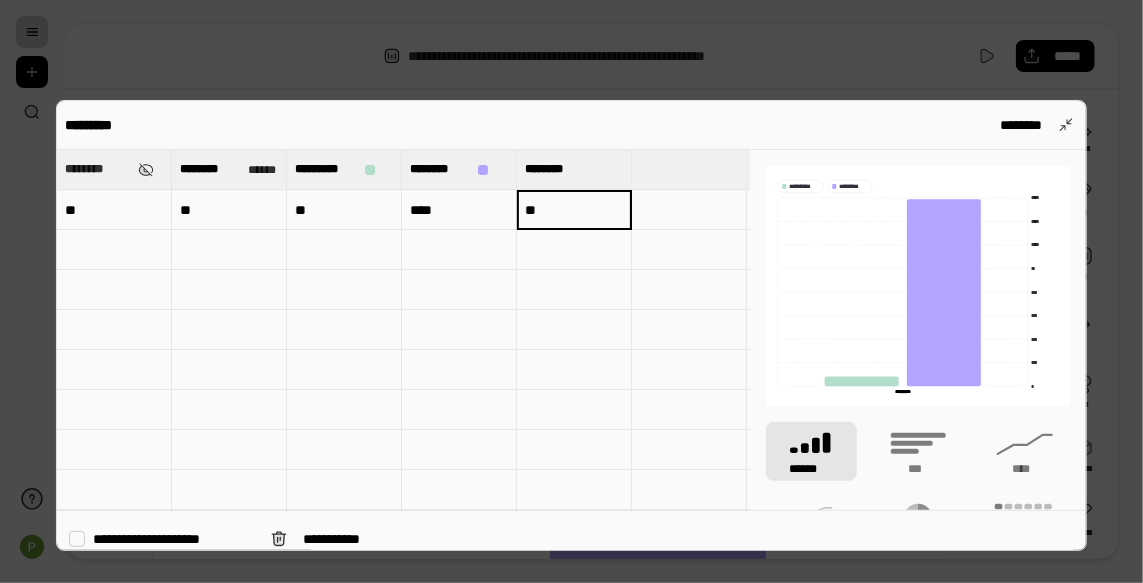 type on "**" 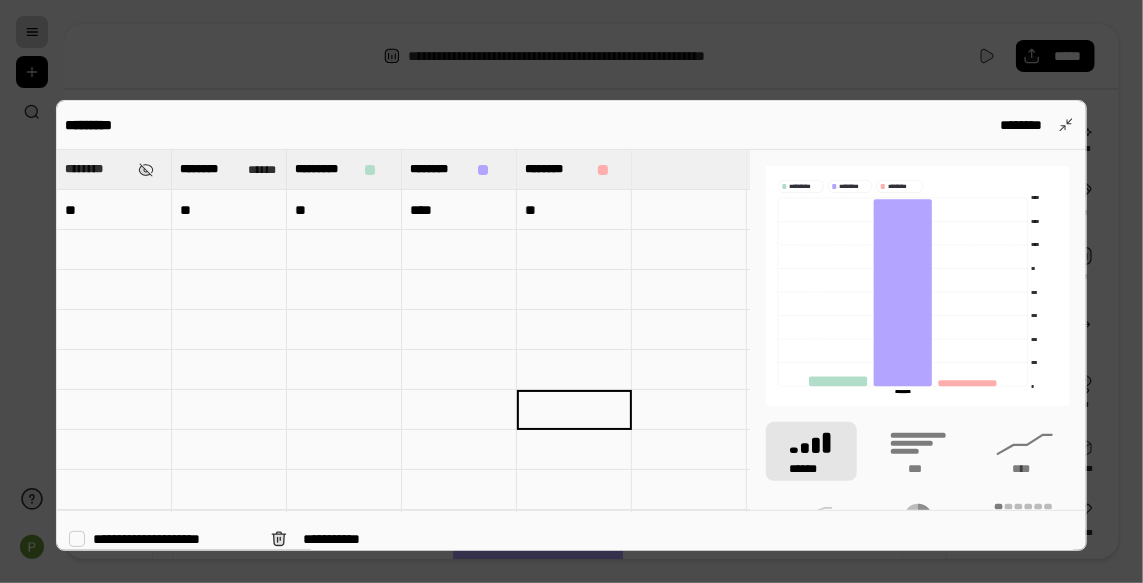 click at bounding box center [689, 169] 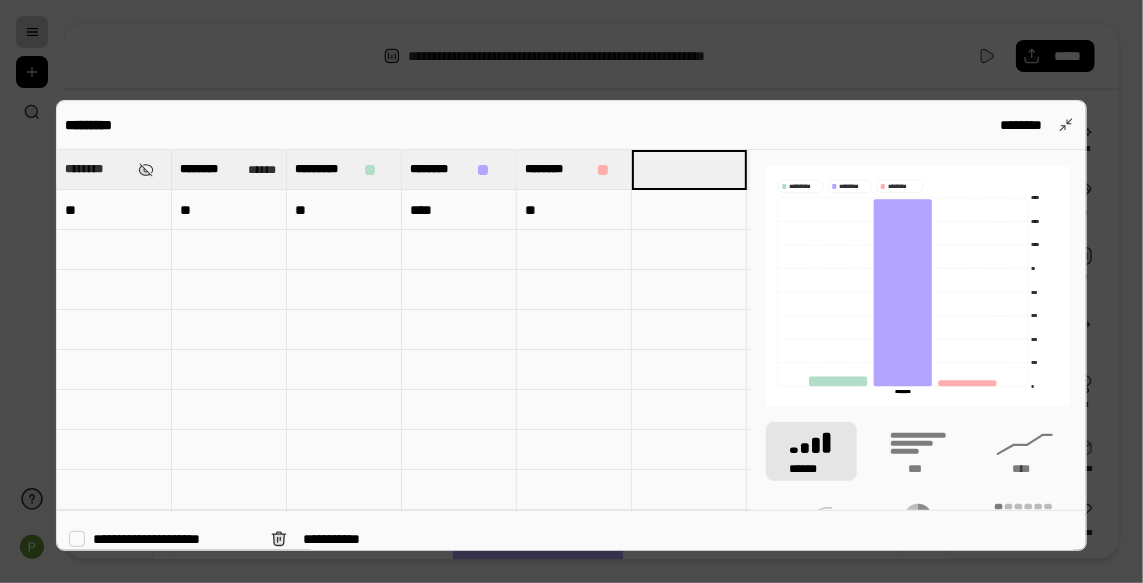 scroll, scrollTop: 0, scrollLeft: 12, axis: horizontal 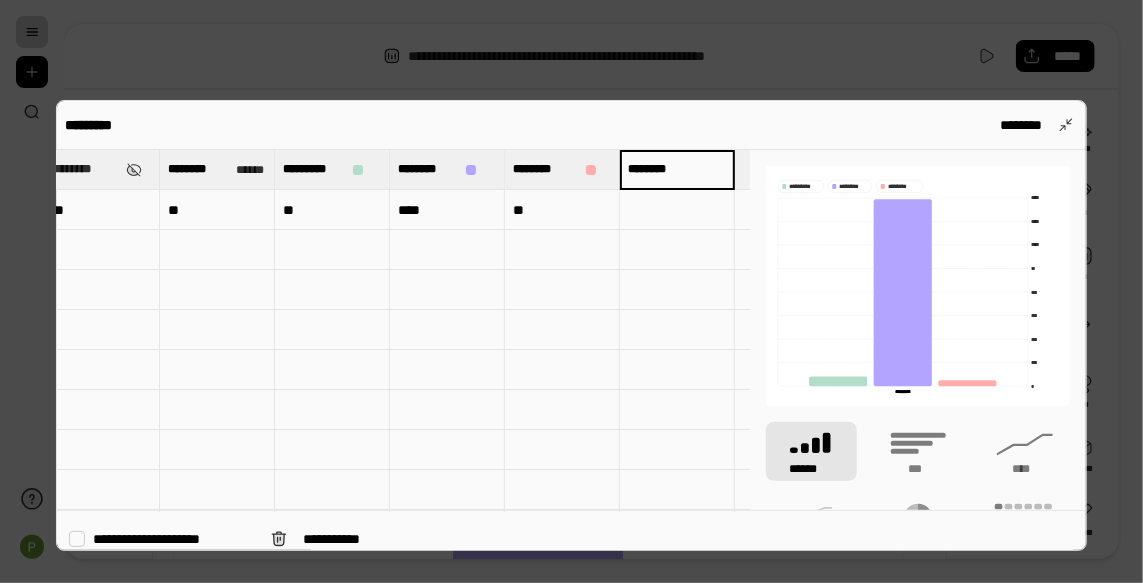 type on "********" 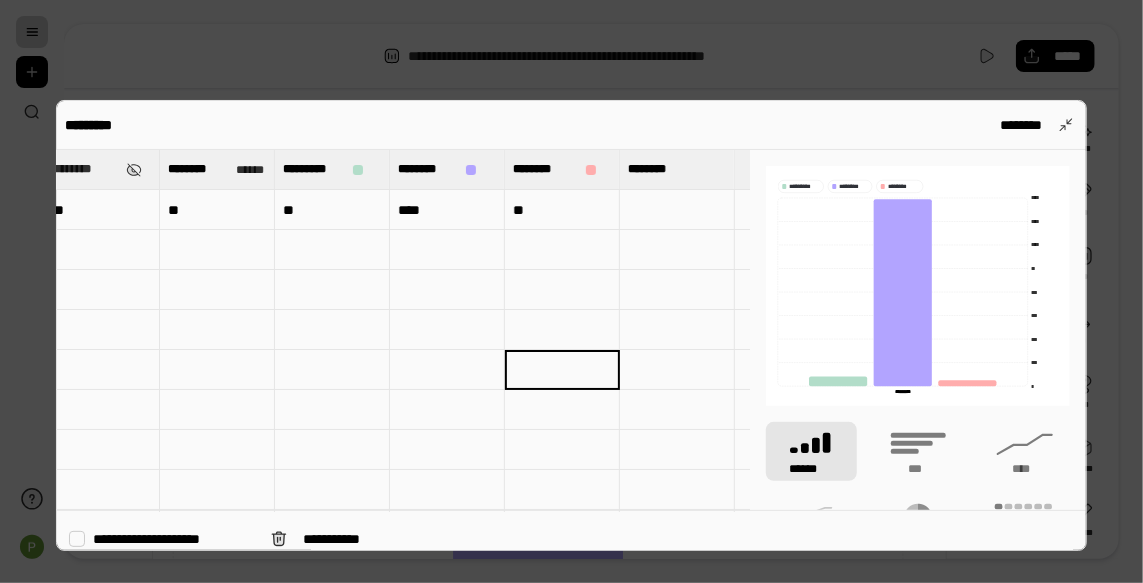 click at bounding box center (677, 210) 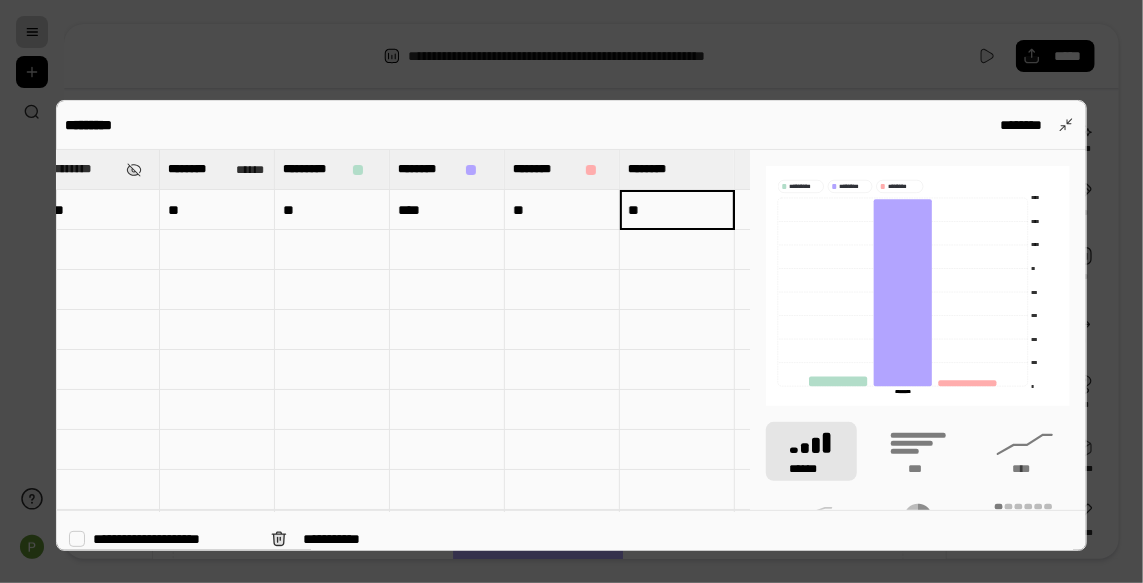 type on "**" 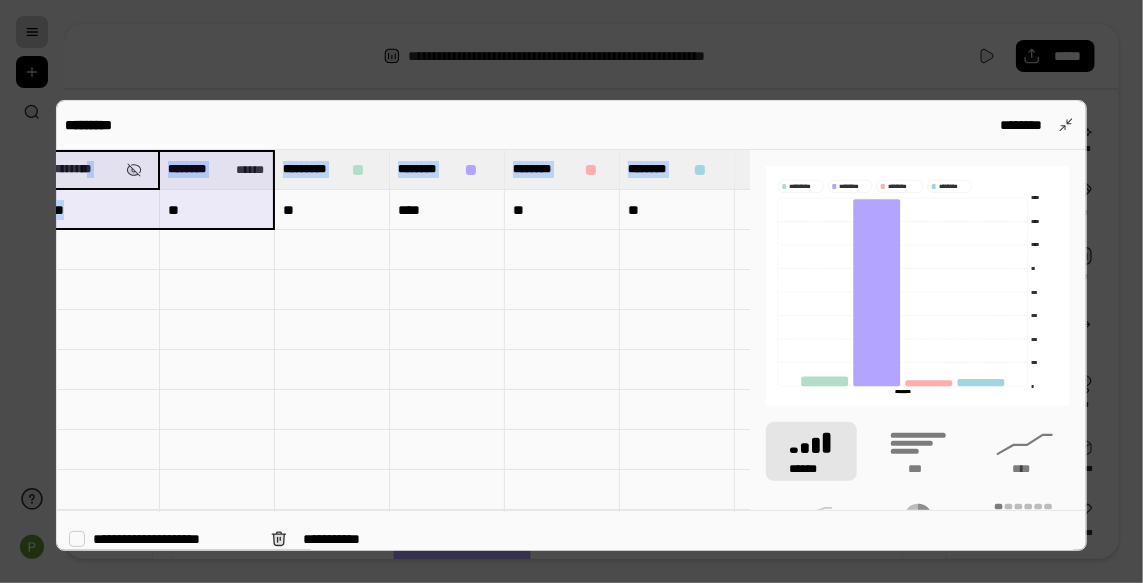 drag, startPoint x: 106, startPoint y: 169, endPoint x: 199, endPoint y: 206, distance: 100.08996 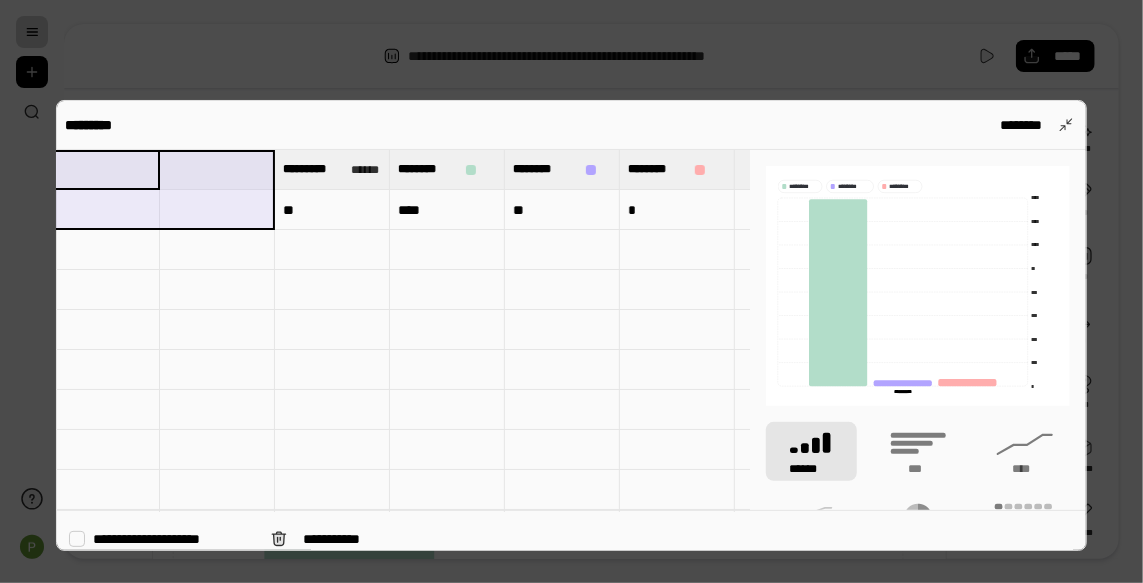 type on "*" 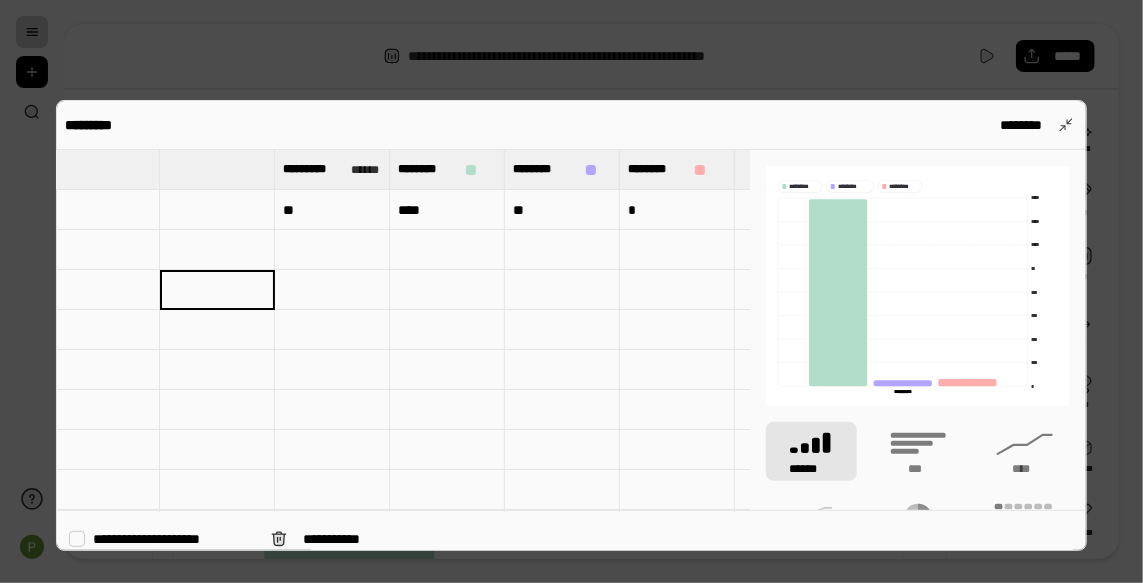 type on "*" 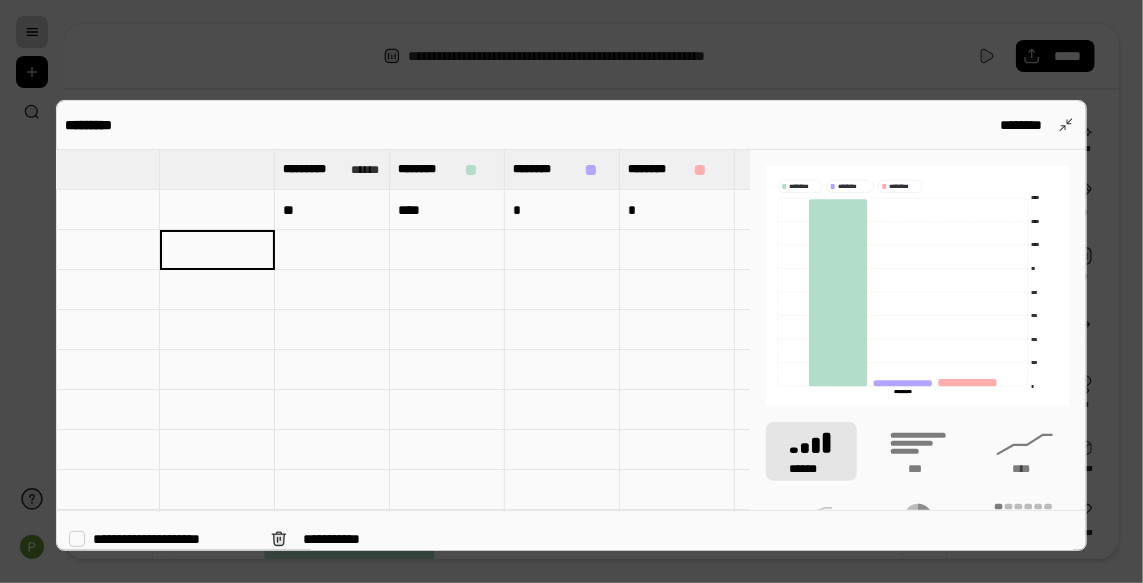 type on "*" 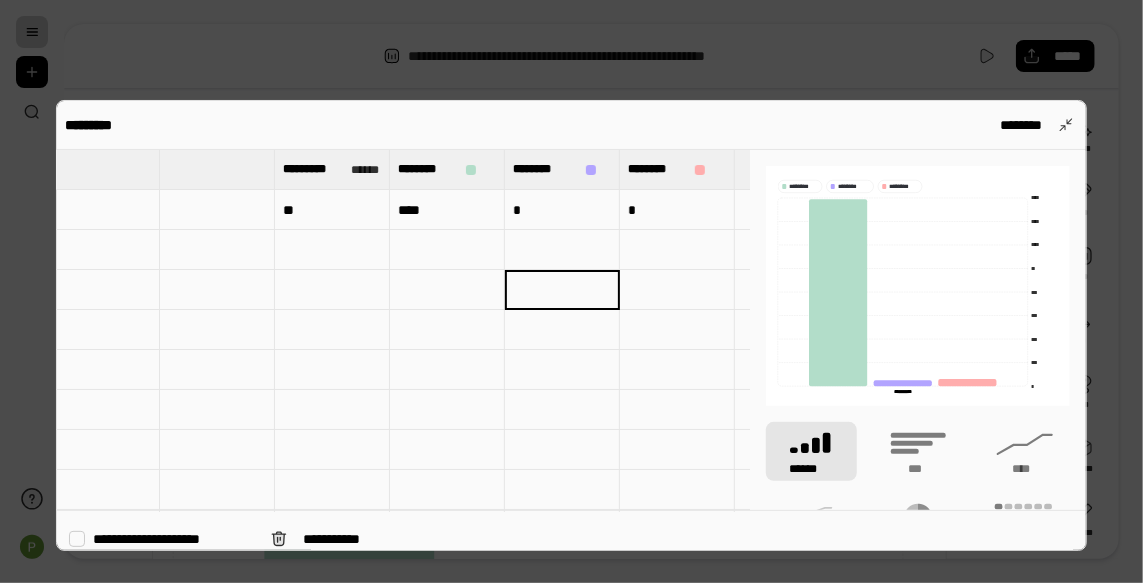 type on "*" 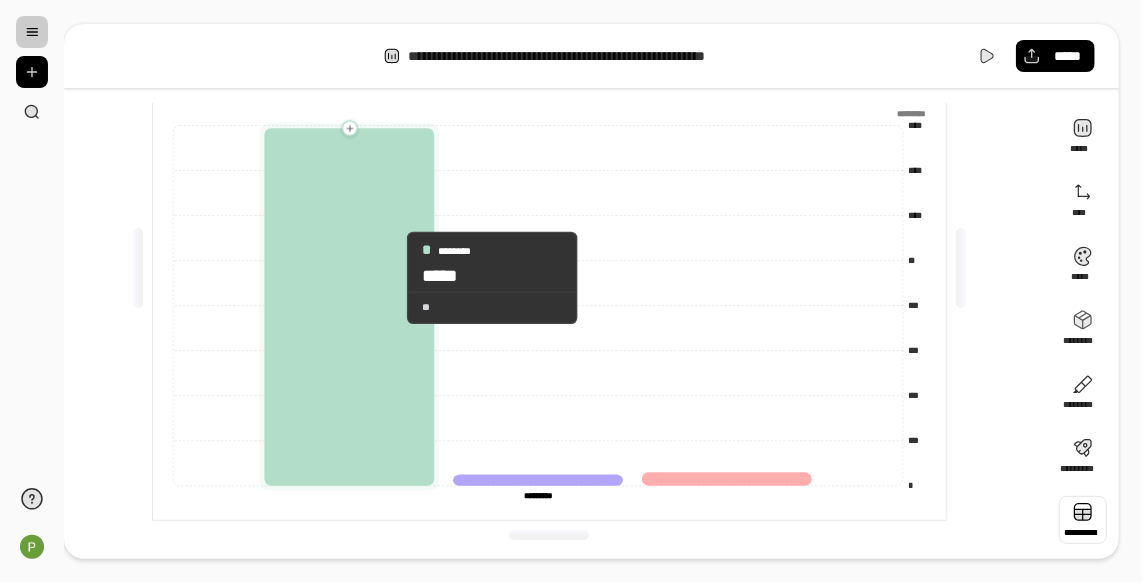 scroll, scrollTop: 0, scrollLeft: 0, axis: both 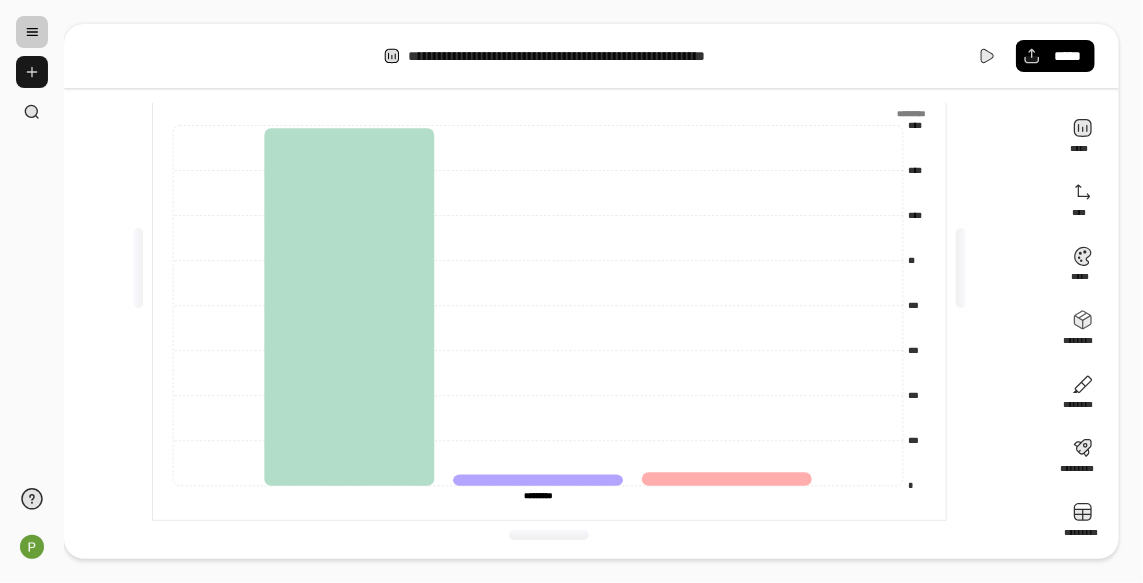 click at bounding box center [32, 72] 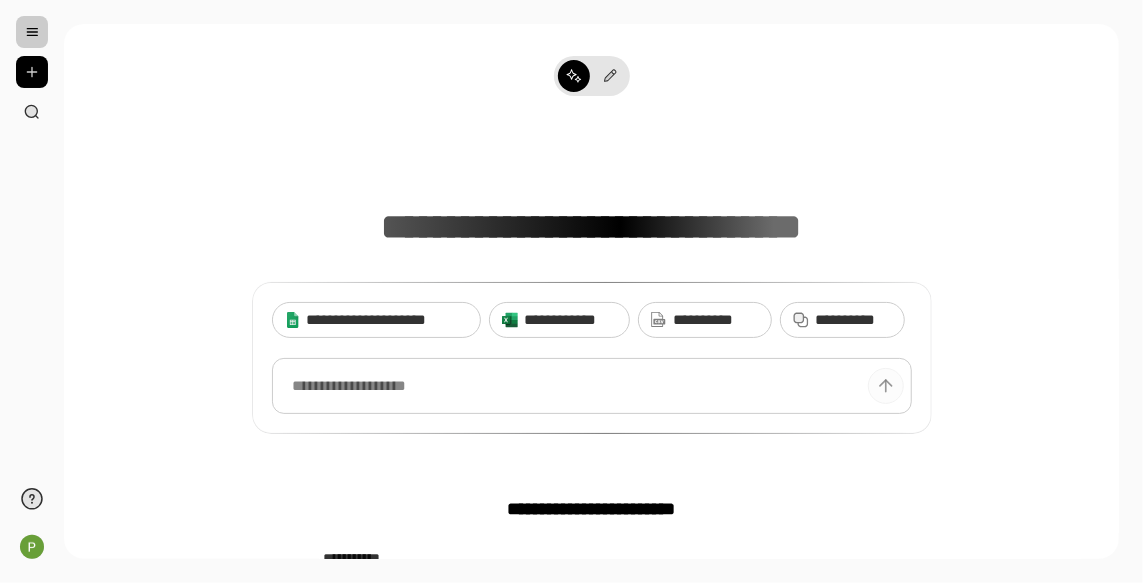 click at bounding box center (592, 386) 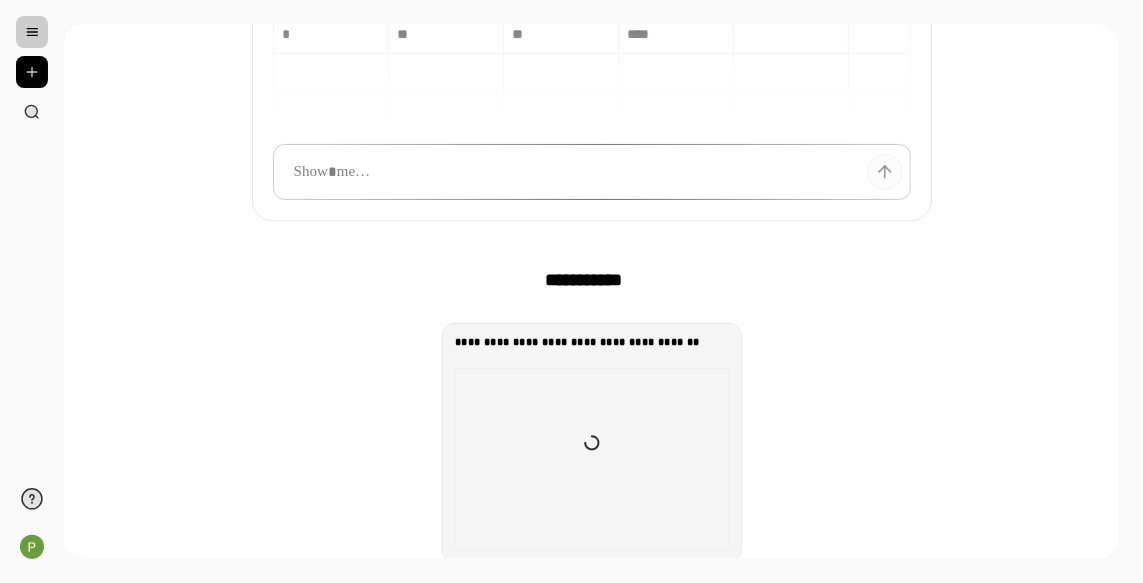 scroll, scrollTop: 111, scrollLeft: 0, axis: vertical 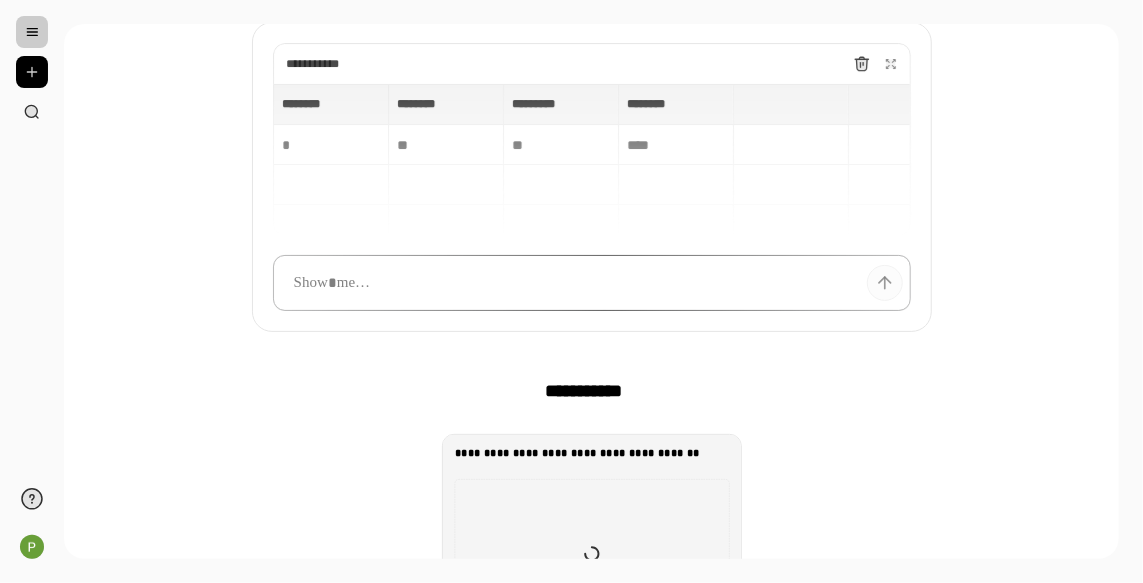 click at bounding box center [592, 283] 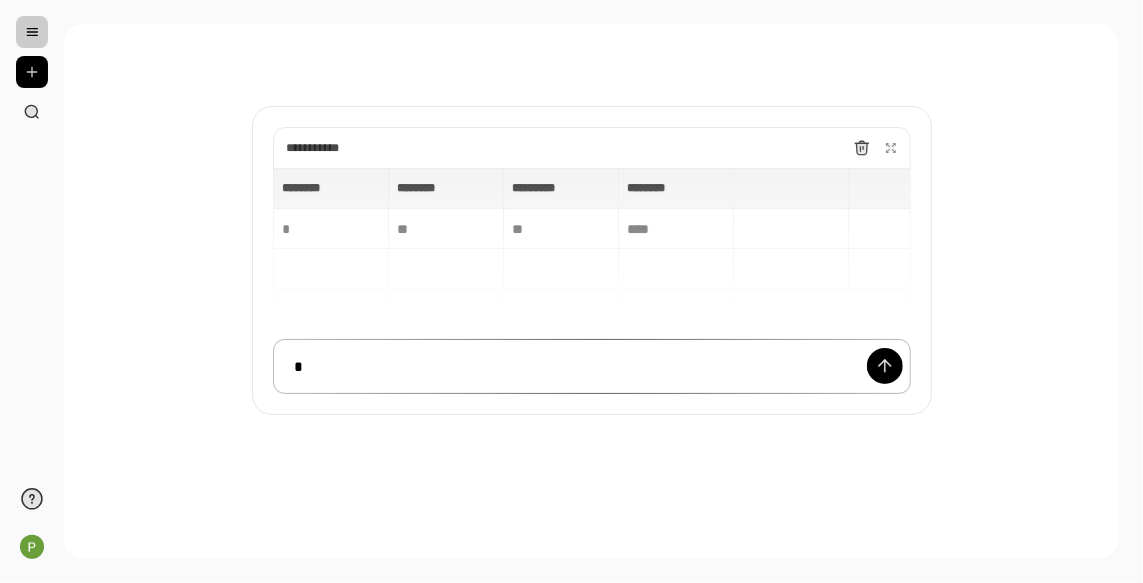 scroll, scrollTop: 26, scrollLeft: 0, axis: vertical 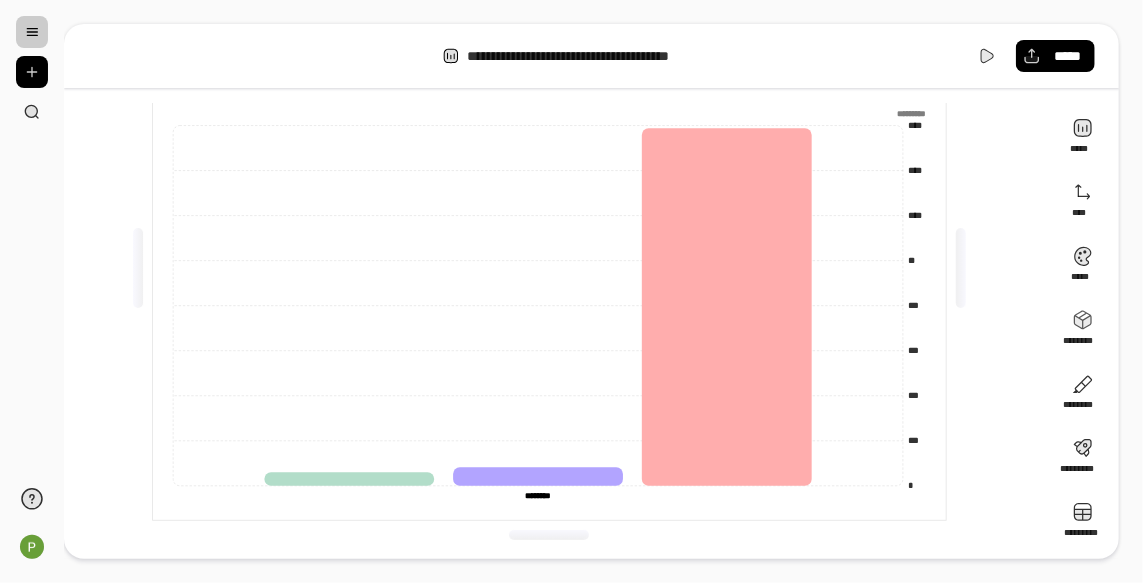 click on "********" at bounding box center (537, 495) 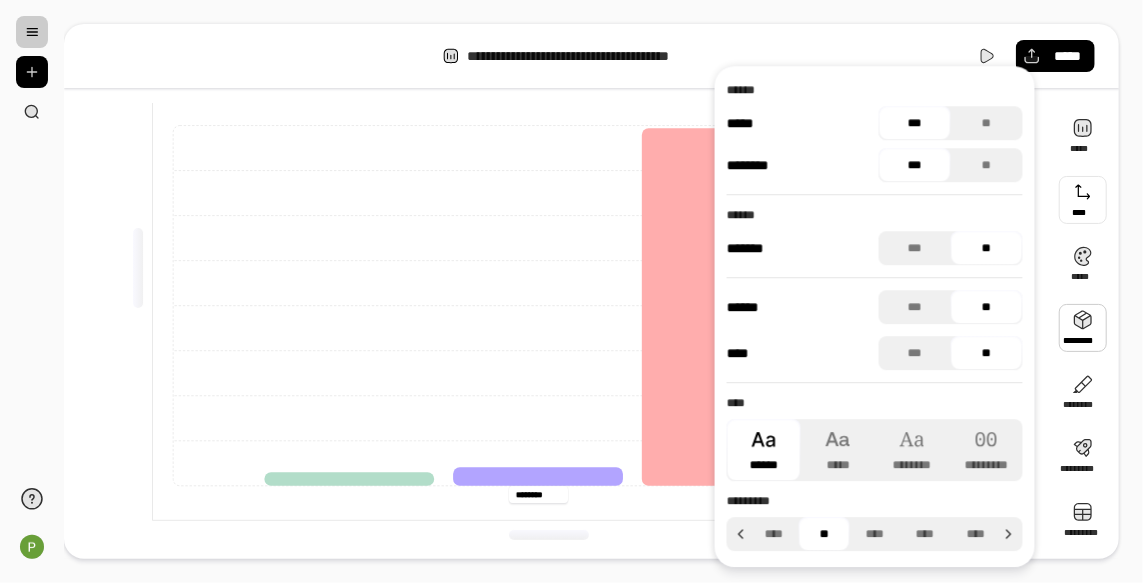 scroll, scrollTop: 0, scrollLeft: 0, axis: both 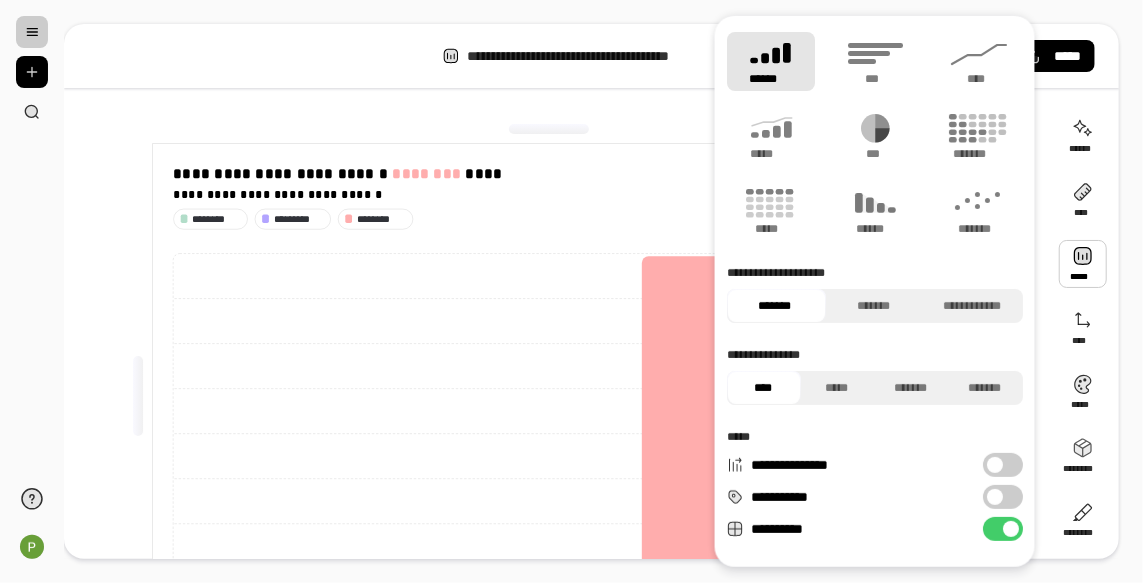 click at bounding box center [1083, 264] 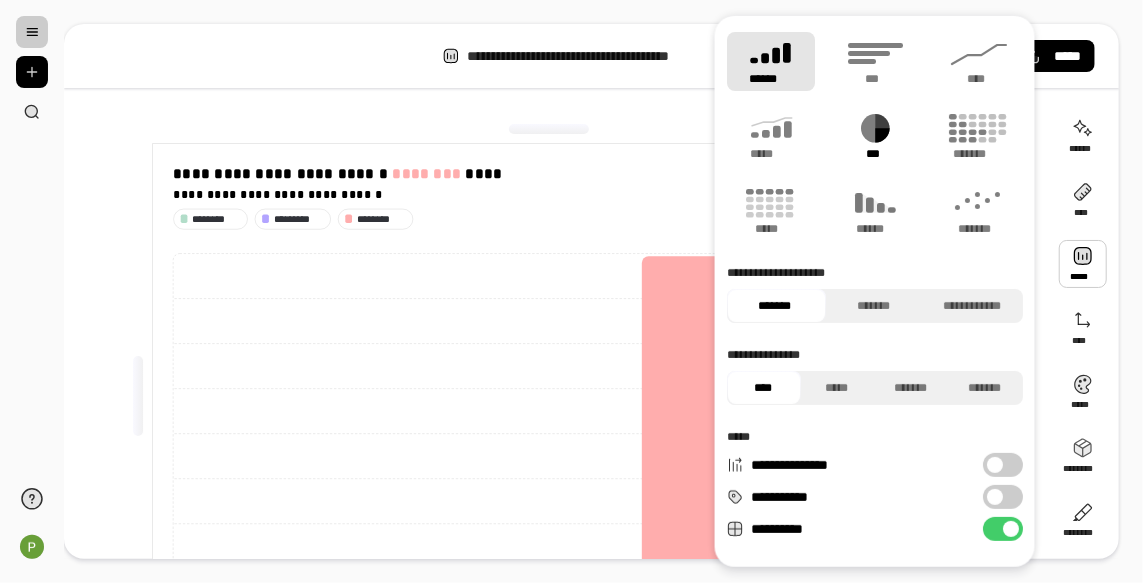 click 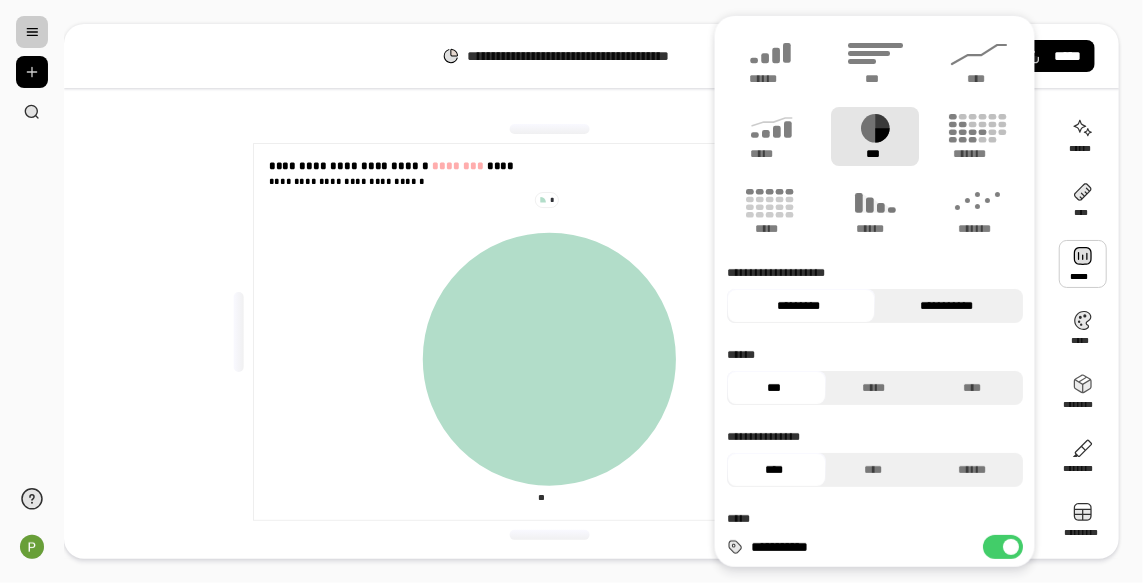 click on "**********" at bounding box center [946, 306] 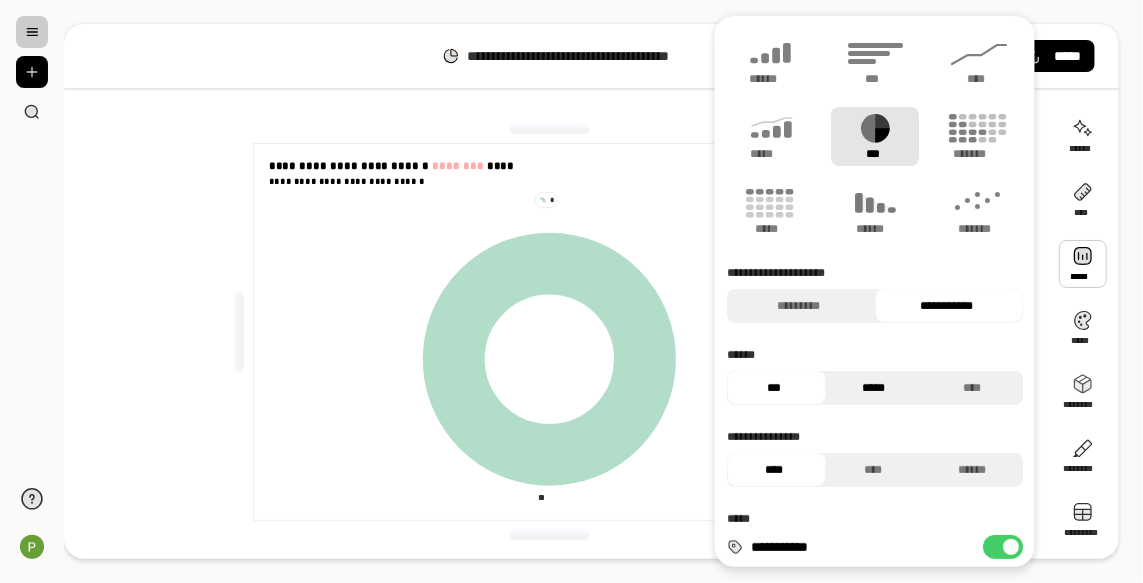 click on "*****" at bounding box center [872, 388] 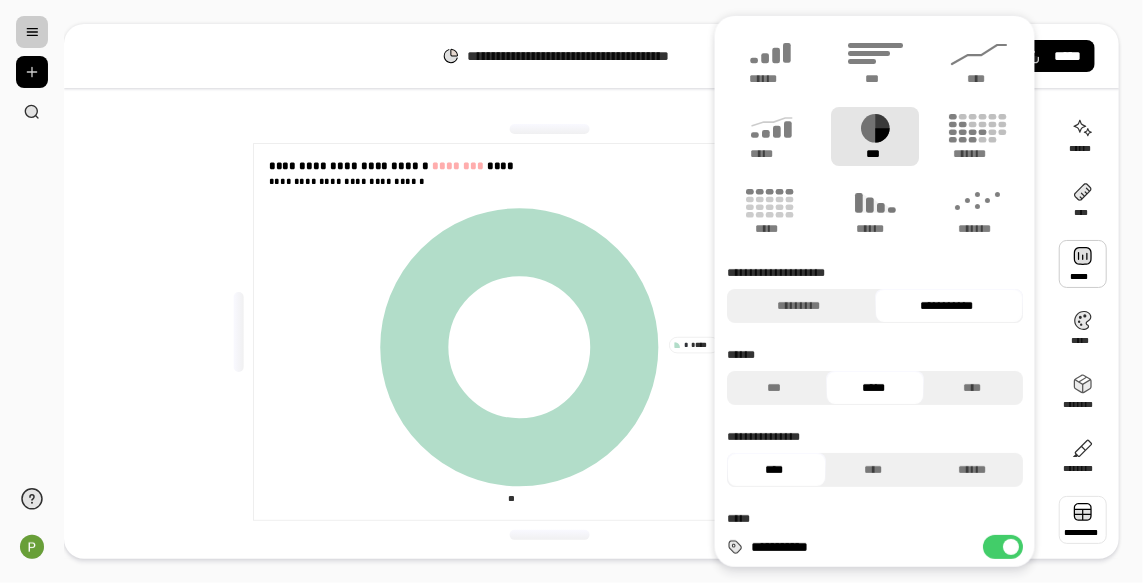 click at bounding box center [1083, 520] 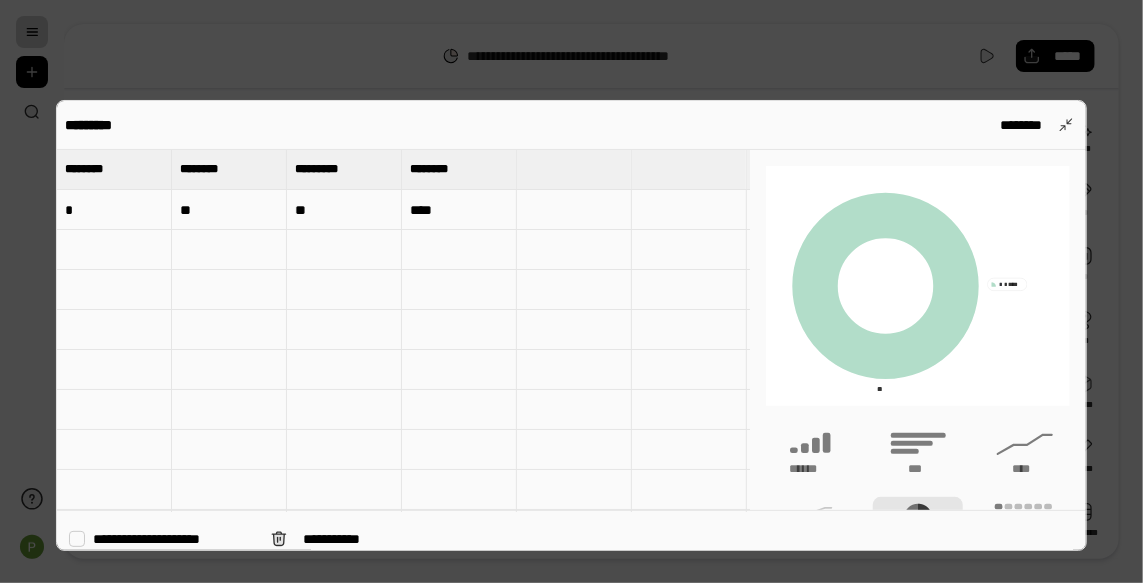 click on "**********" at bounding box center [174, 539] 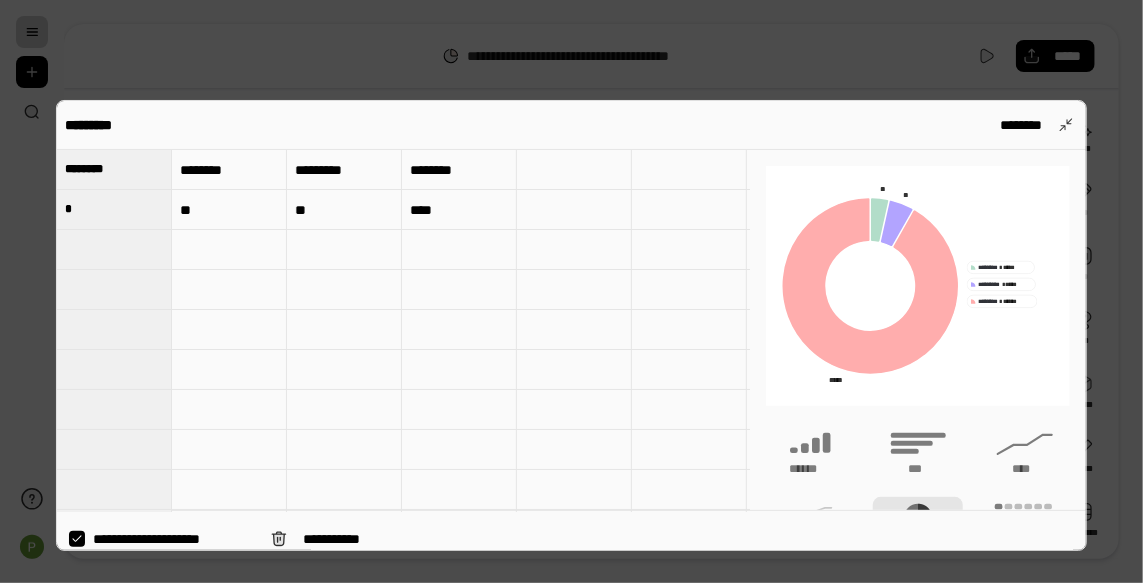 click at bounding box center (571, 291) 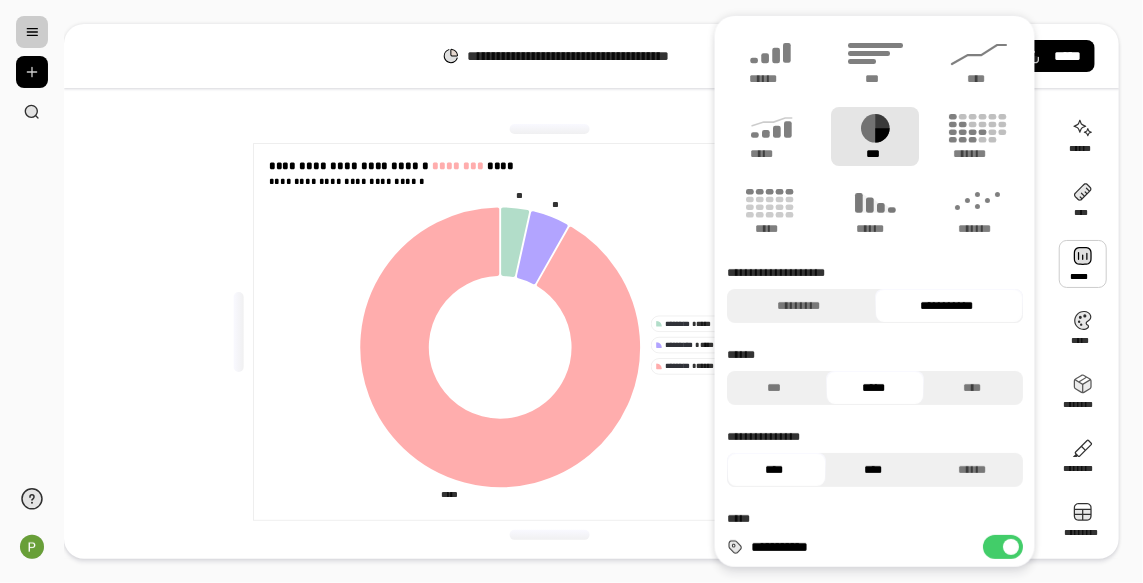 click on "****" at bounding box center (872, 470) 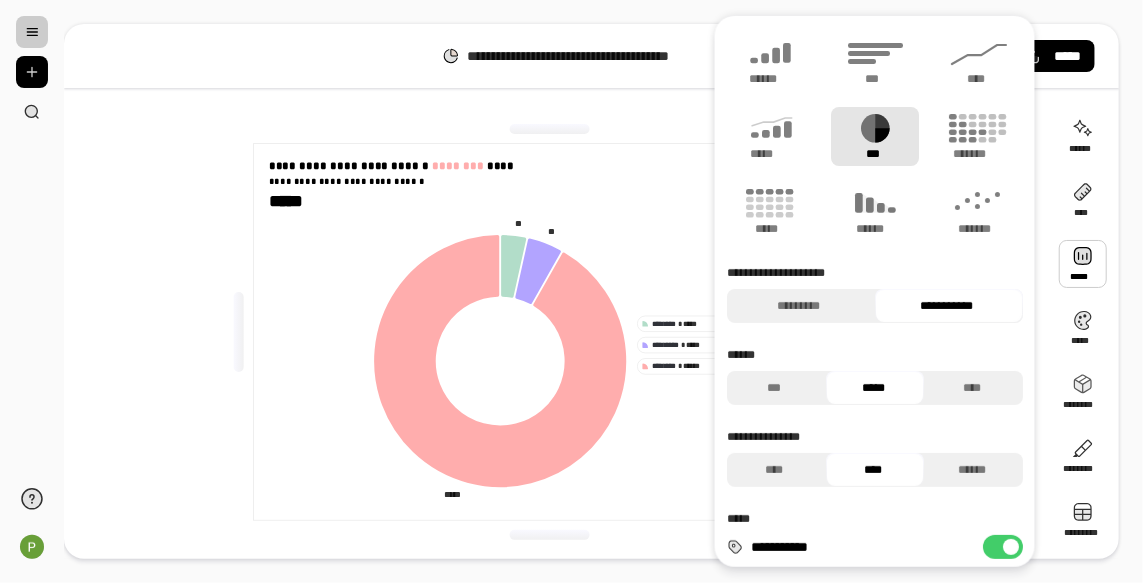 click on "****" at bounding box center [872, 470] 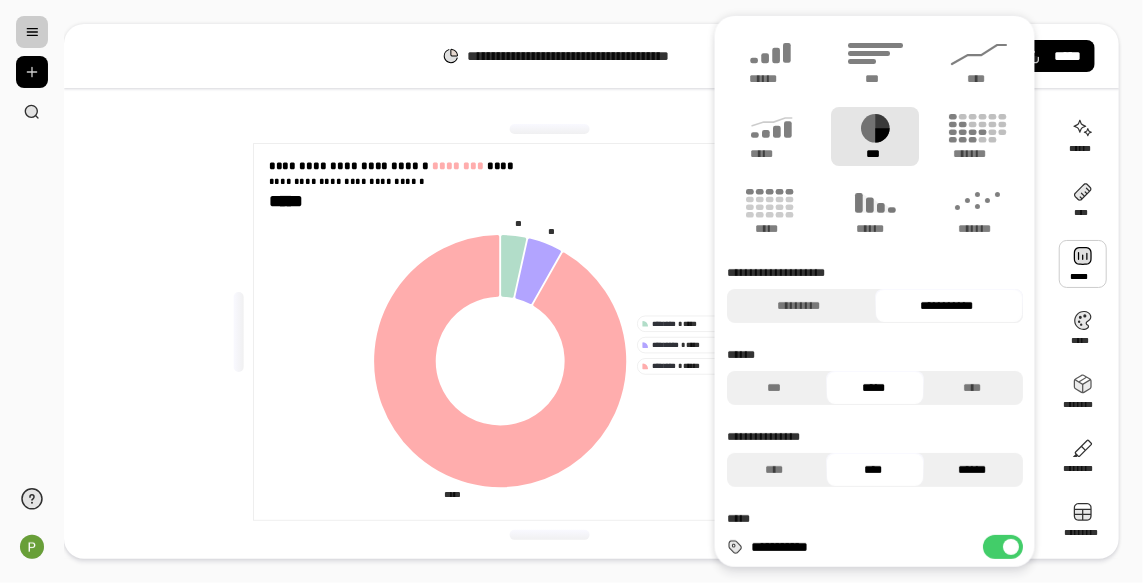 click on "******" at bounding box center (971, 470) 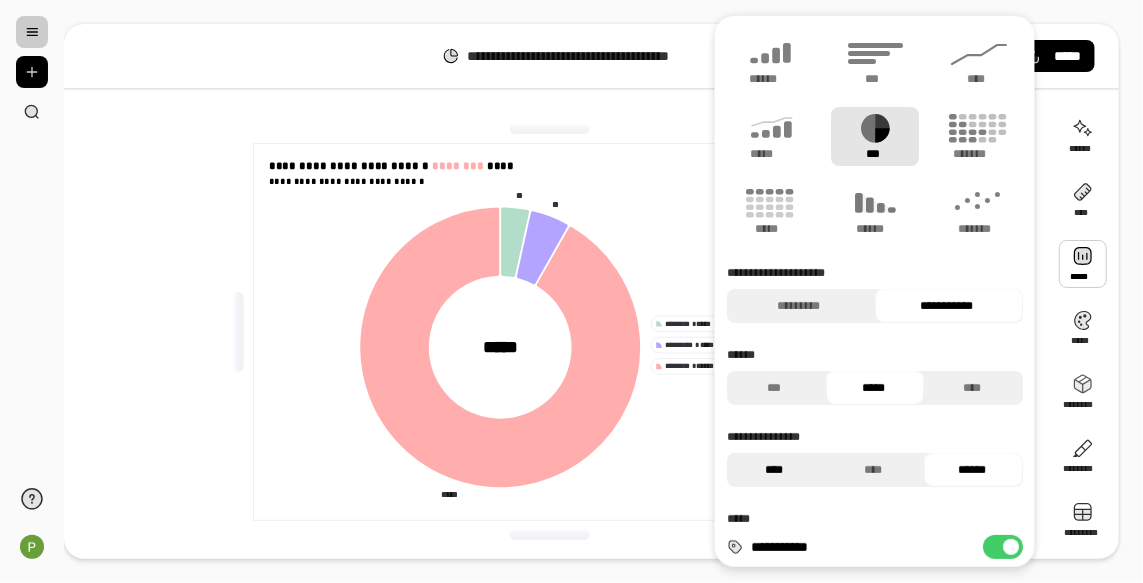 click on "****" at bounding box center (774, 470) 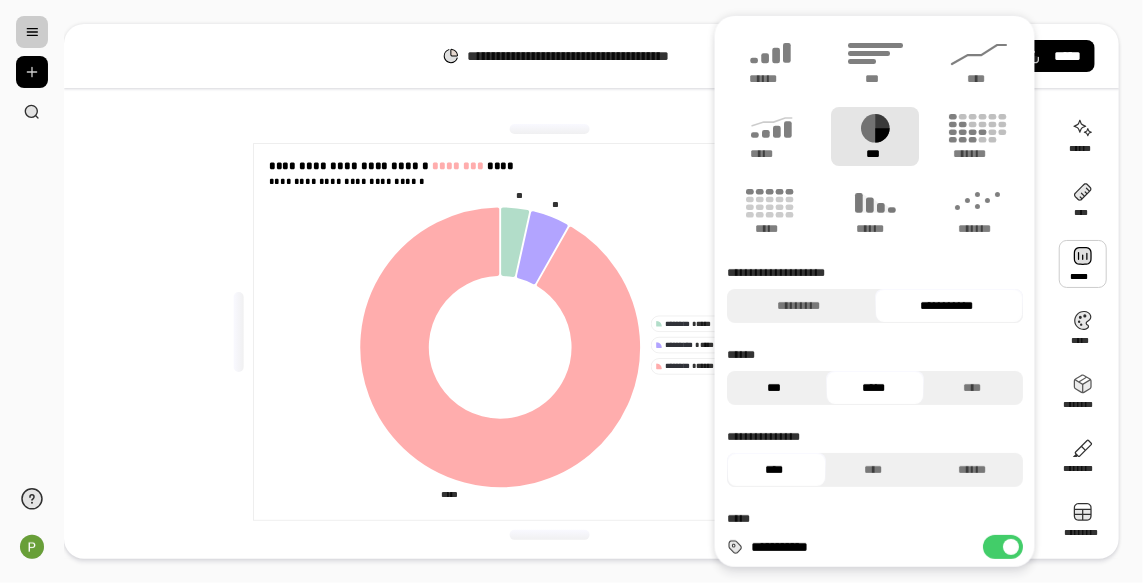 click on "***" at bounding box center [774, 388] 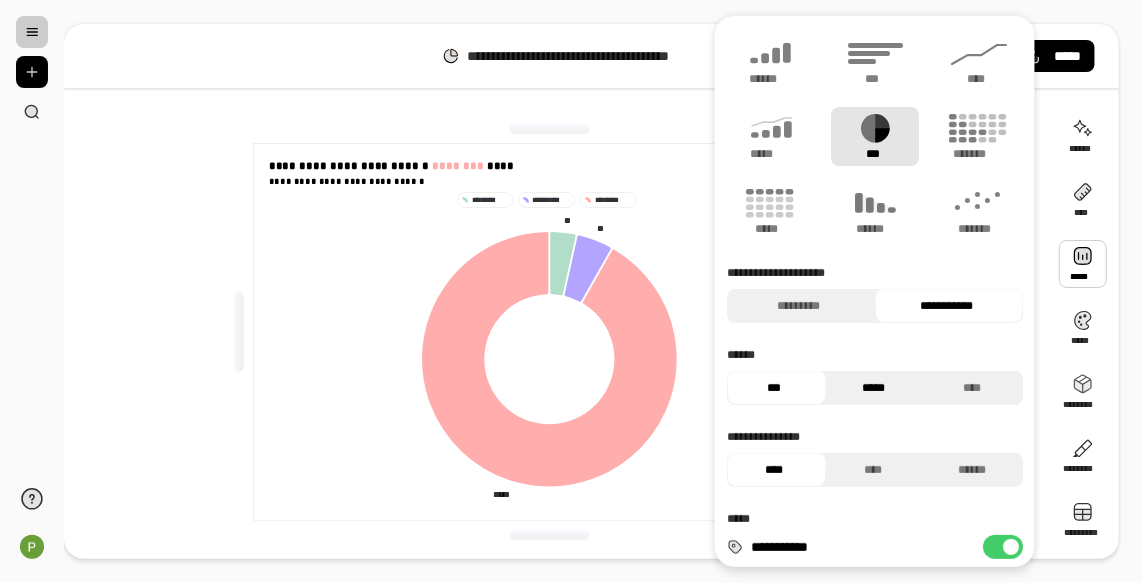 click on "*****" at bounding box center (872, 388) 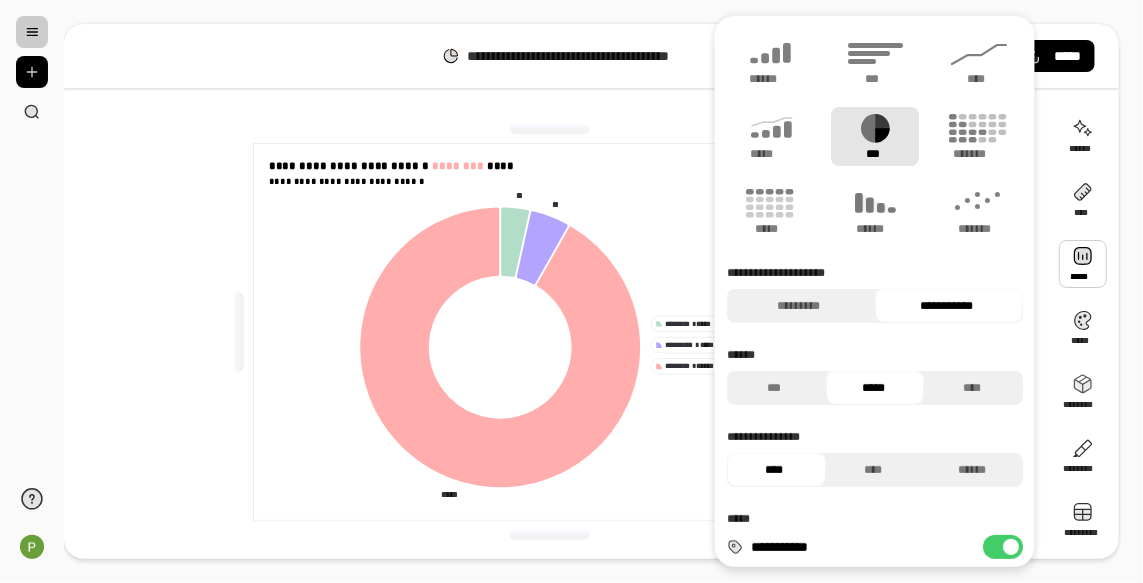 drag, startPoint x: 270, startPoint y: 37, endPoint x: 305, endPoint y: 44, distance: 35.69314 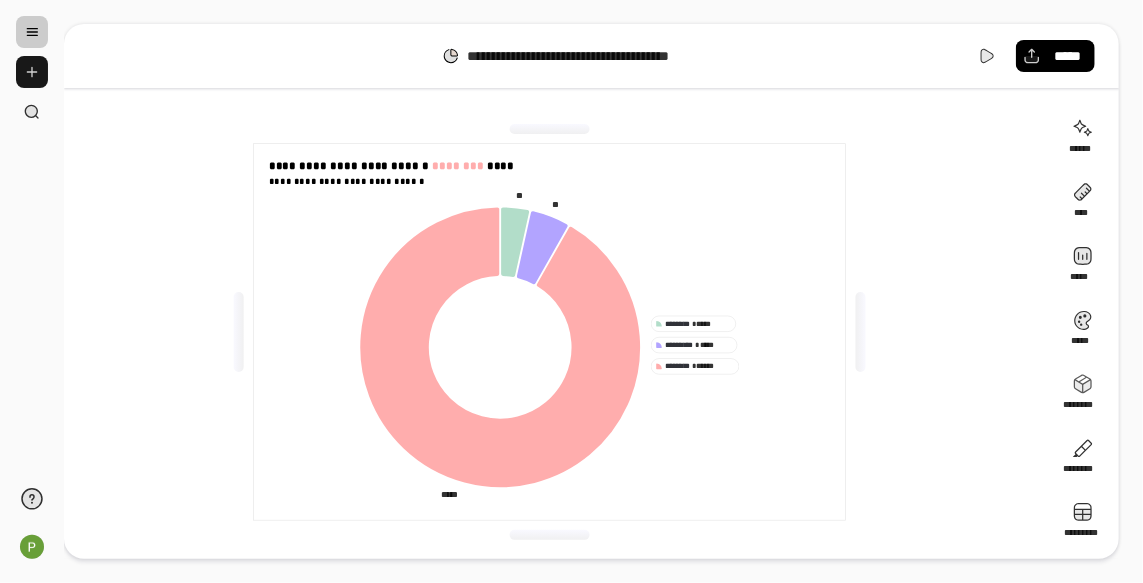 click at bounding box center [32, 72] 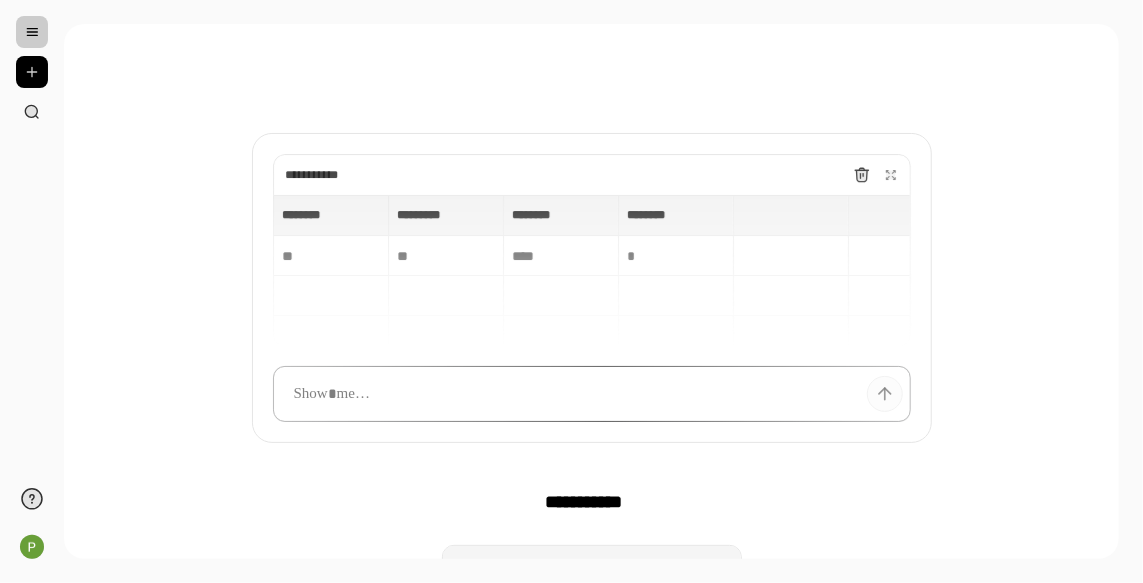 type 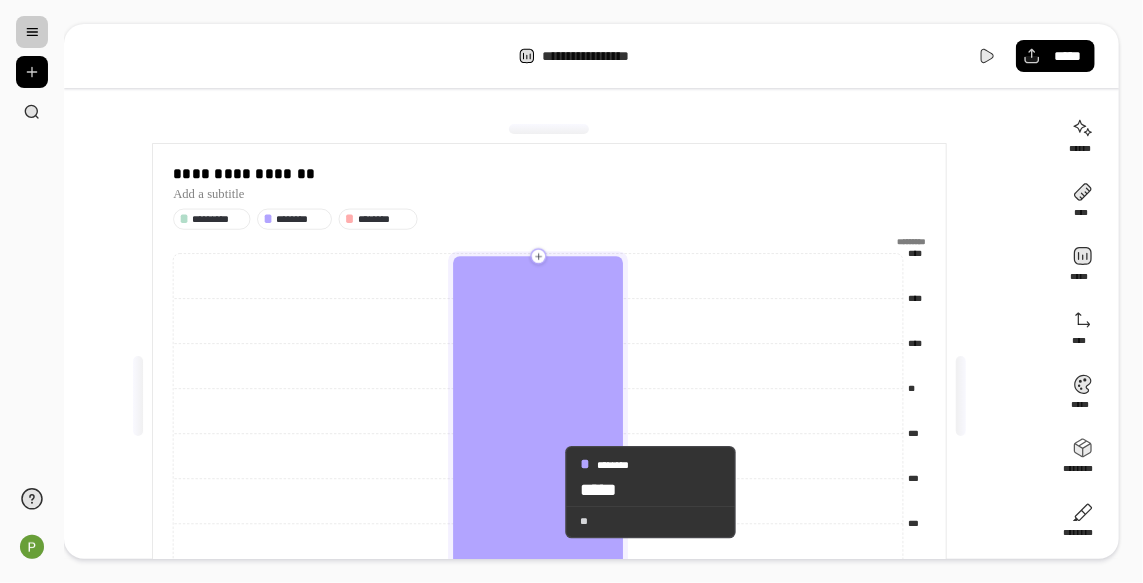 scroll, scrollTop: 128, scrollLeft: 0, axis: vertical 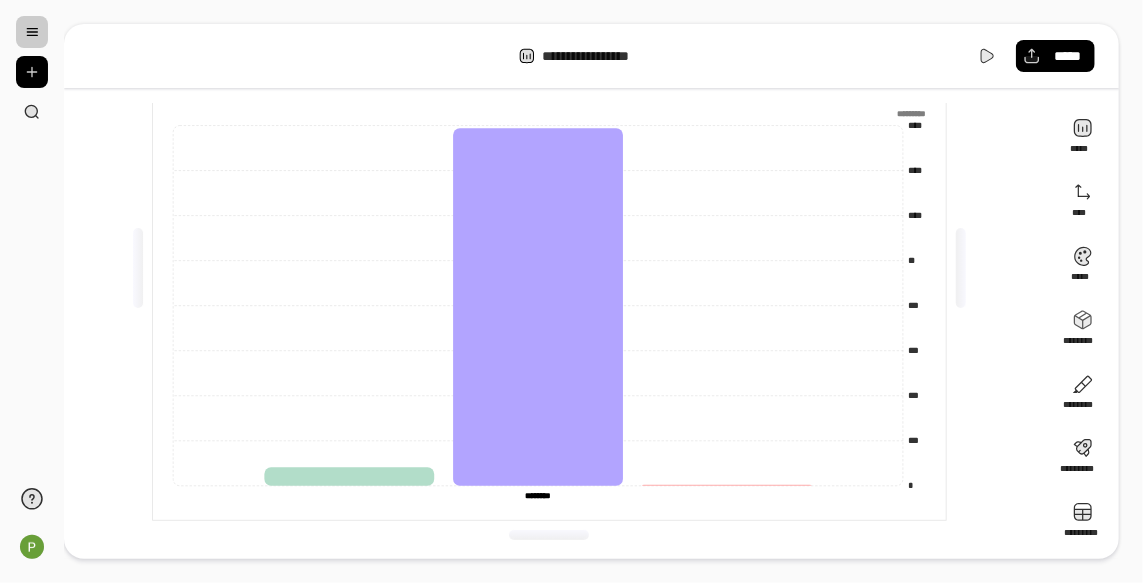 click on "********" at bounding box center (538, 495) 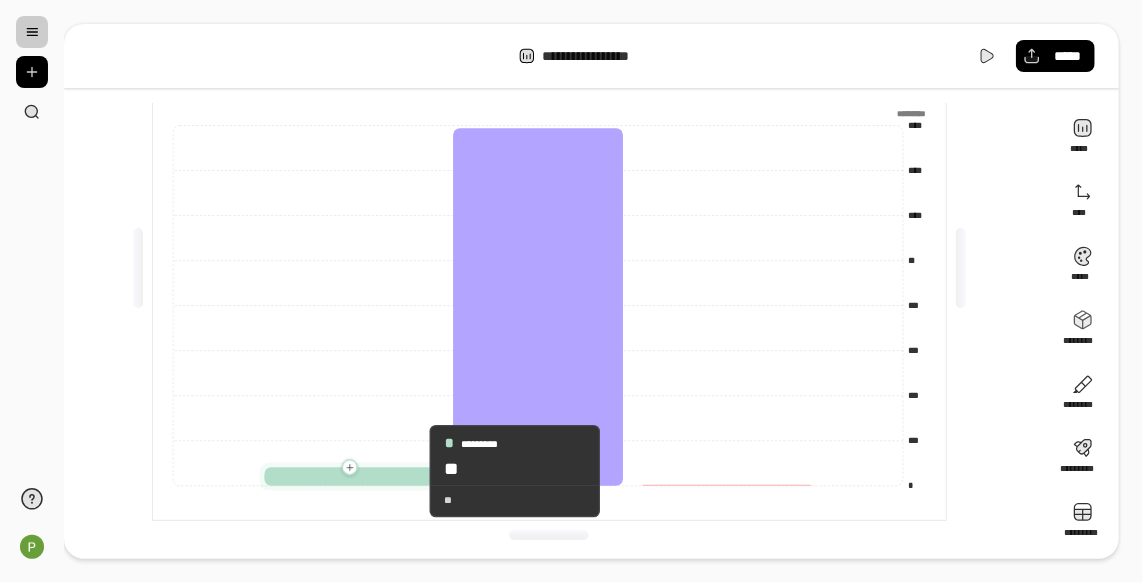 click 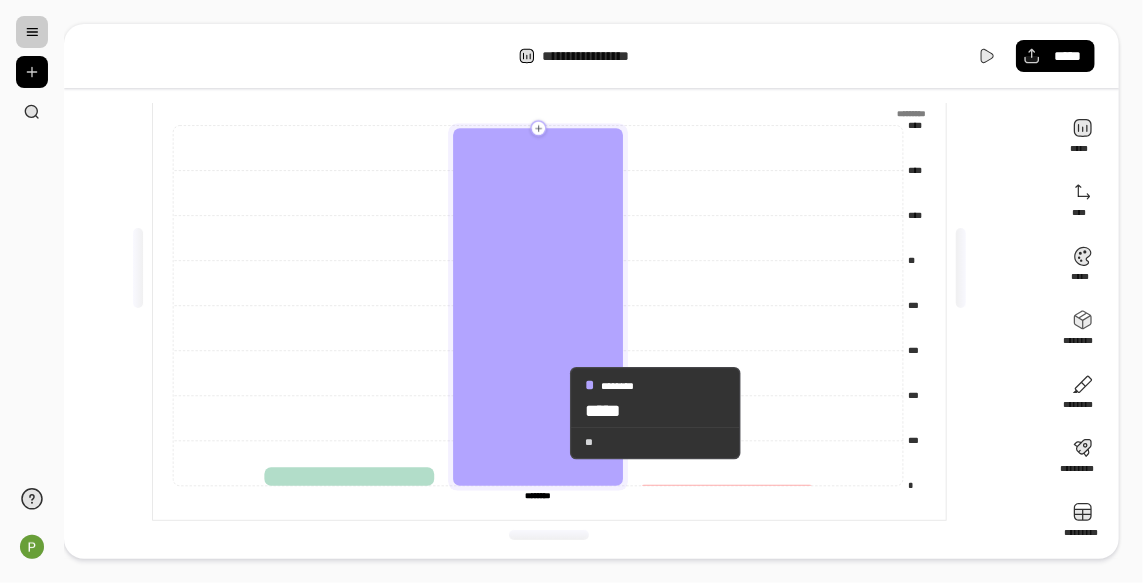click 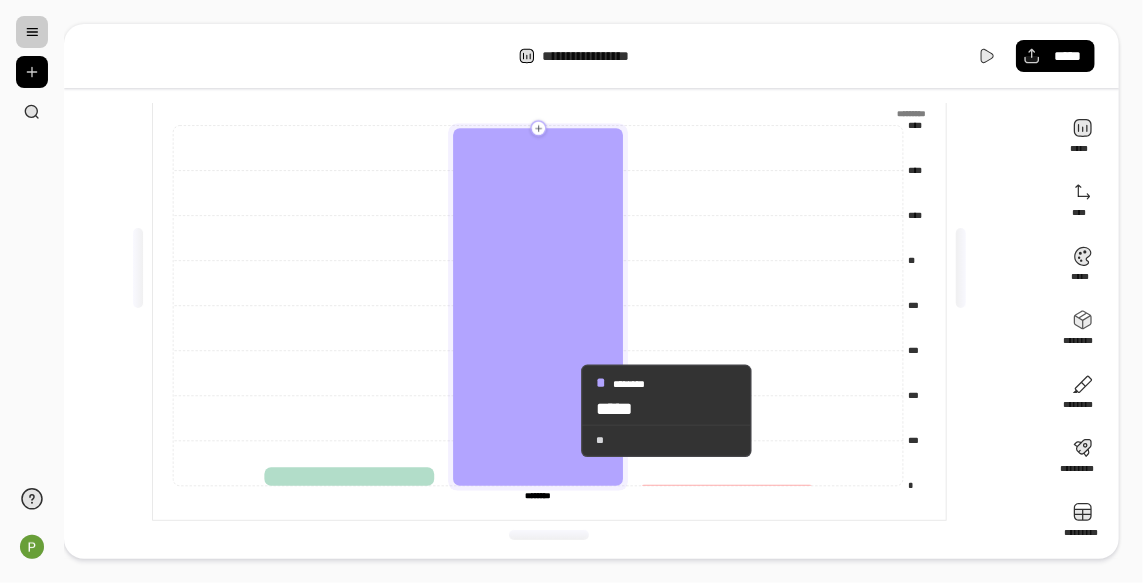 scroll, scrollTop: 0, scrollLeft: 0, axis: both 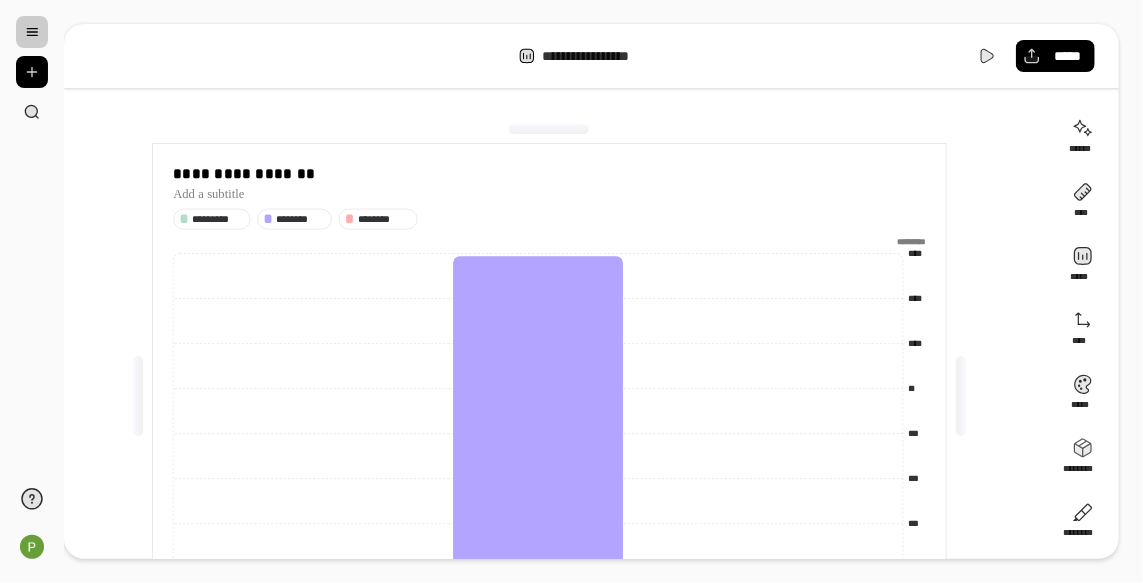 click at bounding box center (32, 32) 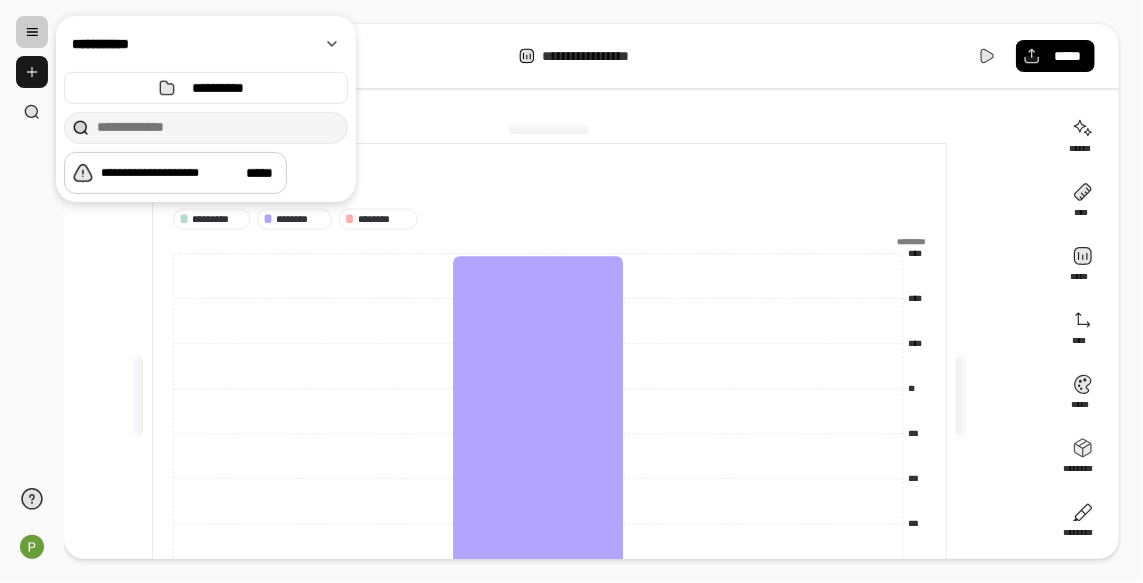 click at bounding box center (32, 72) 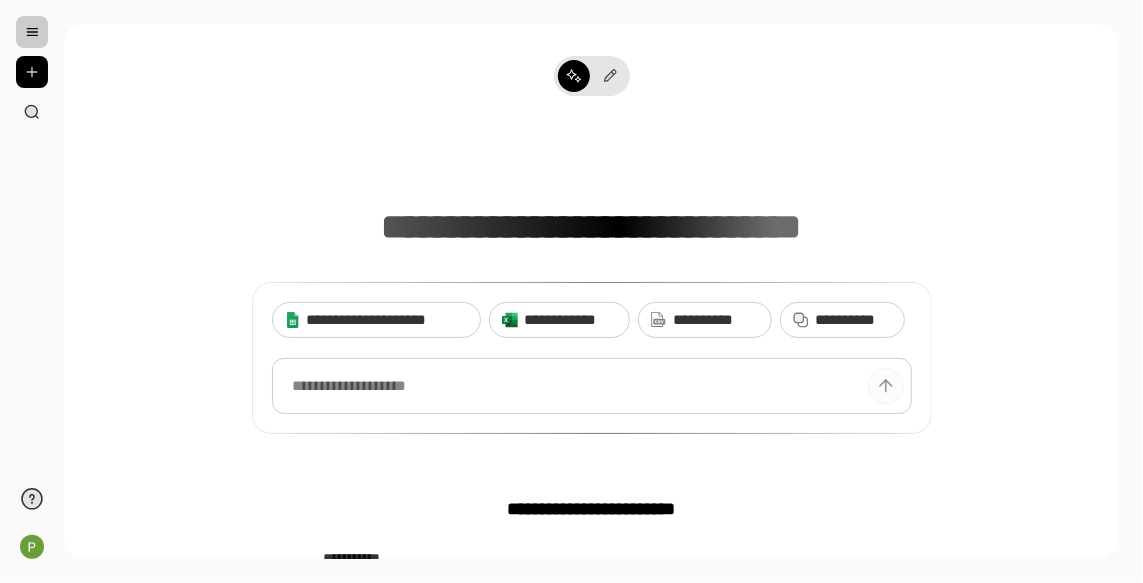 click at bounding box center [592, 386] 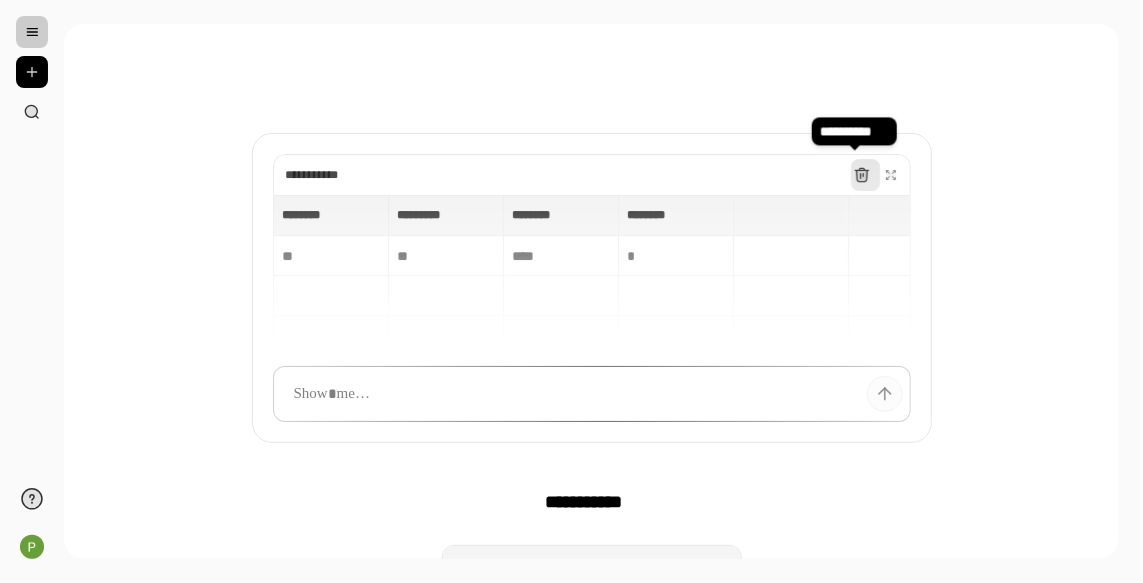 click 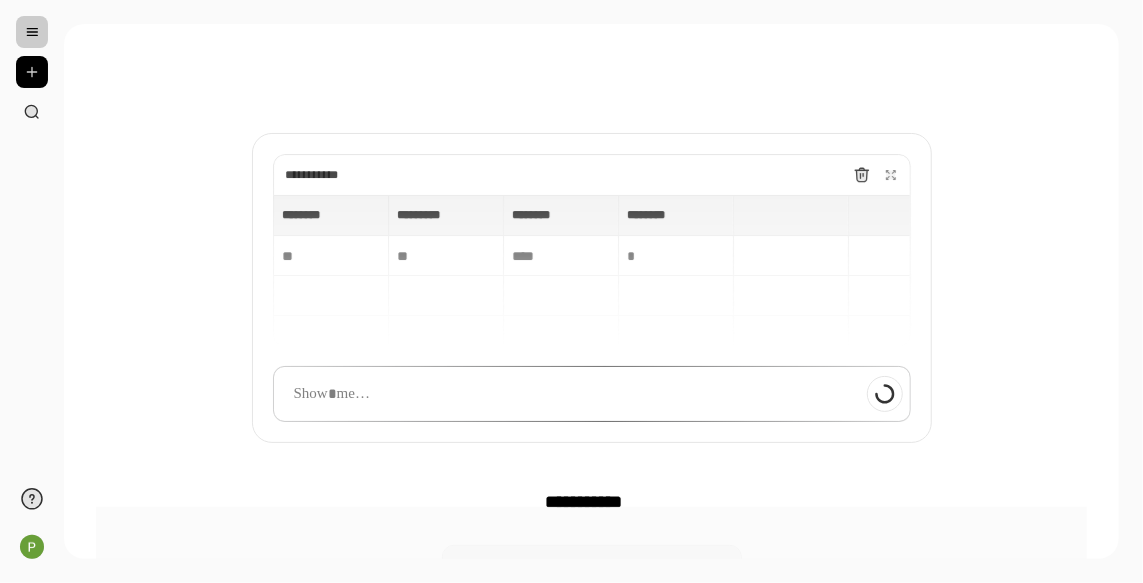click on "******** ******** ********* ********* ******** ******** ******** ******** ** ** **** *" at bounding box center [592, 271] 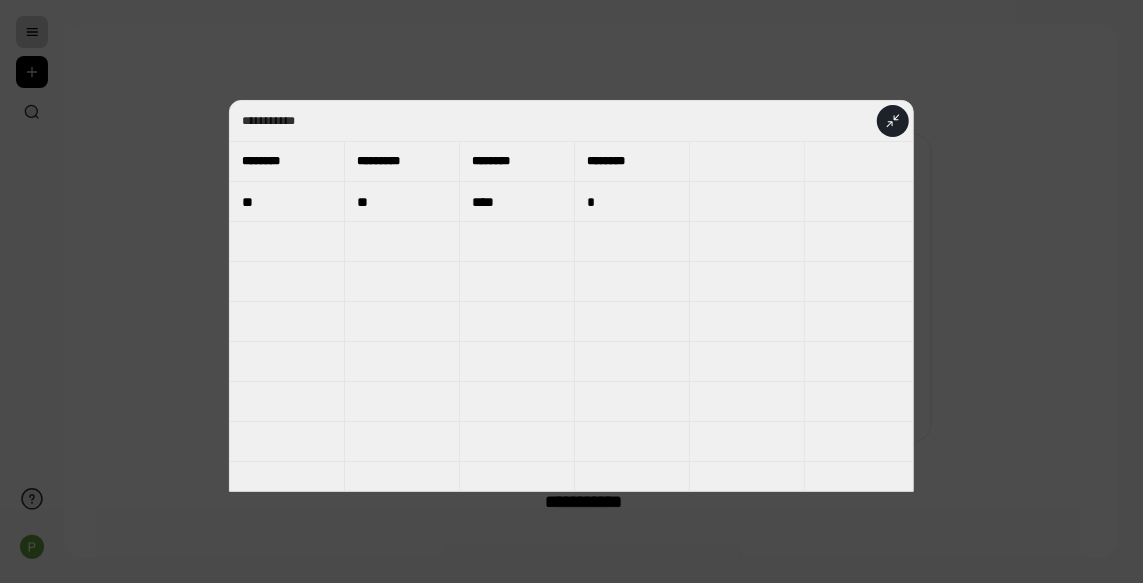 type on "***" 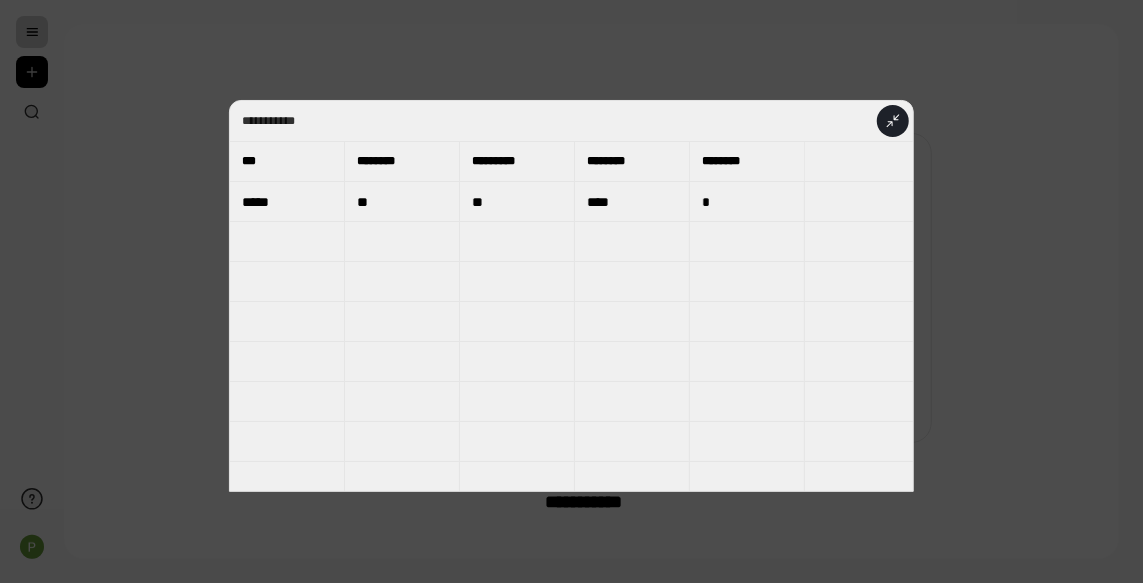 drag, startPoint x: 545, startPoint y: 525, endPoint x: 544, endPoint y: 510, distance: 15.033297 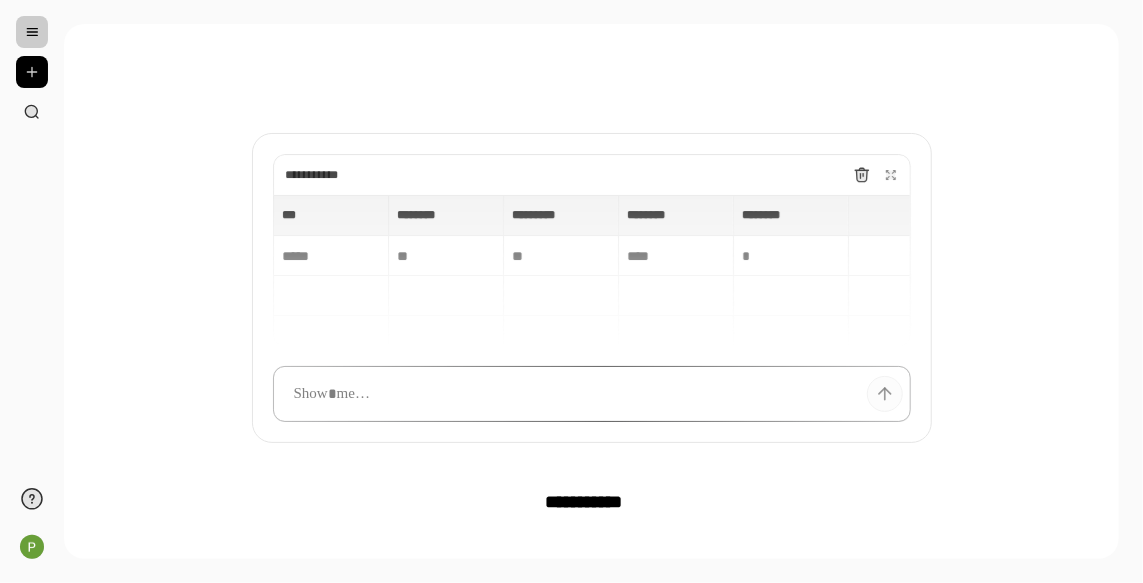 click at bounding box center (592, 394) 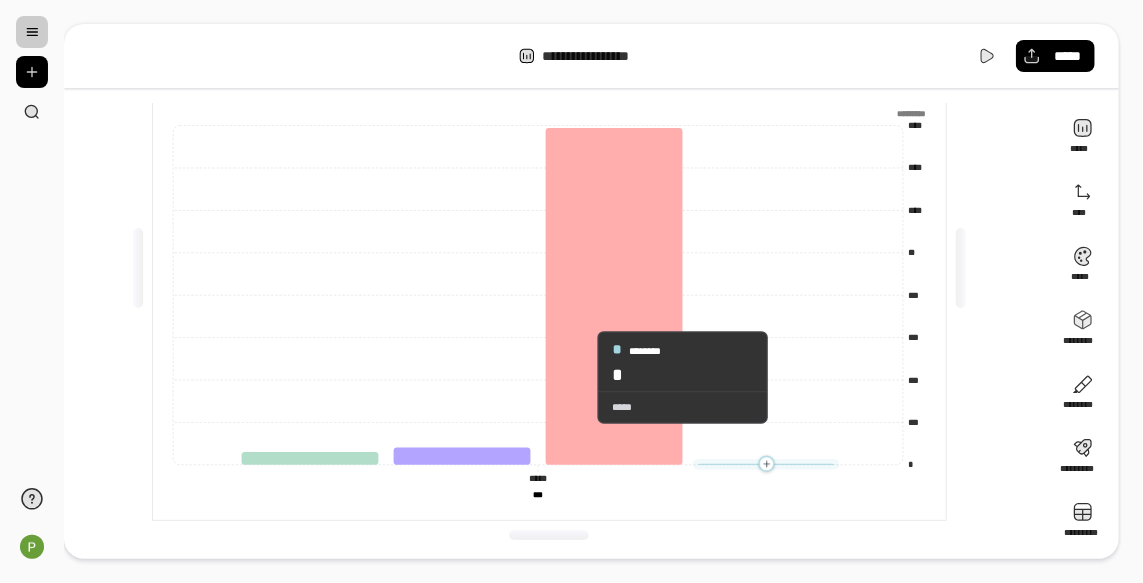 scroll, scrollTop: 17, scrollLeft: 0, axis: vertical 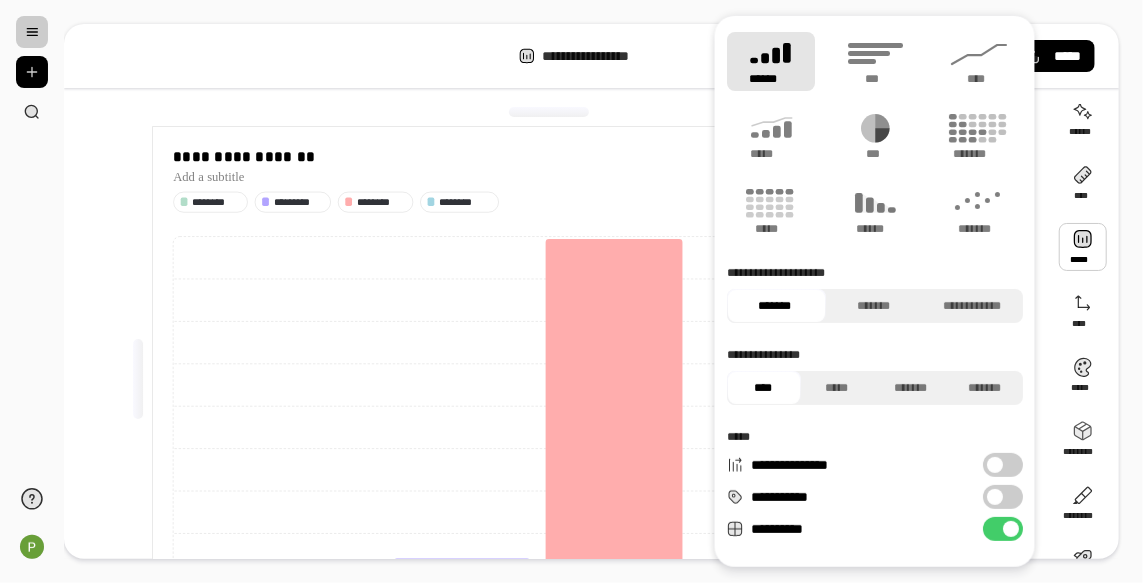 click at bounding box center [1083, 247] 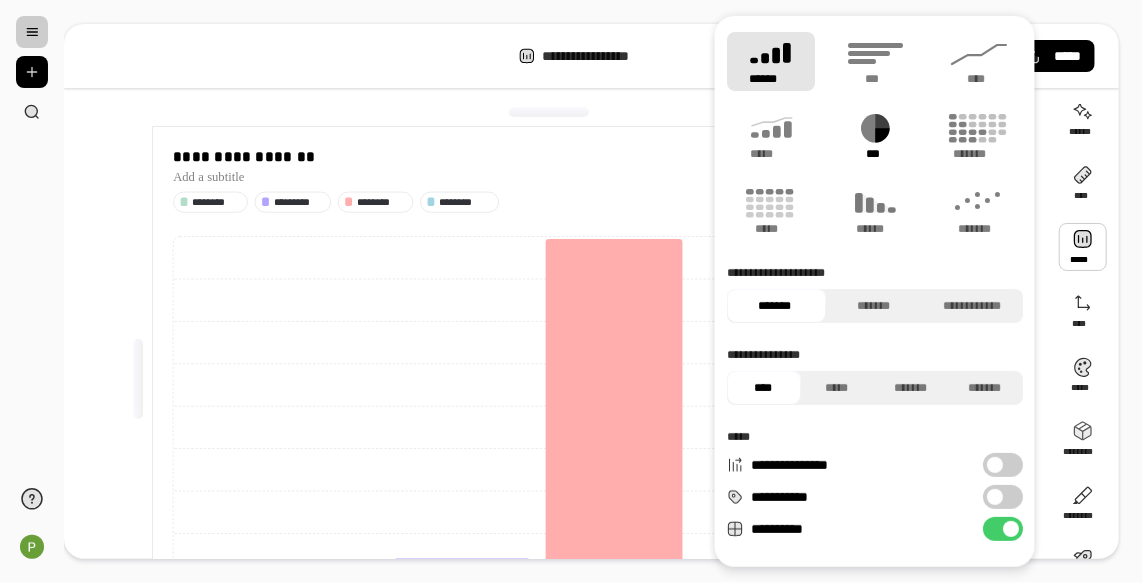 click 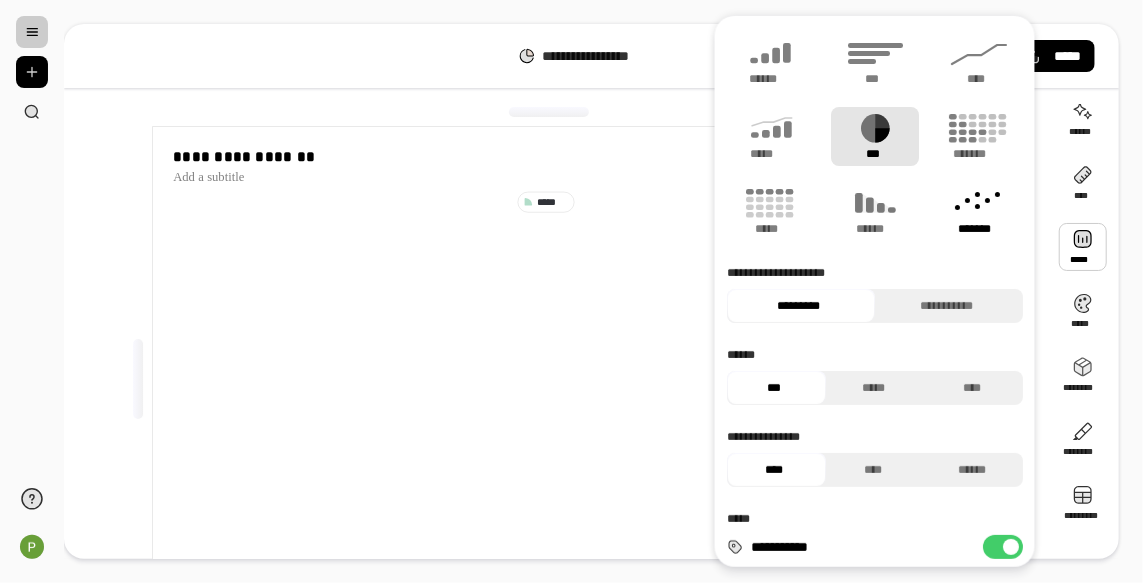 scroll, scrollTop: 0, scrollLeft: 0, axis: both 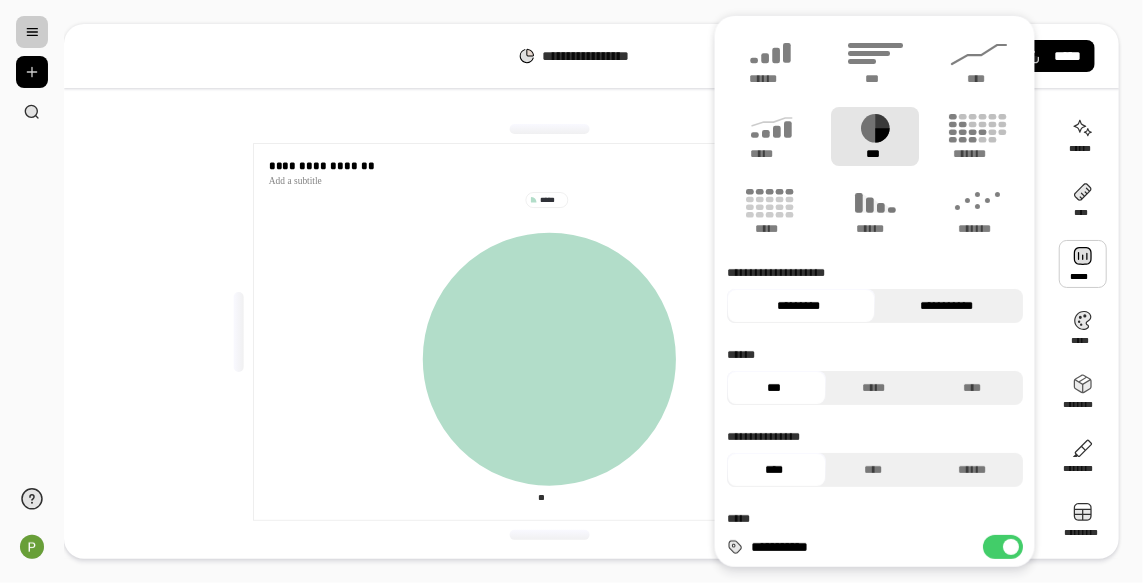 click on "**********" at bounding box center (946, 306) 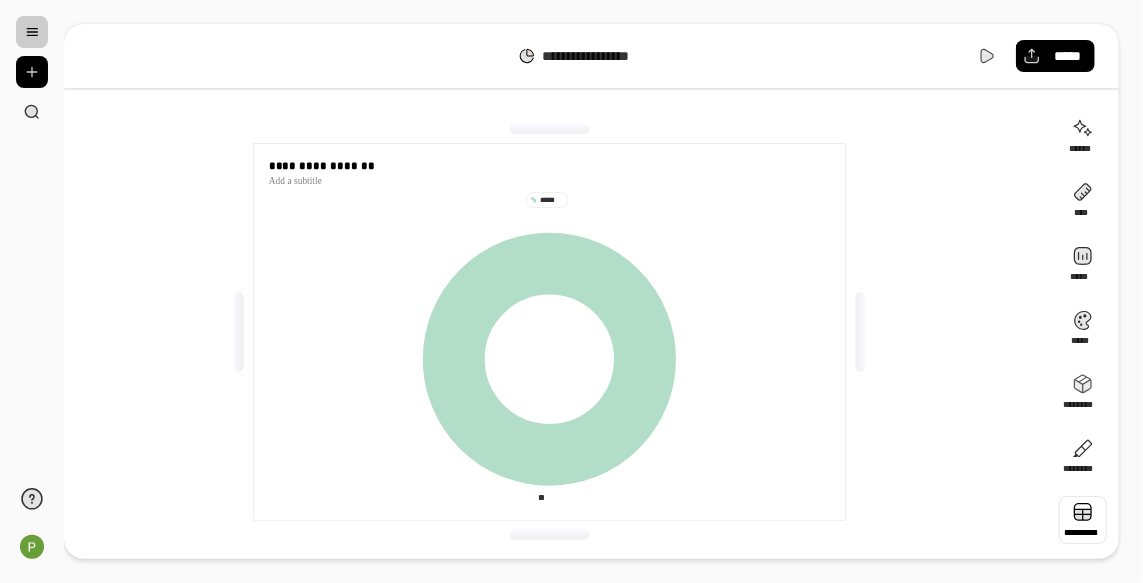 click at bounding box center (1083, 520) 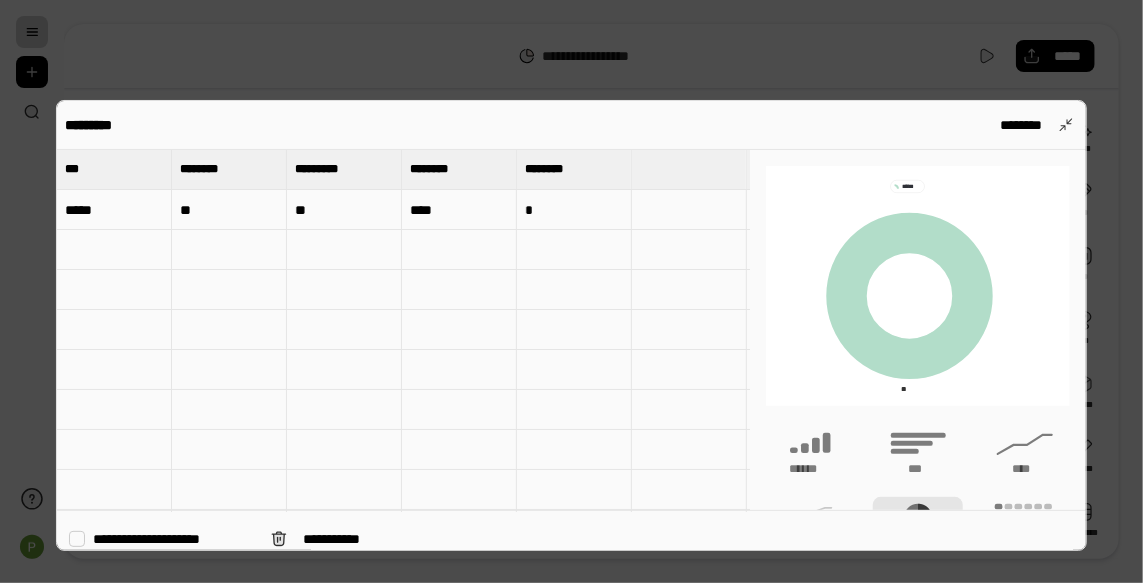 drag, startPoint x: 121, startPoint y: 537, endPoint x: 193, endPoint y: 531, distance: 72.249565 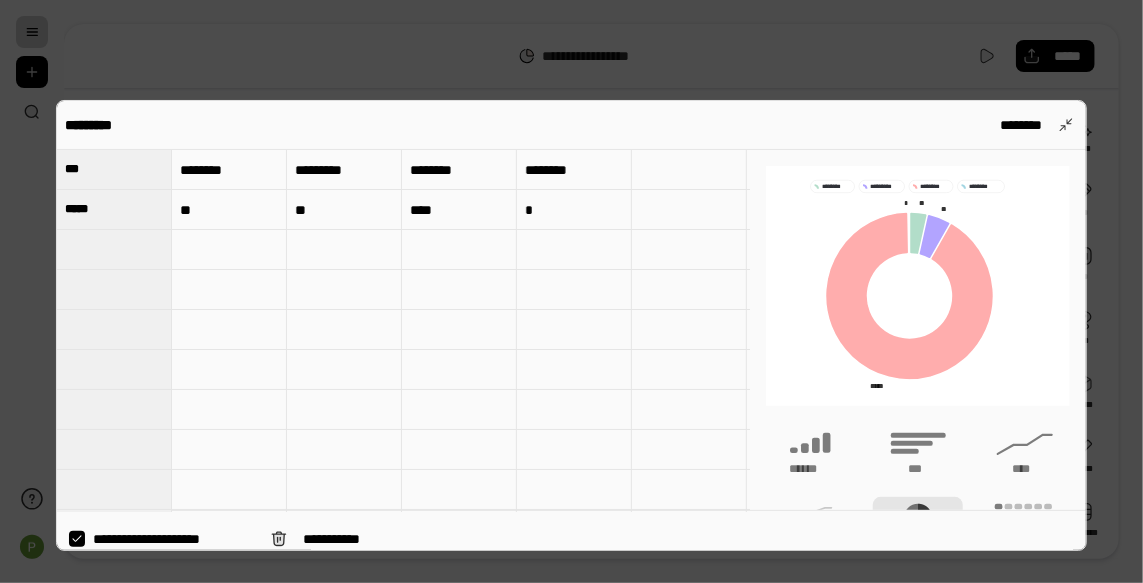 click at bounding box center (571, 291) 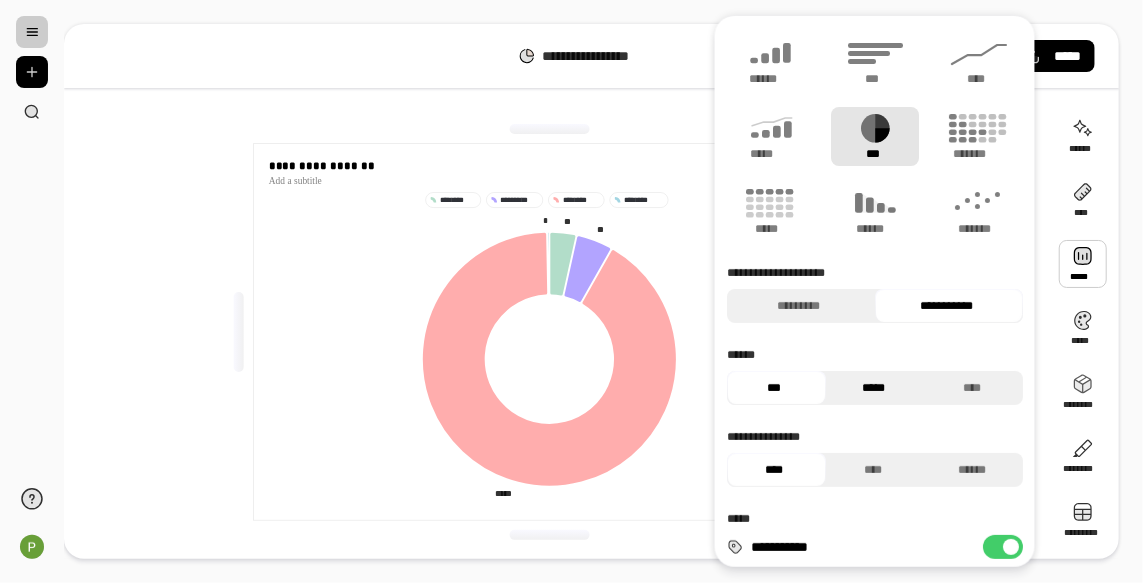 click on "*****" at bounding box center (872, 388) 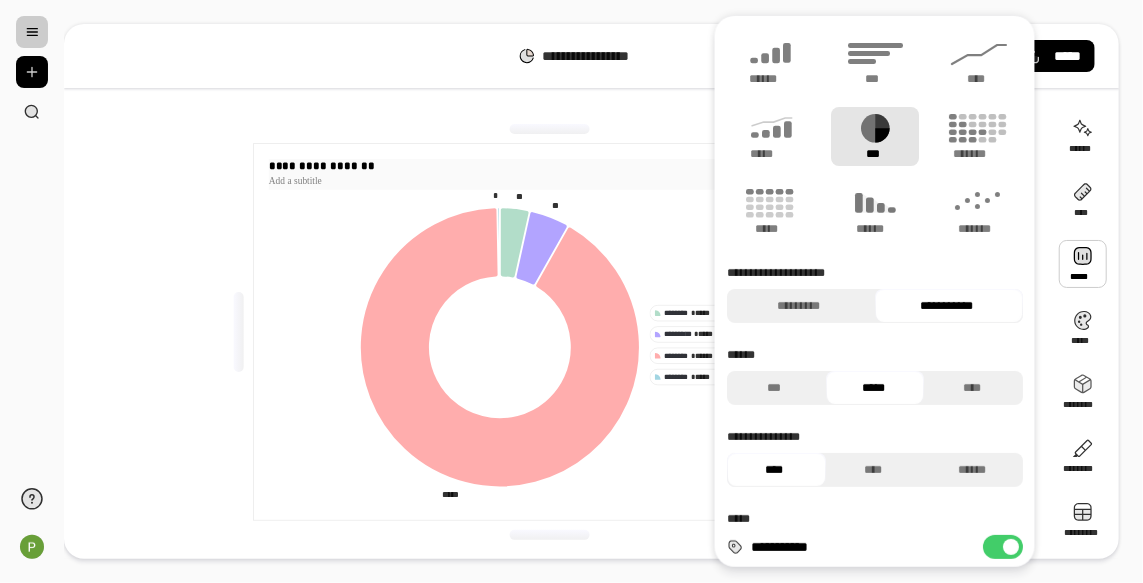click at bounding box center [549, 181] 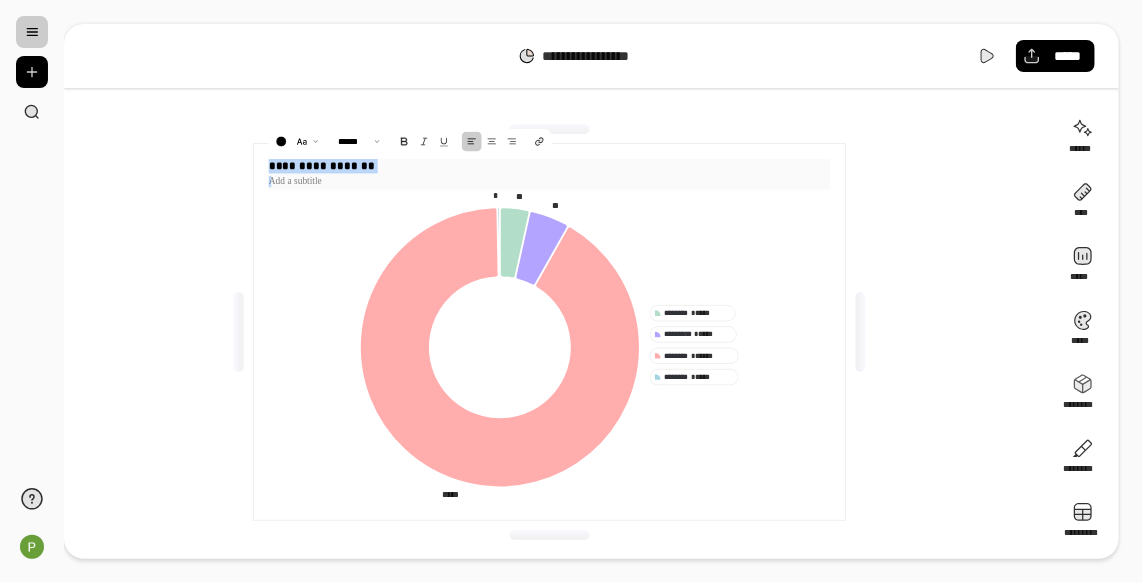 drag, startPoint x: 347, startPoint y: 178, endPoint x: 261, endPoint y: 165, distance: 86.977005 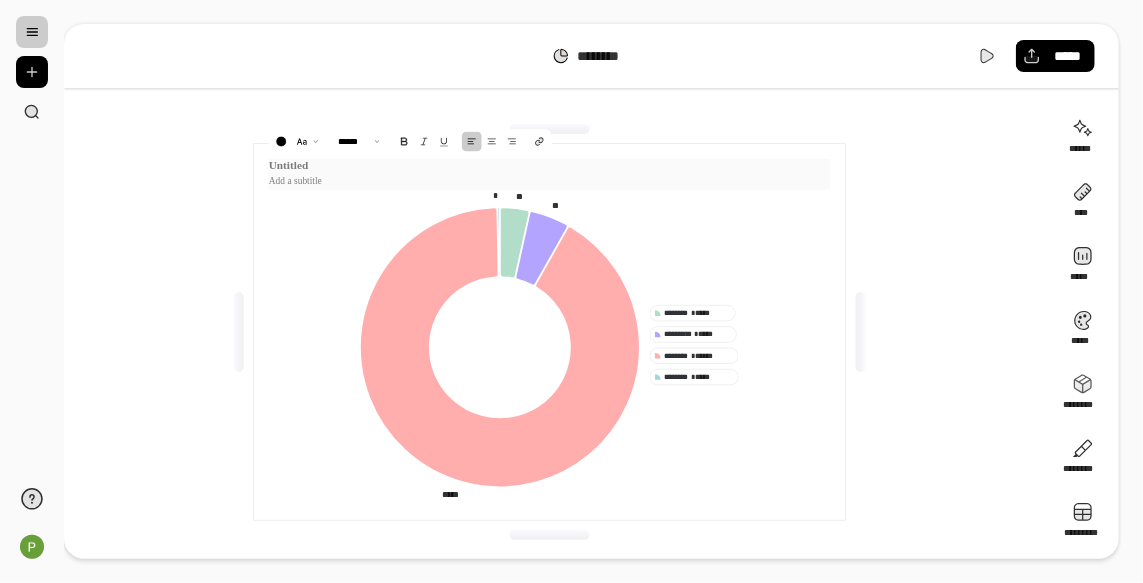 drag, startPoint x: 349, startPoint y: 181, endPoint x: 240, endPoint y: 165, distance: 110.16805 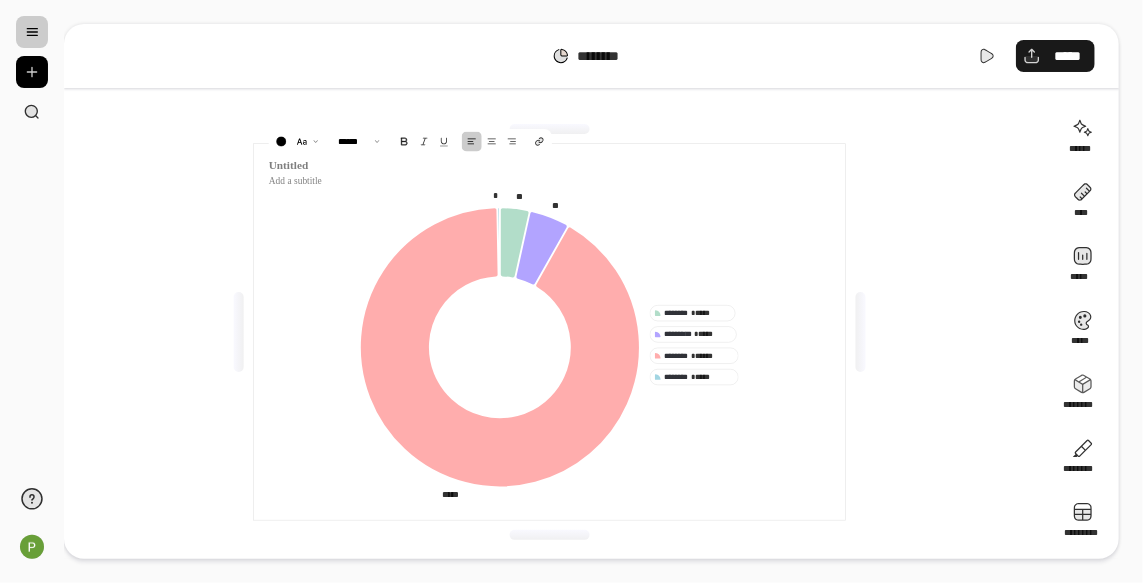 click on "*****" at bounding box center (1055, 56) 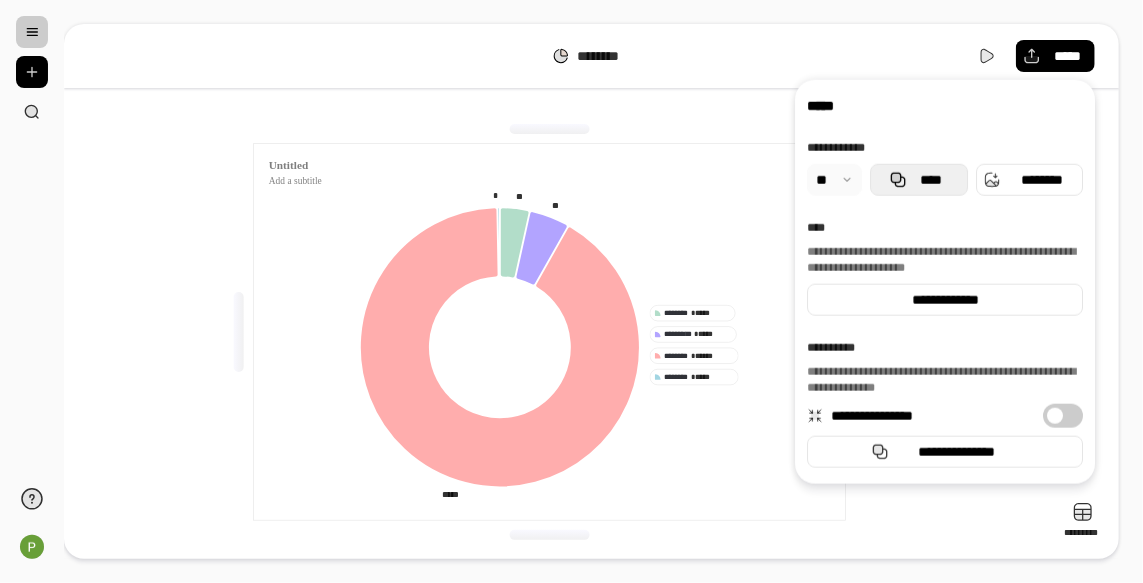 click on "****" at bounding box center [931, 180] 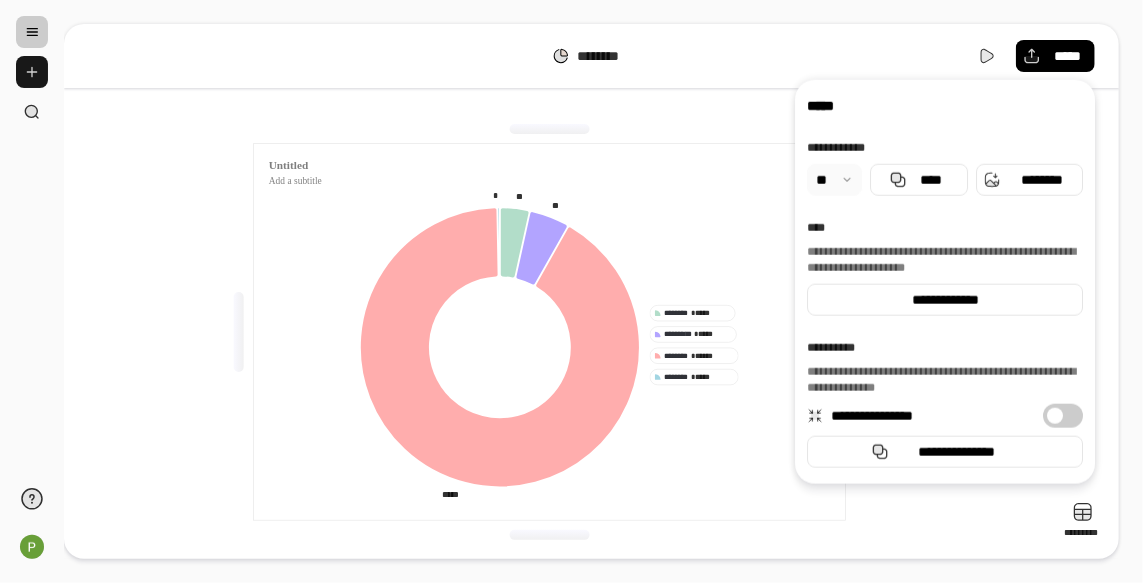 click at bounding box center (32, 72) 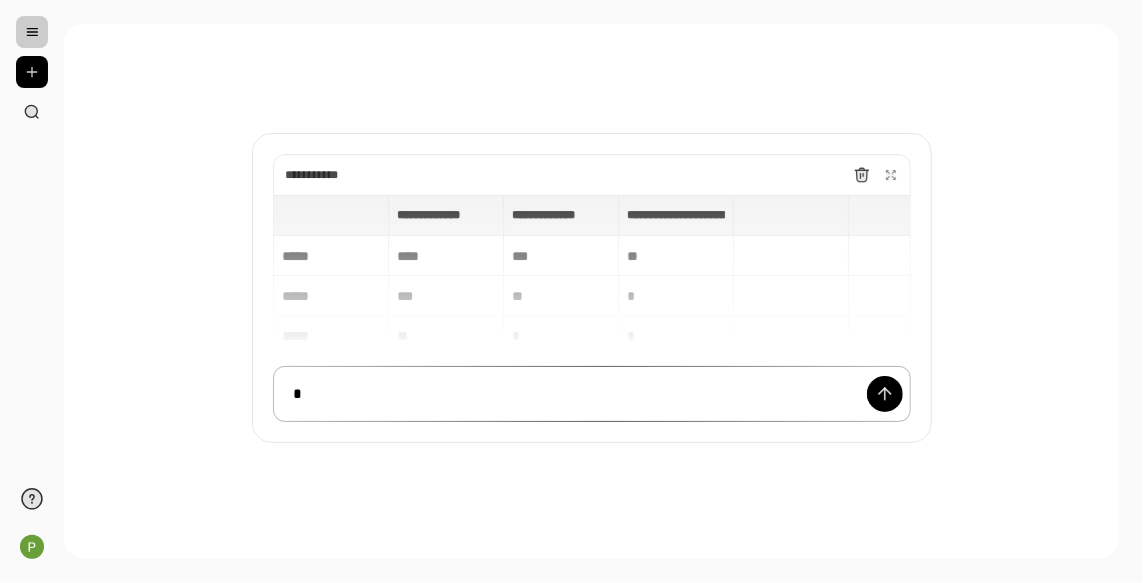 type 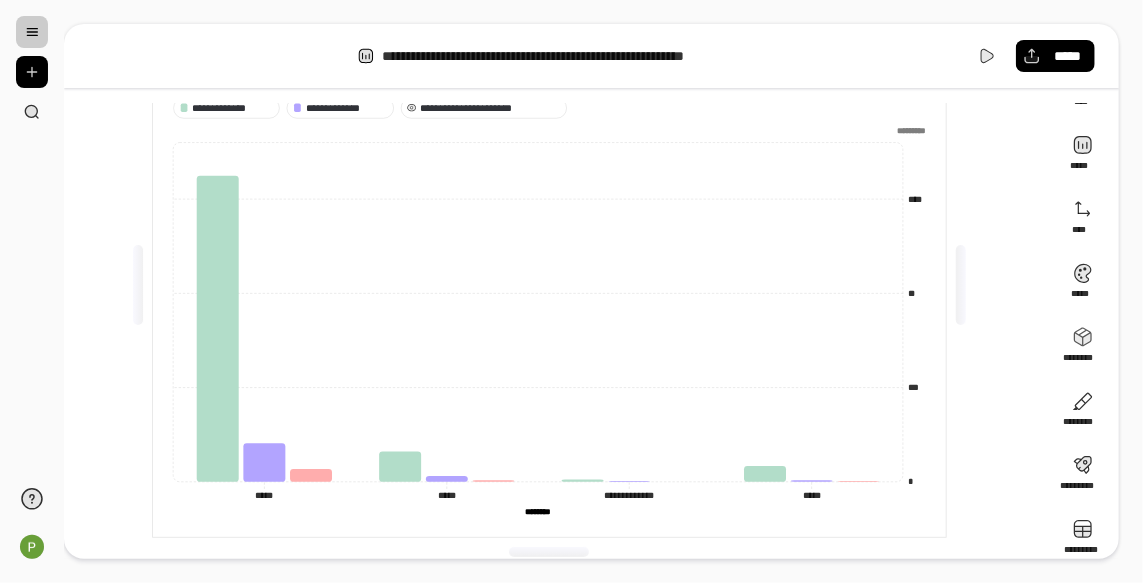 scroll, scrollTop: 128, scrollLeft: 0, axis: vertical 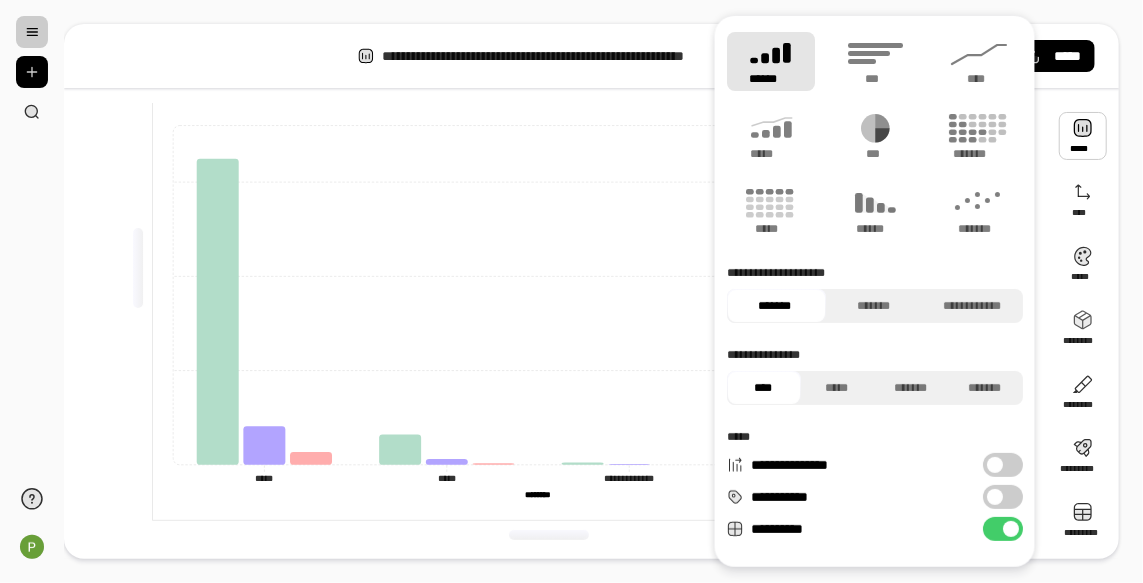 click at bounding box center [1083, 136] 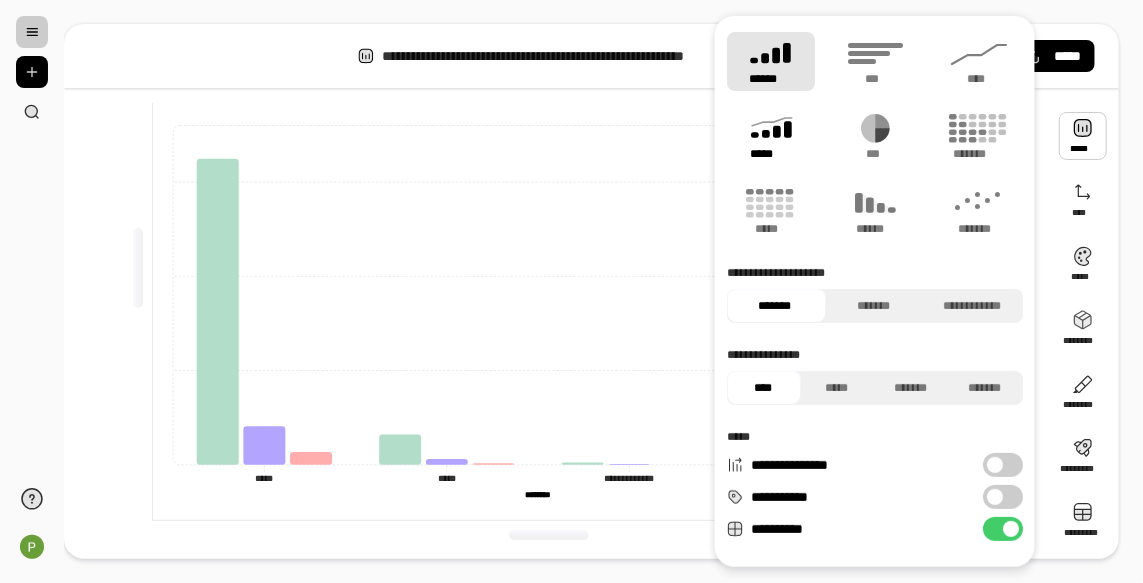 click on "*****" at bounding box center (770, 154) 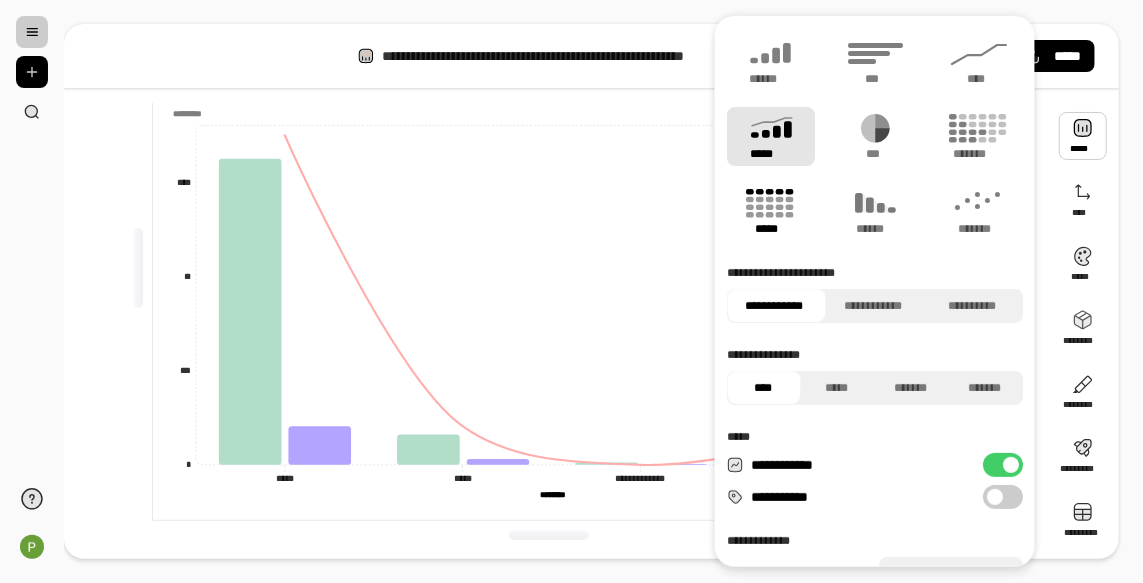click 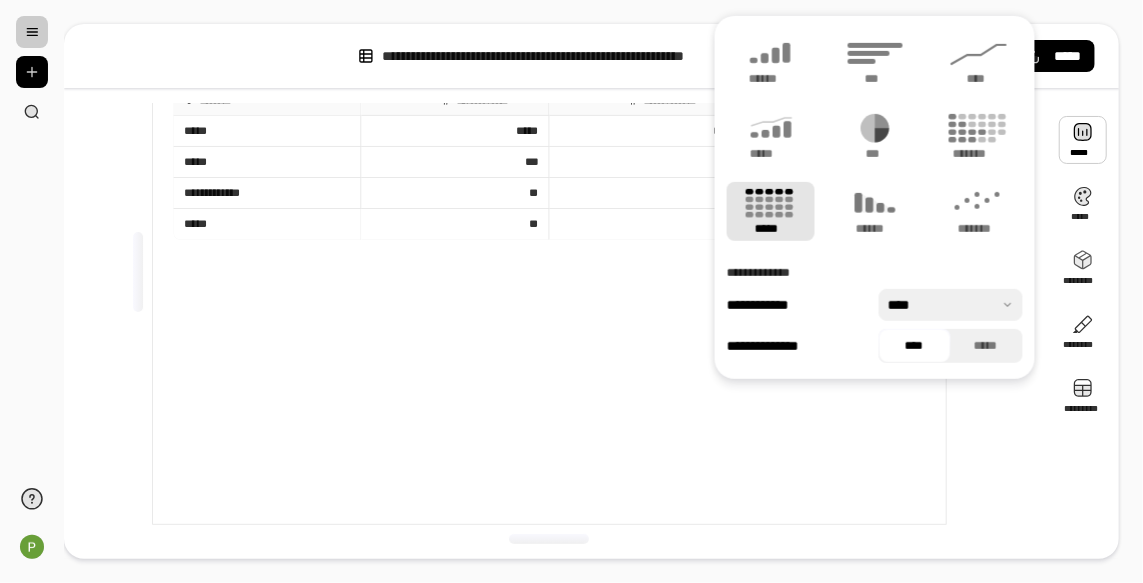 scroll, scrollTop: 0, scrollLeft: 0, axis: both 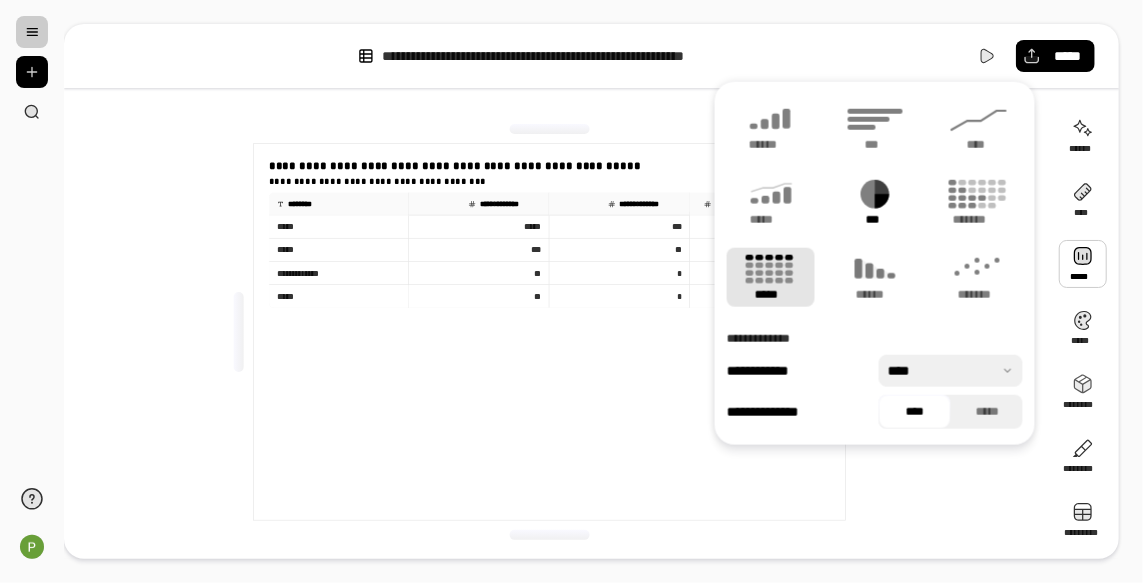 click 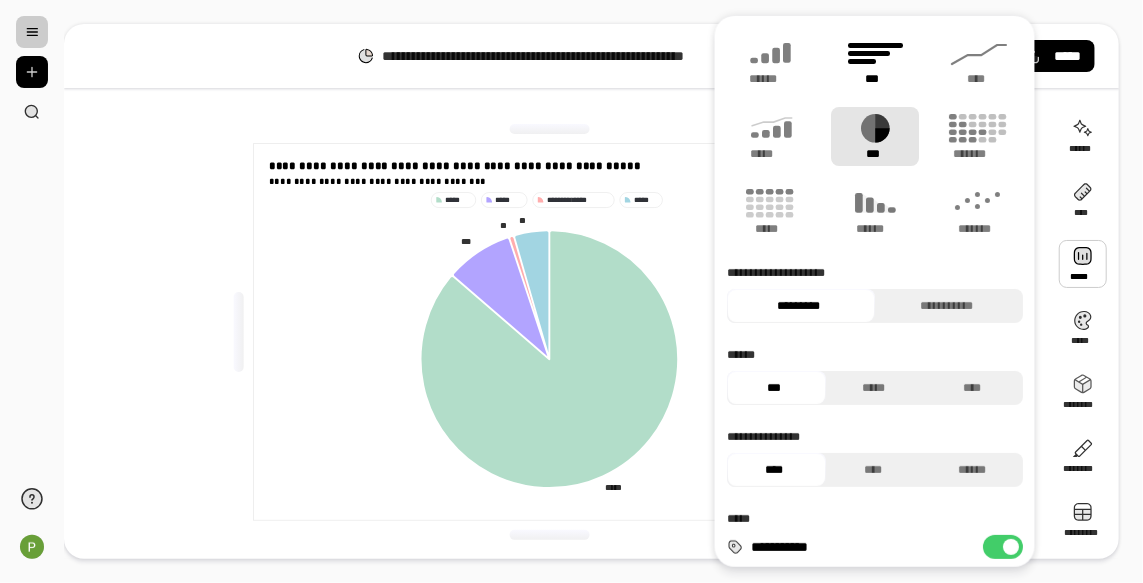 click on "***" at bounding box center [875, 61] 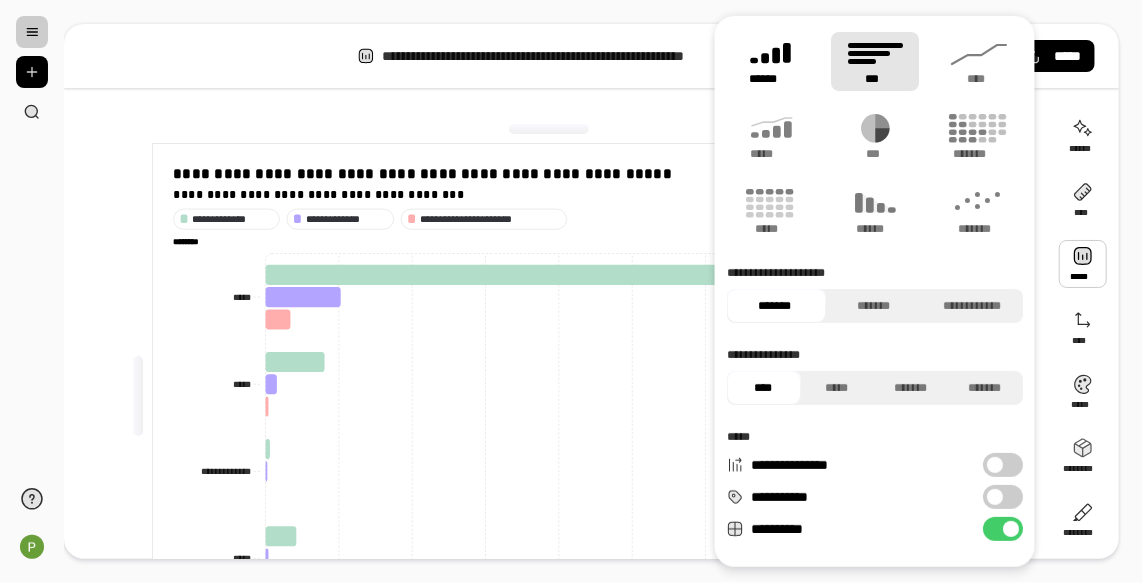 click 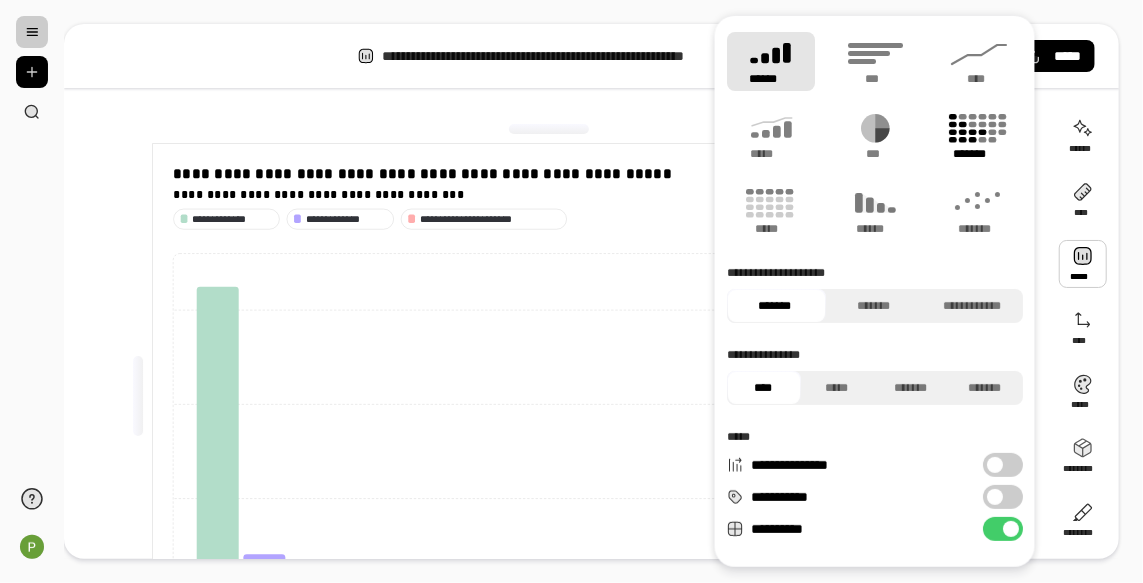 click 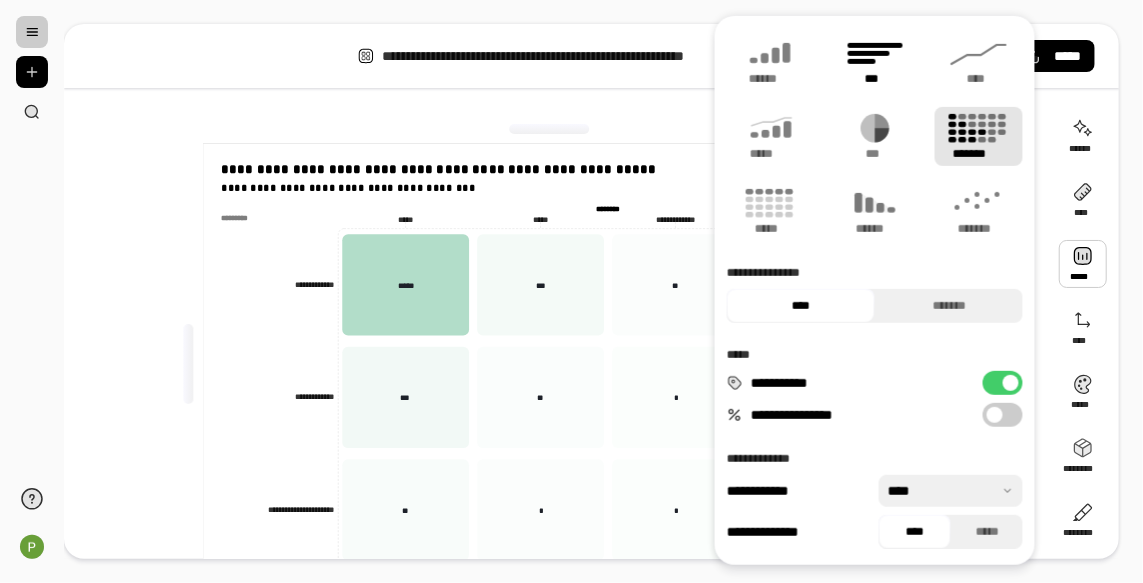 click 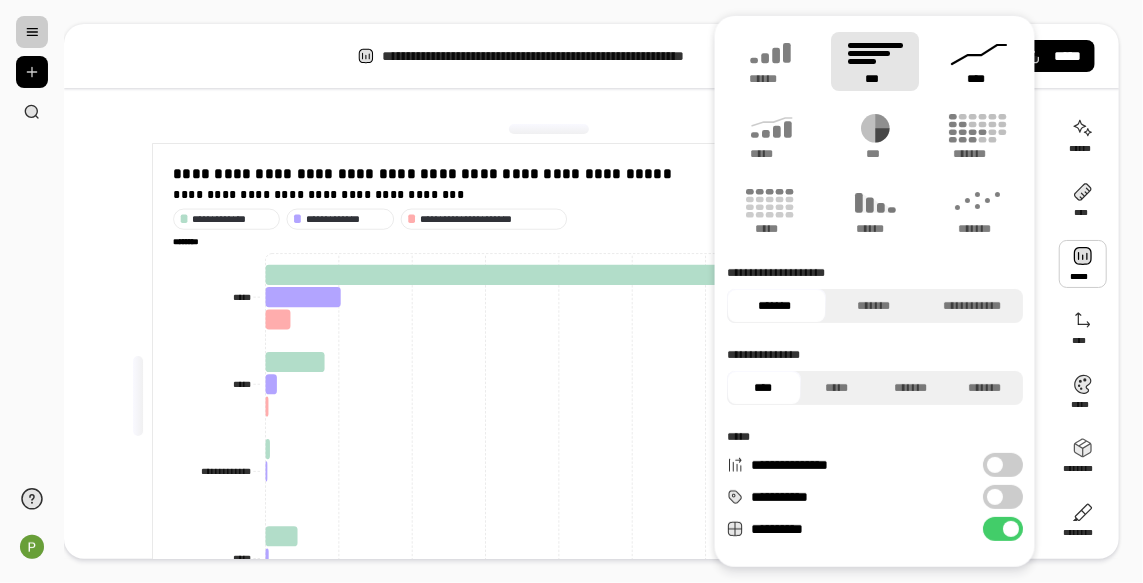 click 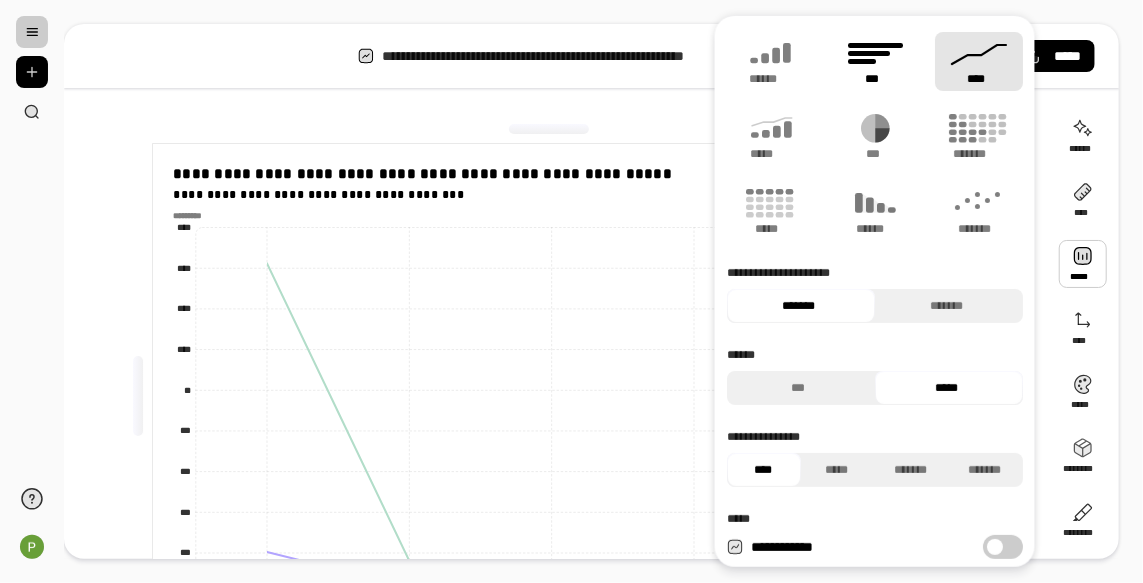 click 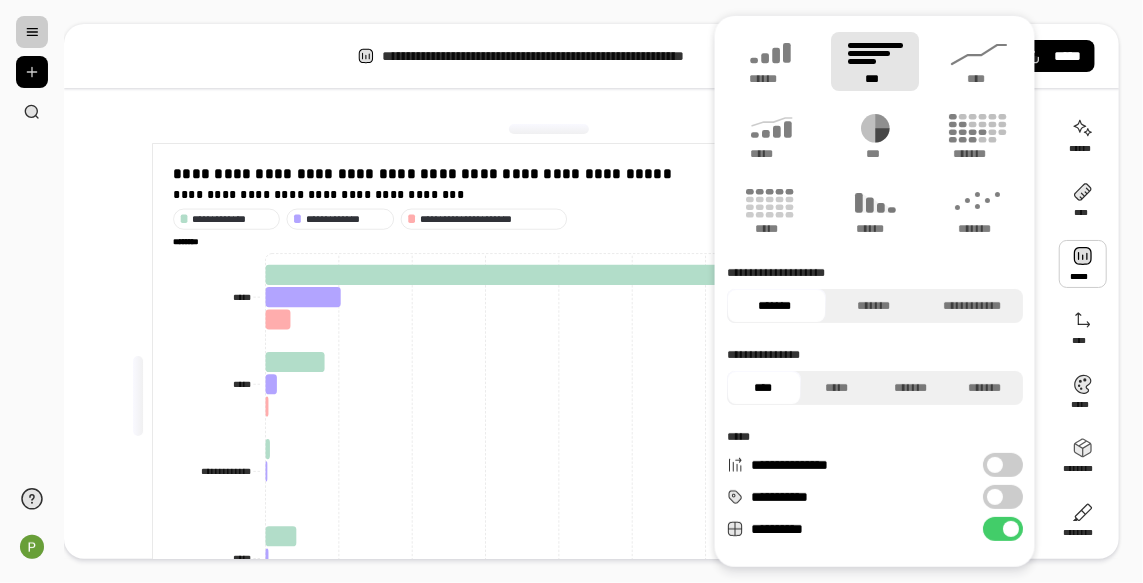 click on "**********" at bounding box center (557, 396) 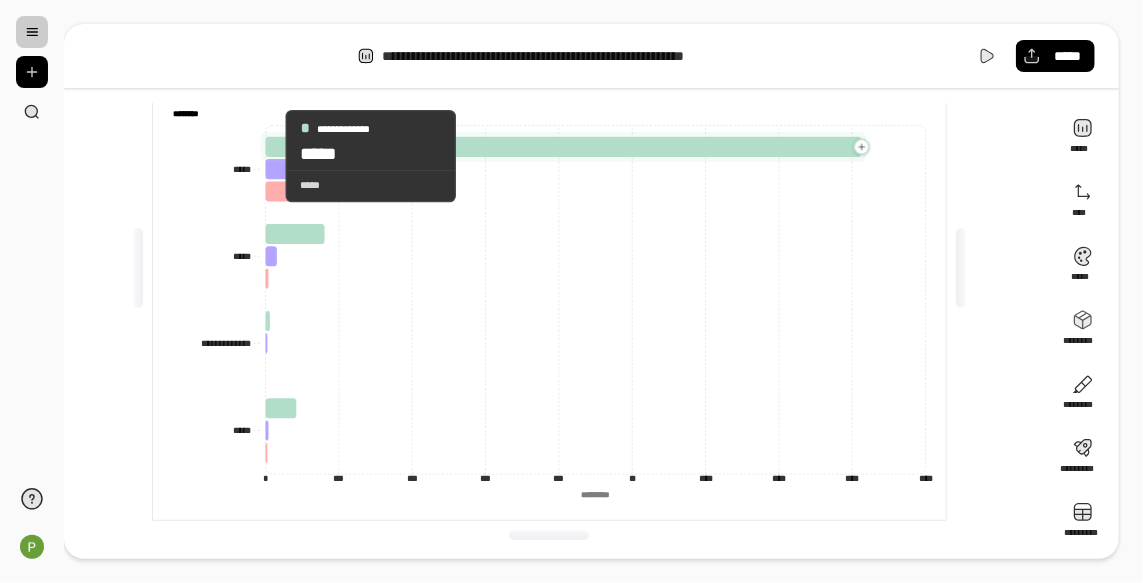 scroll, scrollTop: 17, scrollLeft: 0, axis: vertical 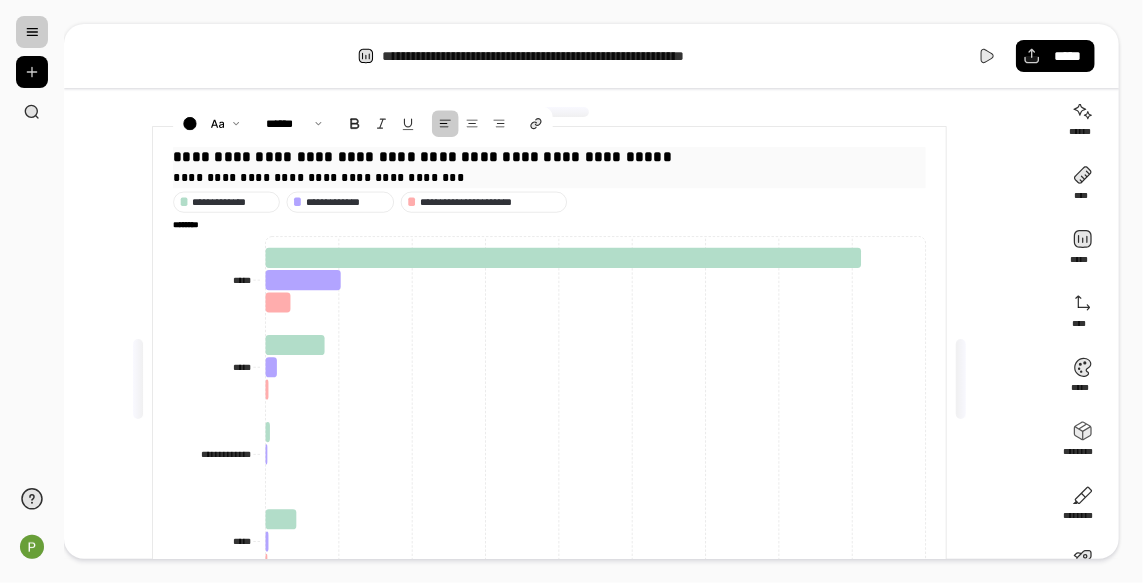 drag, startPoint x: 478, startPoint y: 174, endPoint x: 153, endPoint y: 156, distance: 325.49808 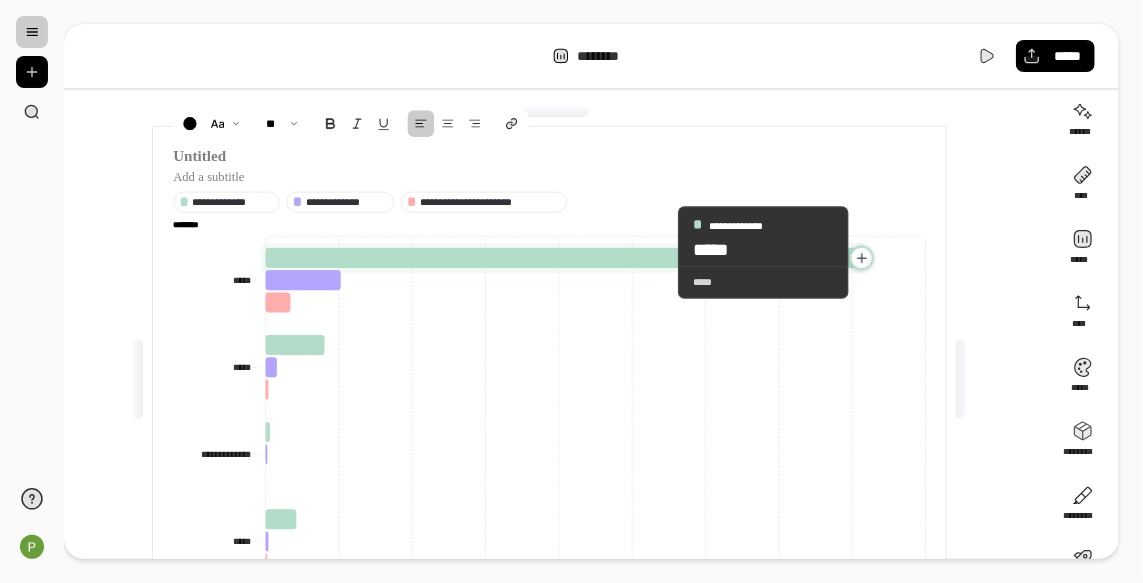 click 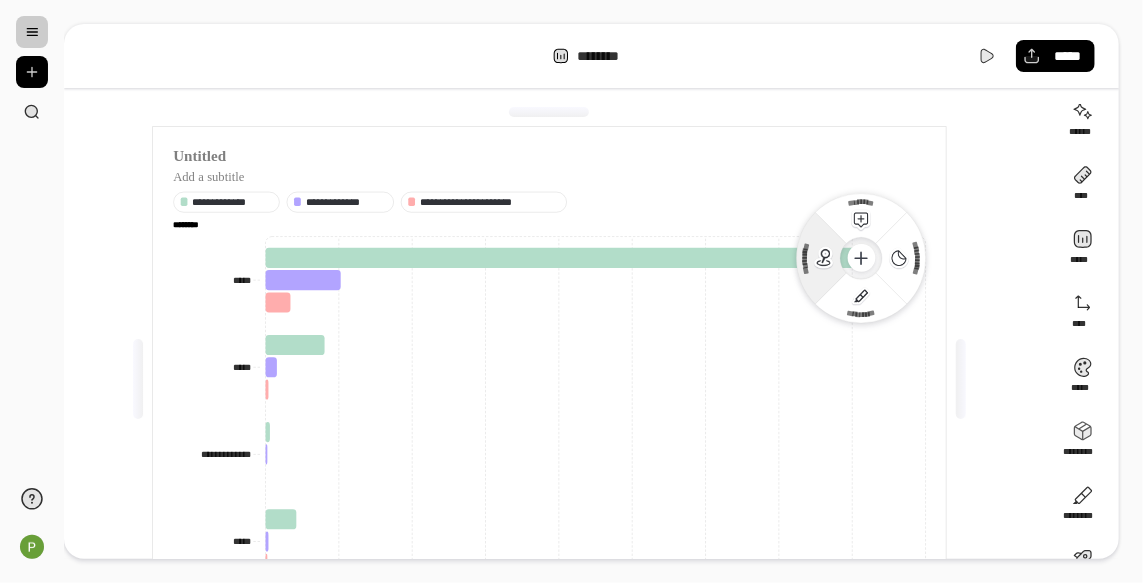 click 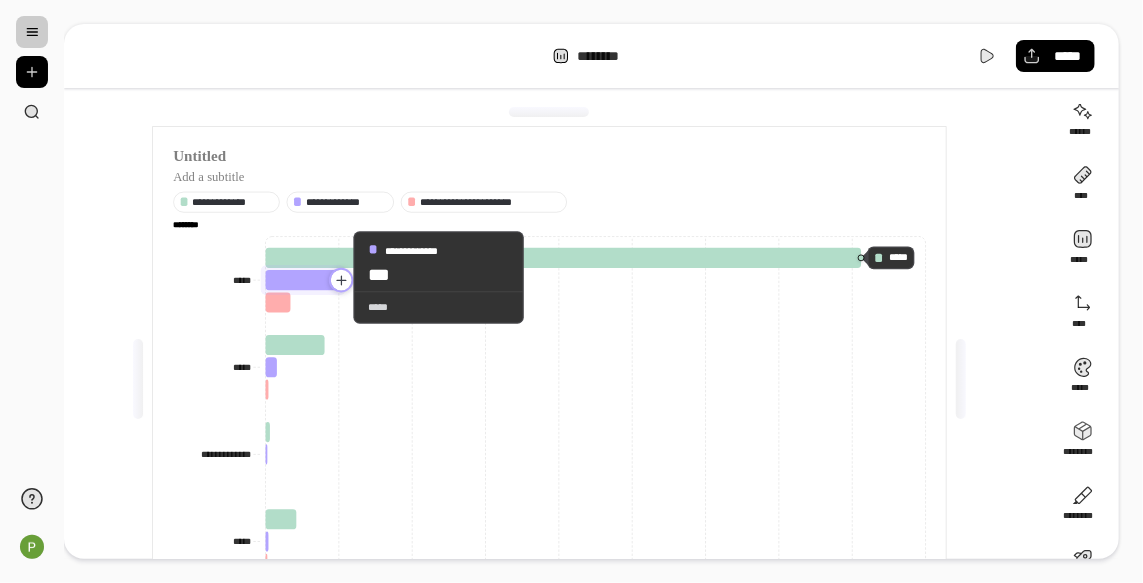 click 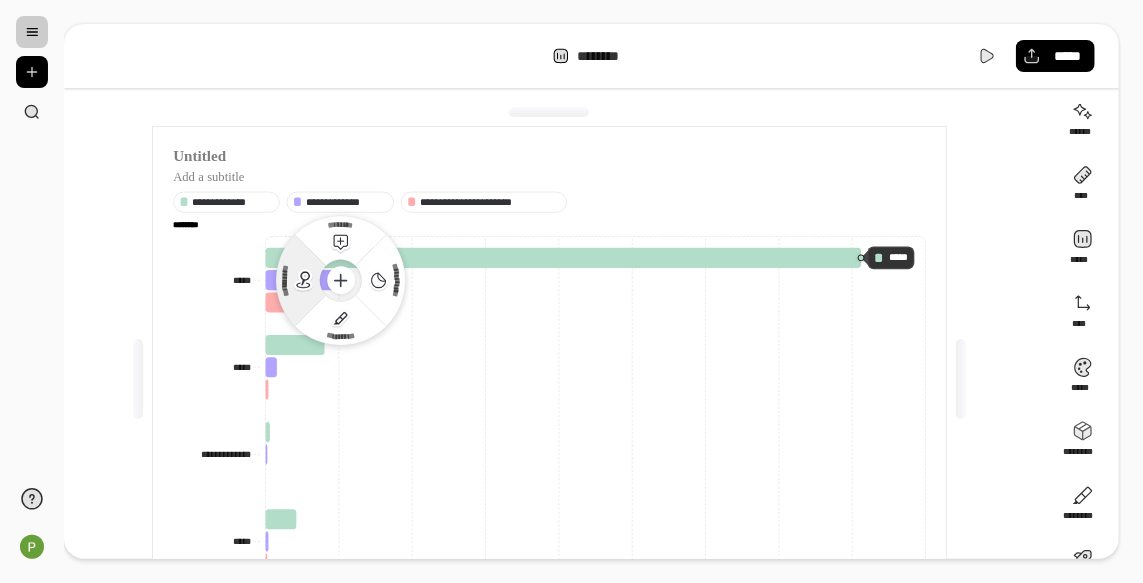 click 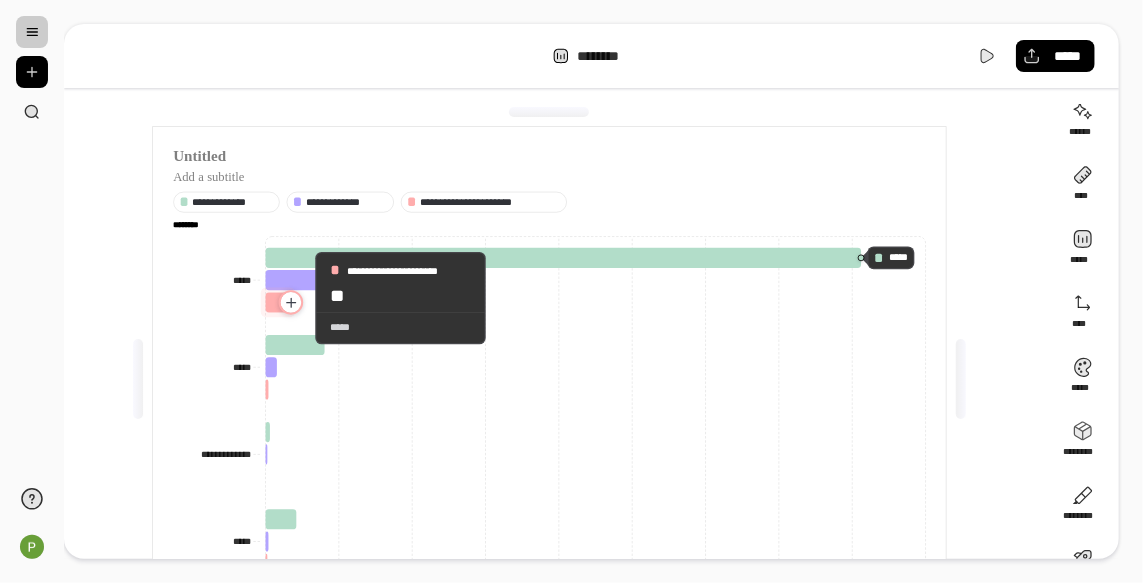 click 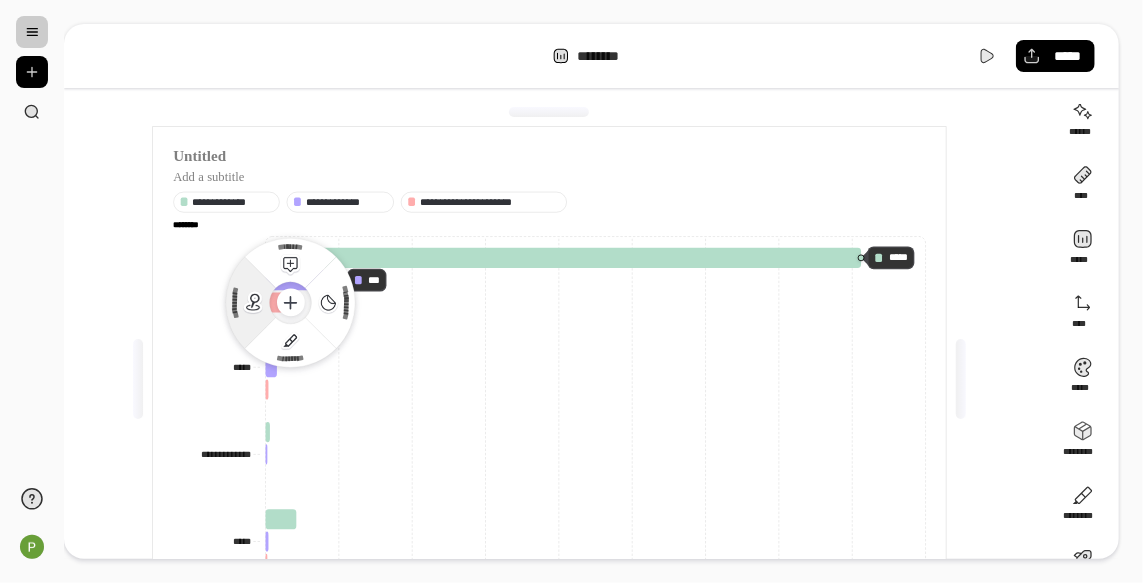 click 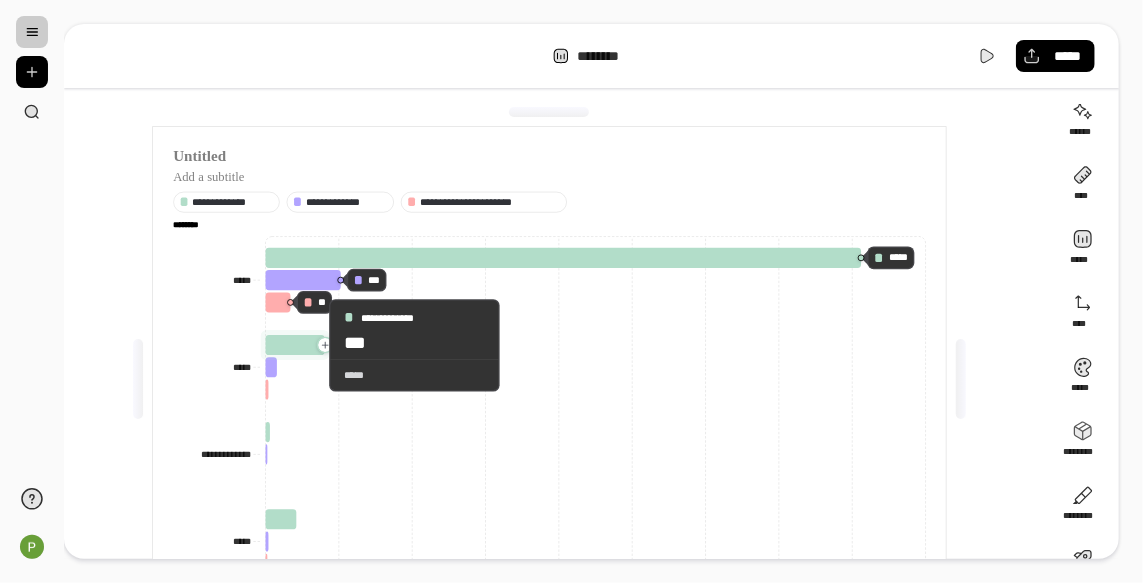 click 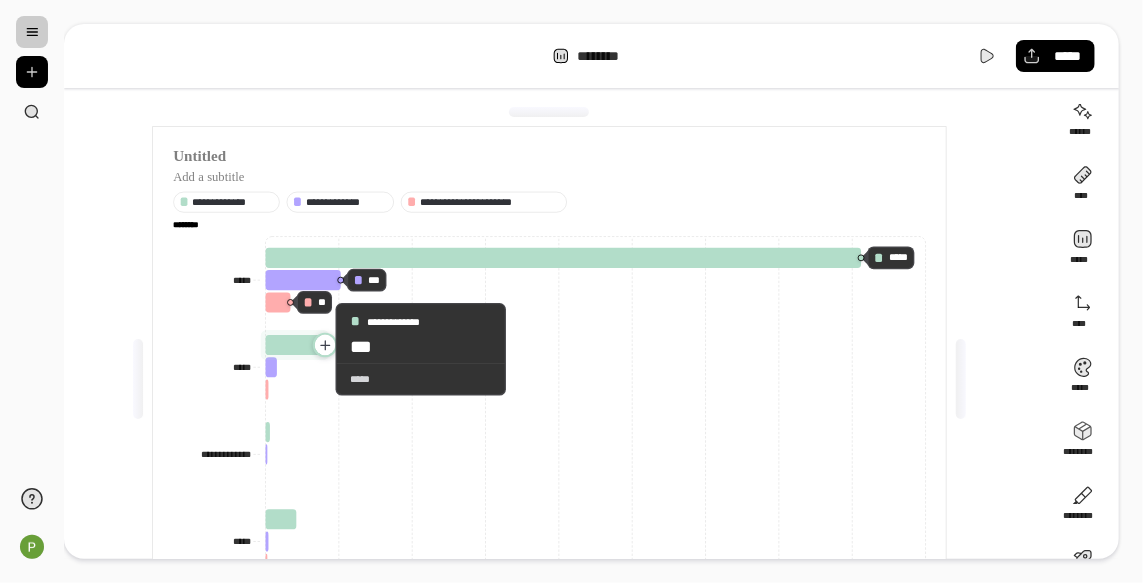 click 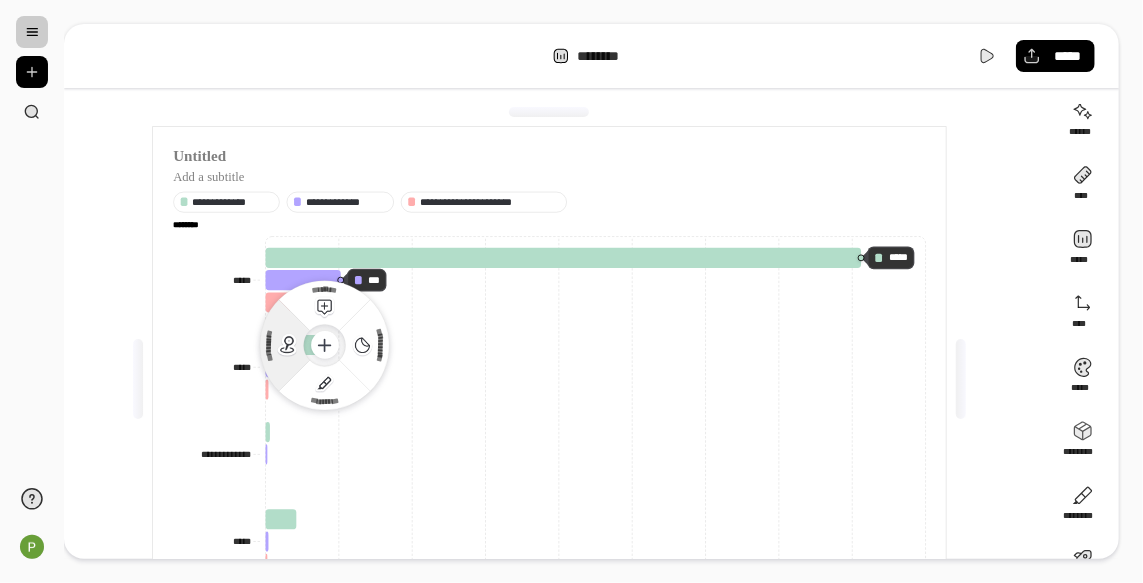 click 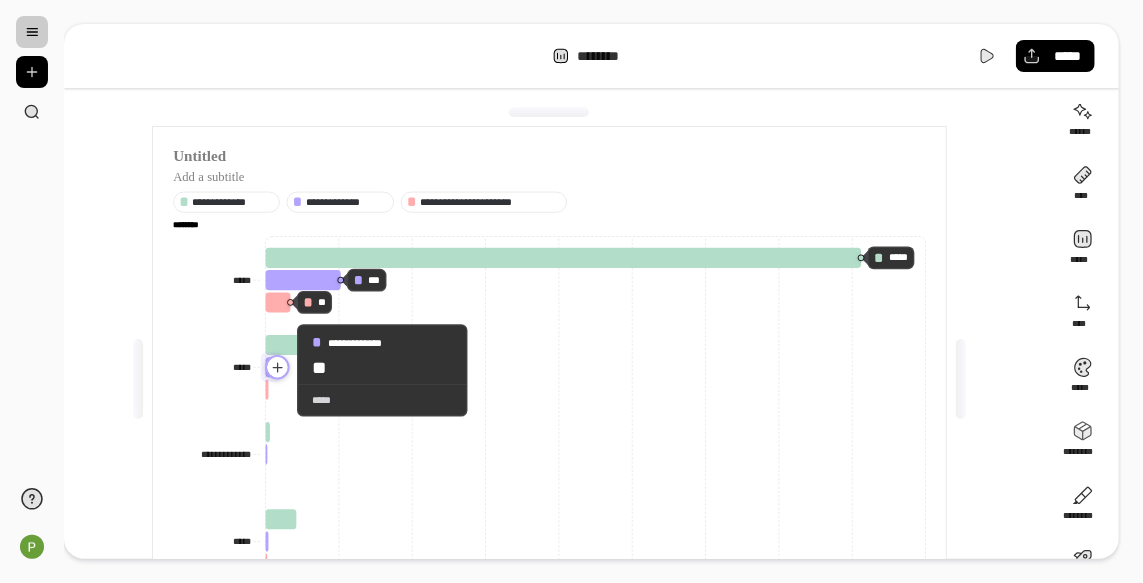 click 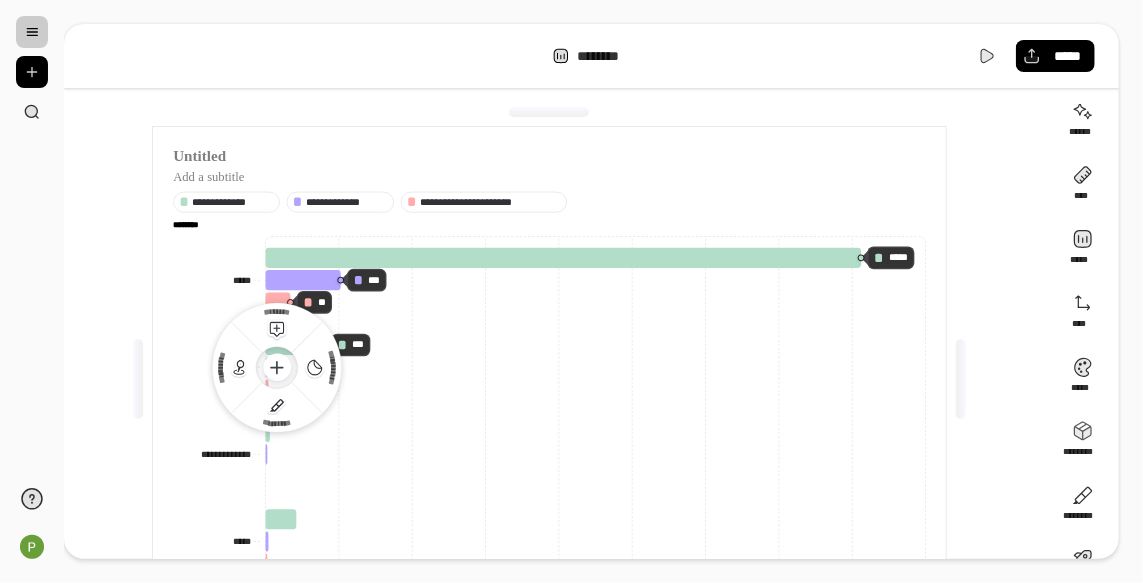 click 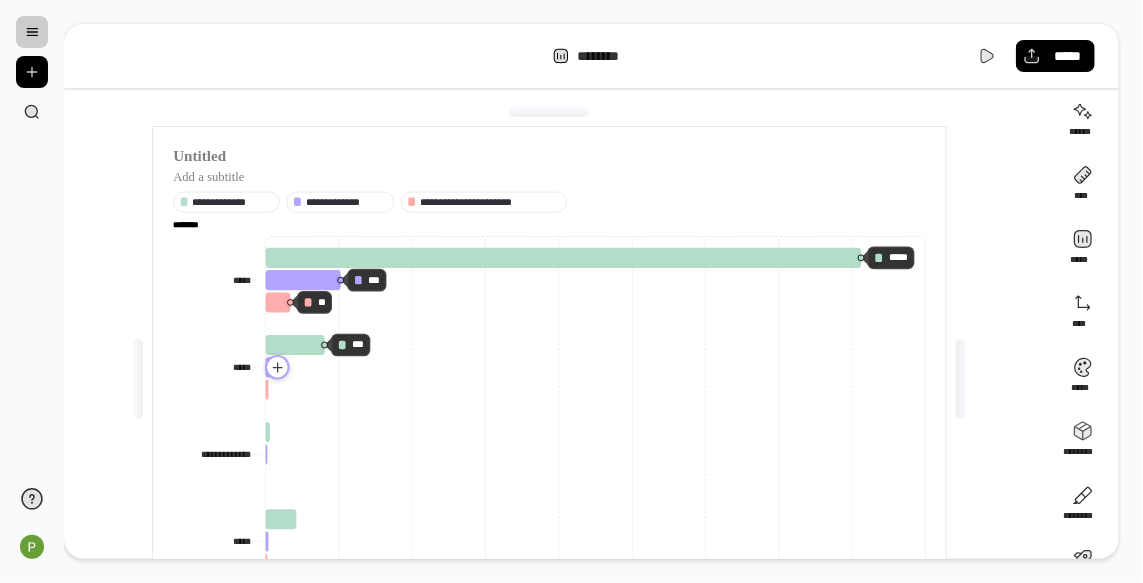 click 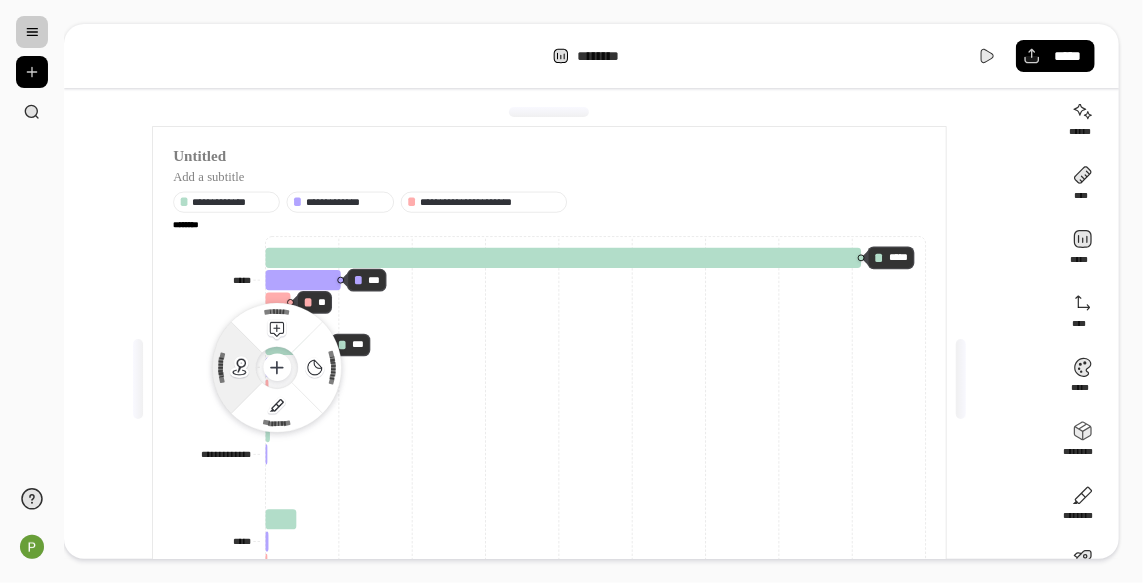 click 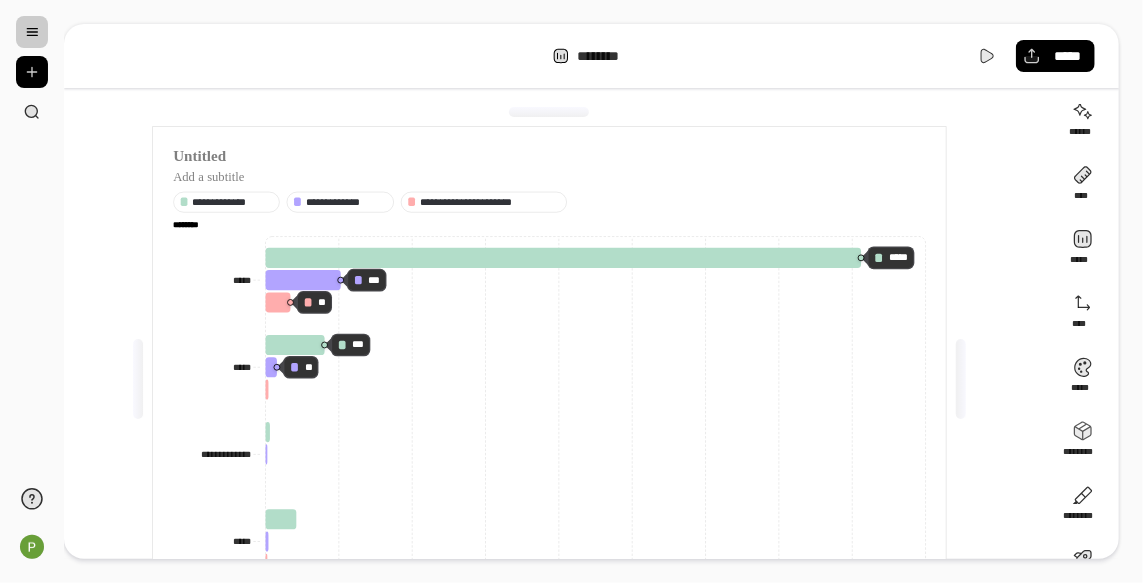 click on "**********" 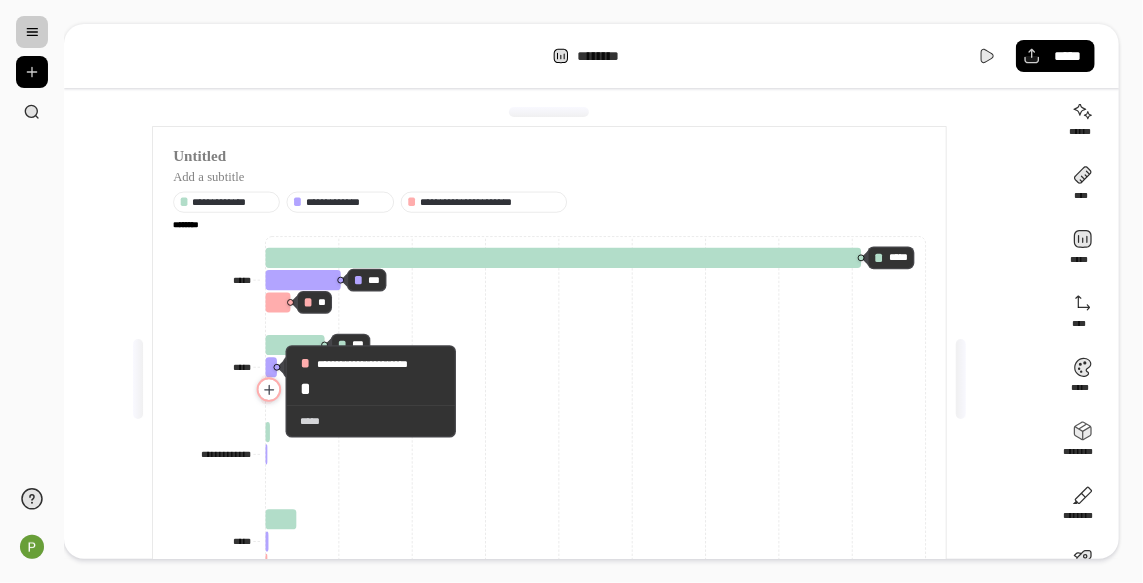 click 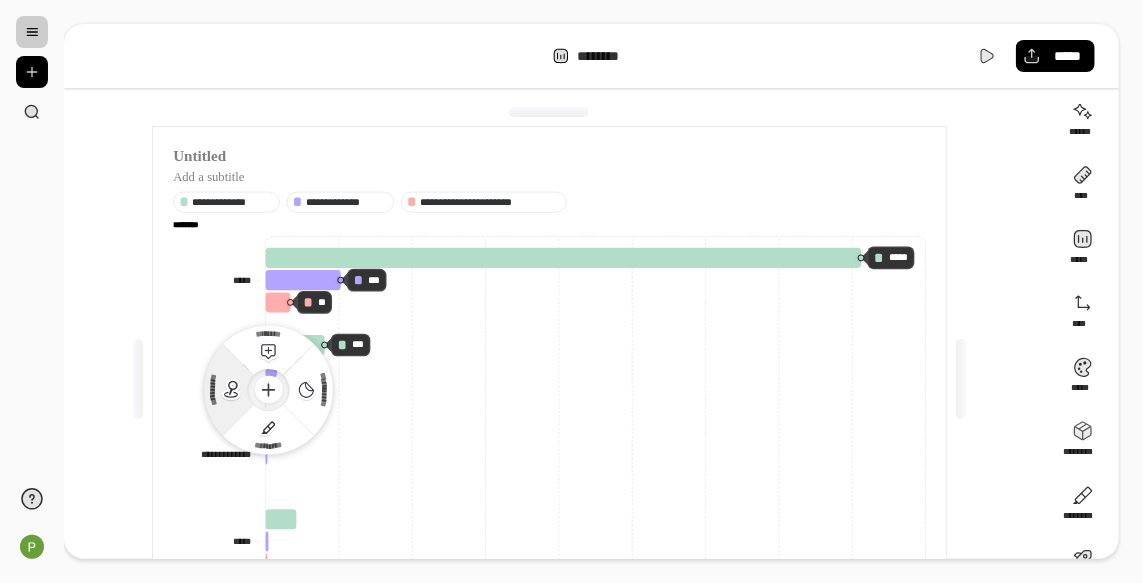 click 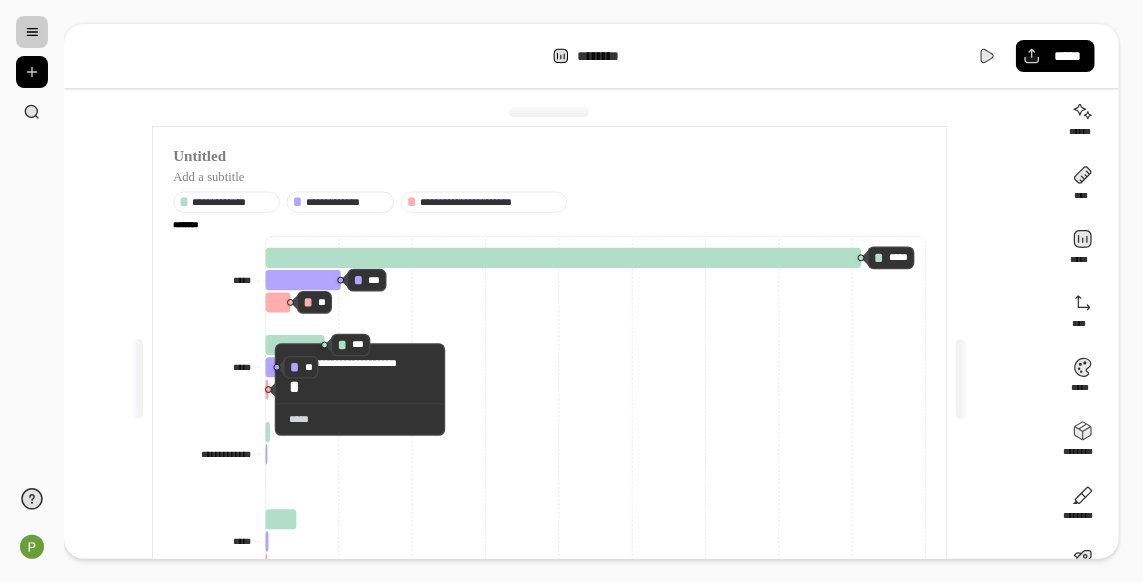 scroll, scrollTop: 128, scrollLeft: 0, axis: vertical 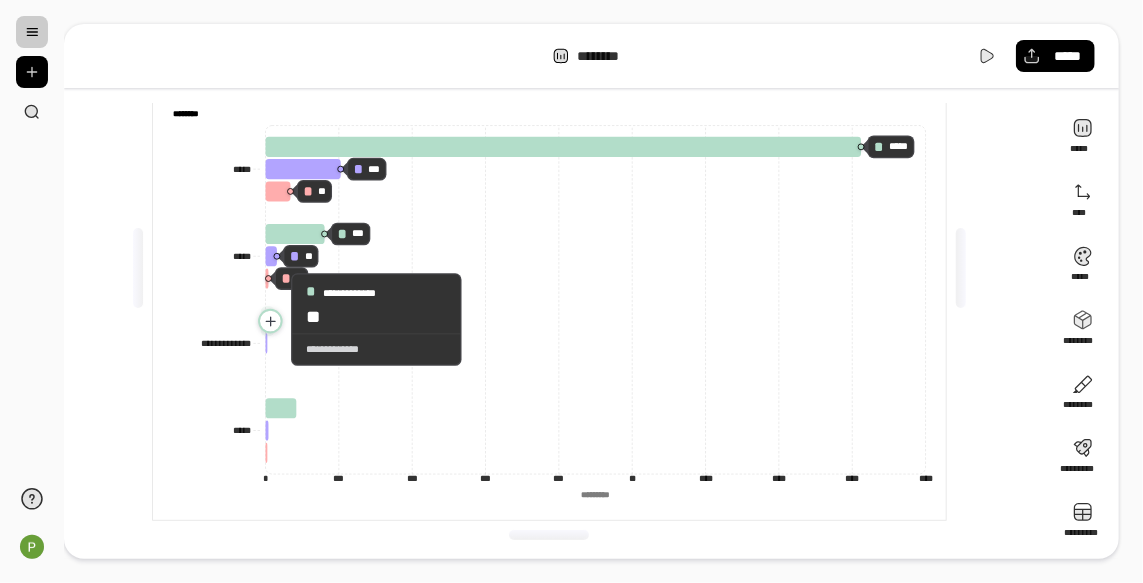 click 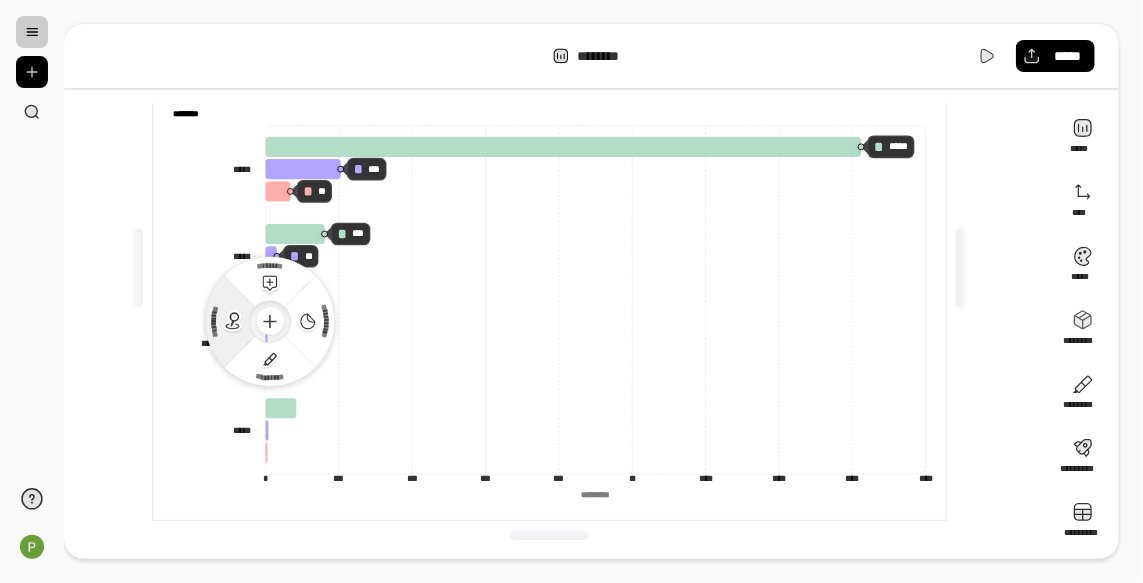 click 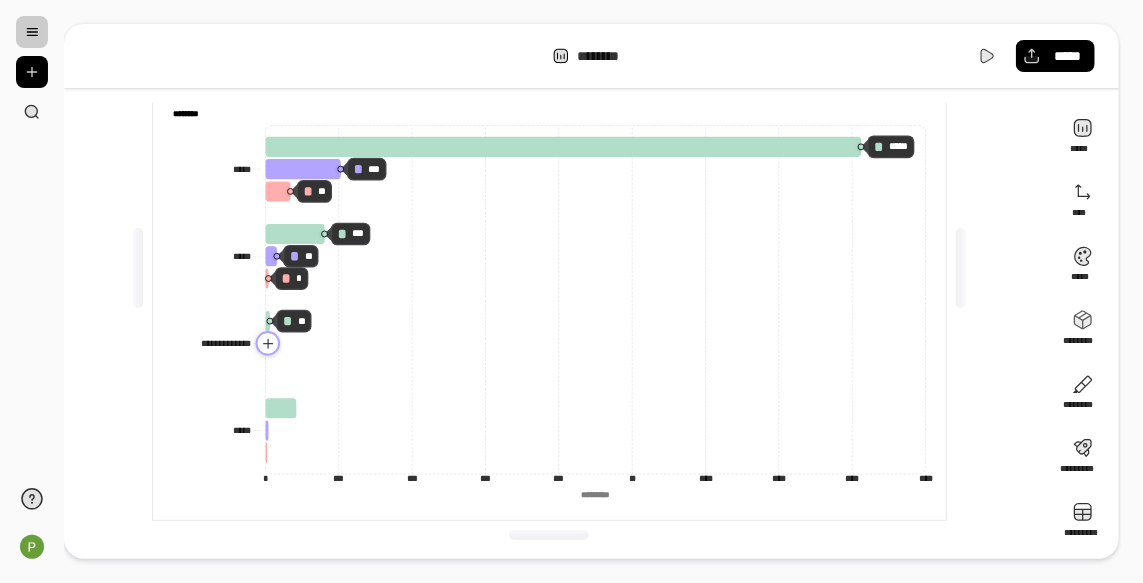 click 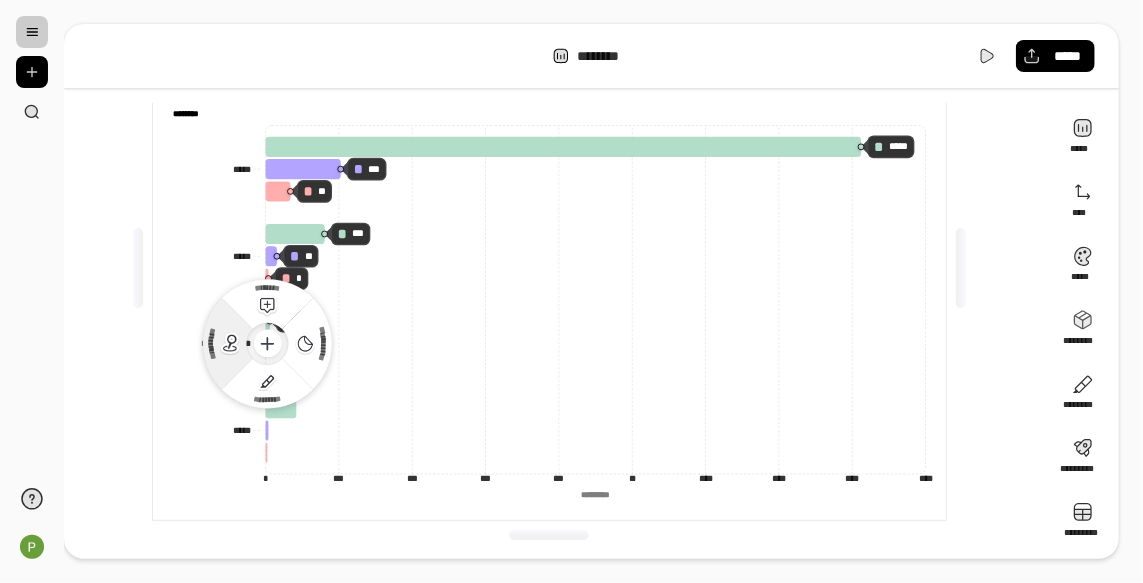 click 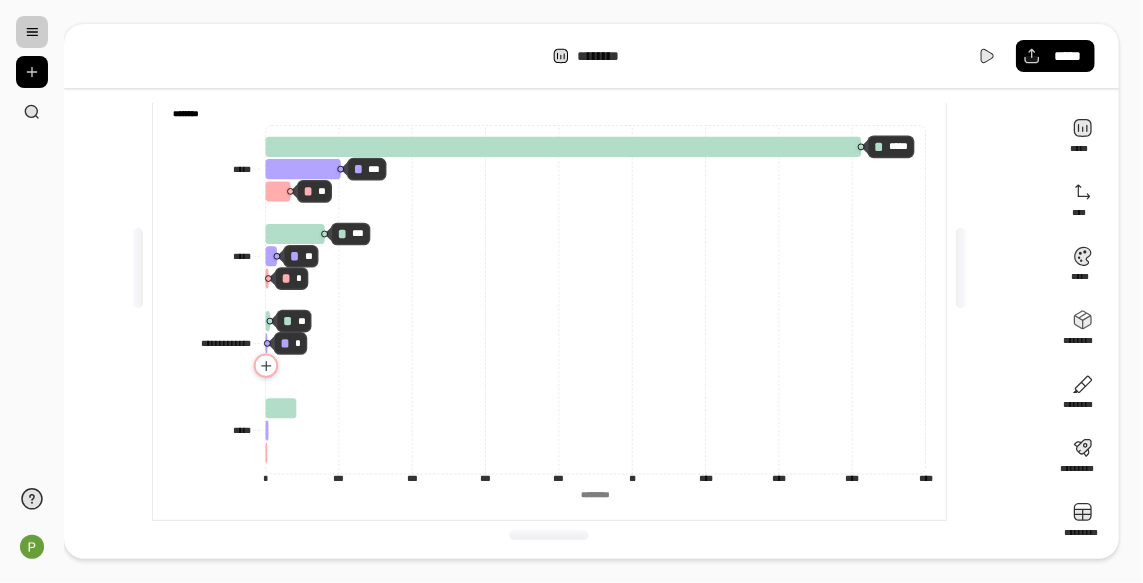 click 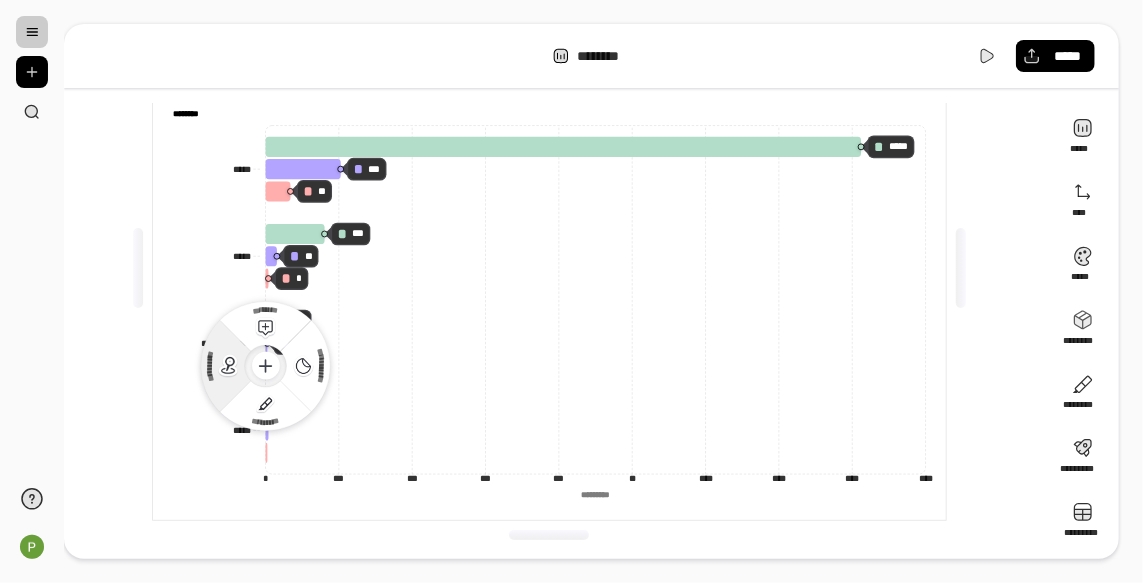 click 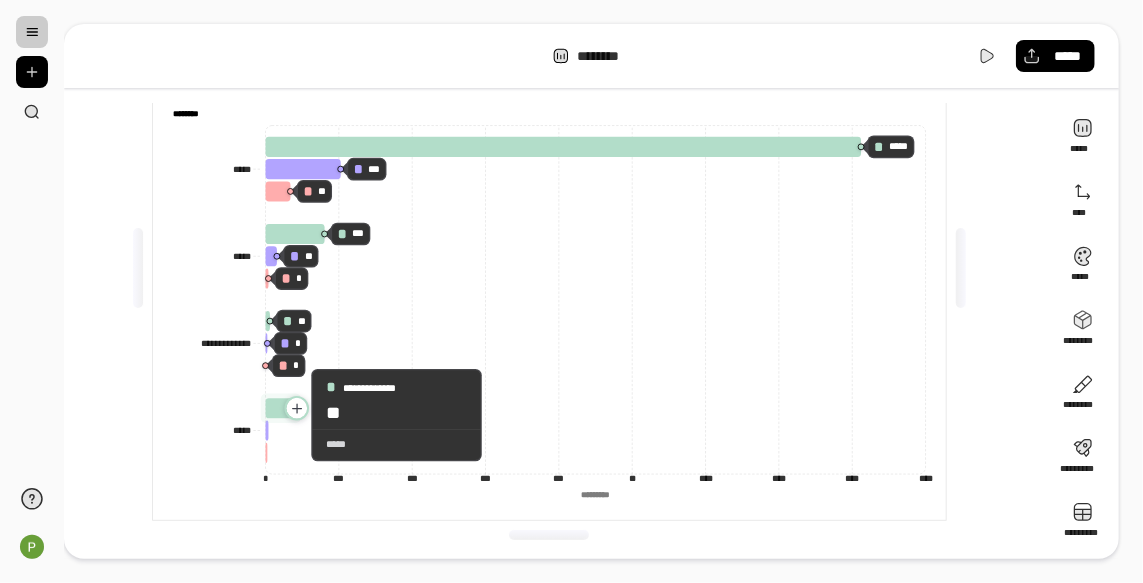 click 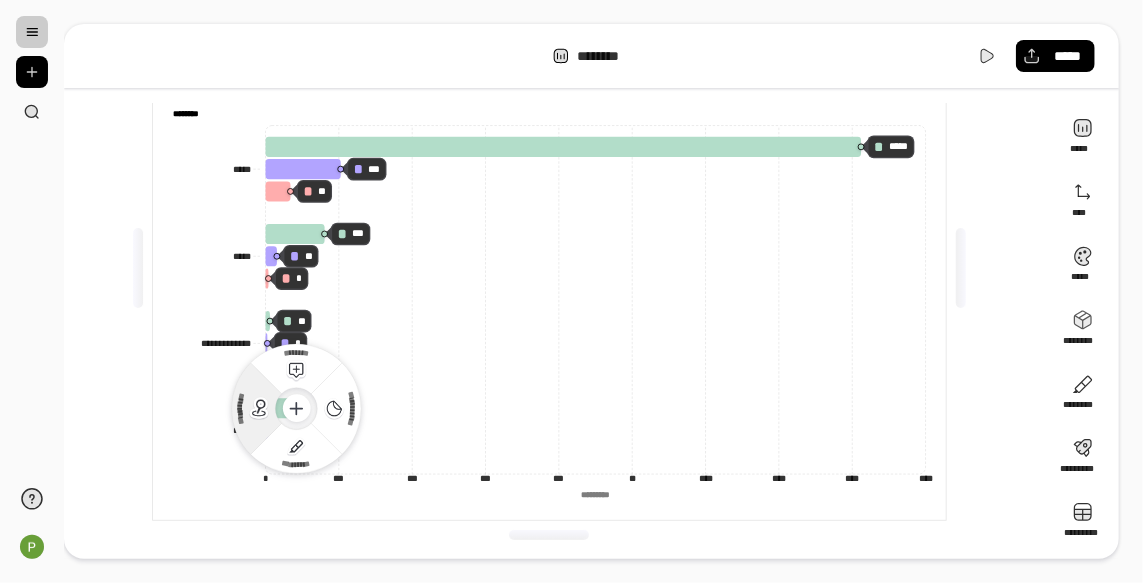 click 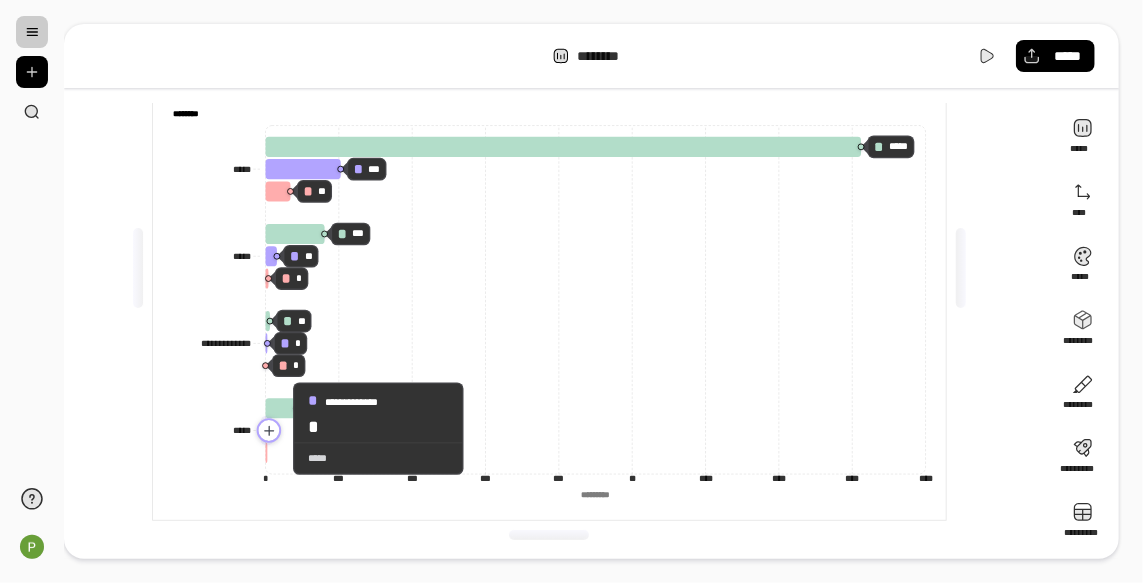 click 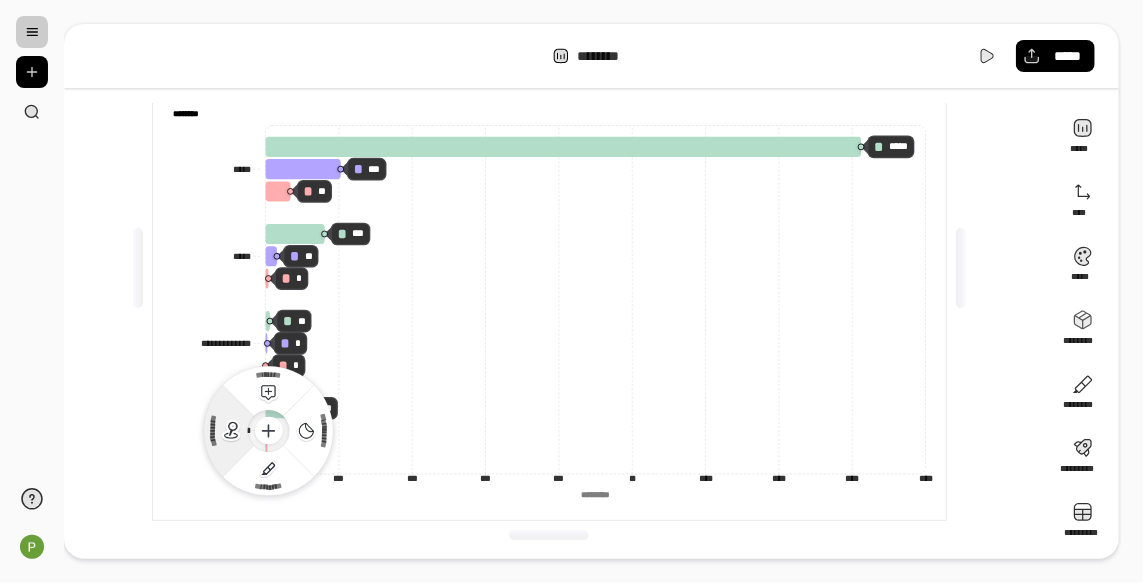 click 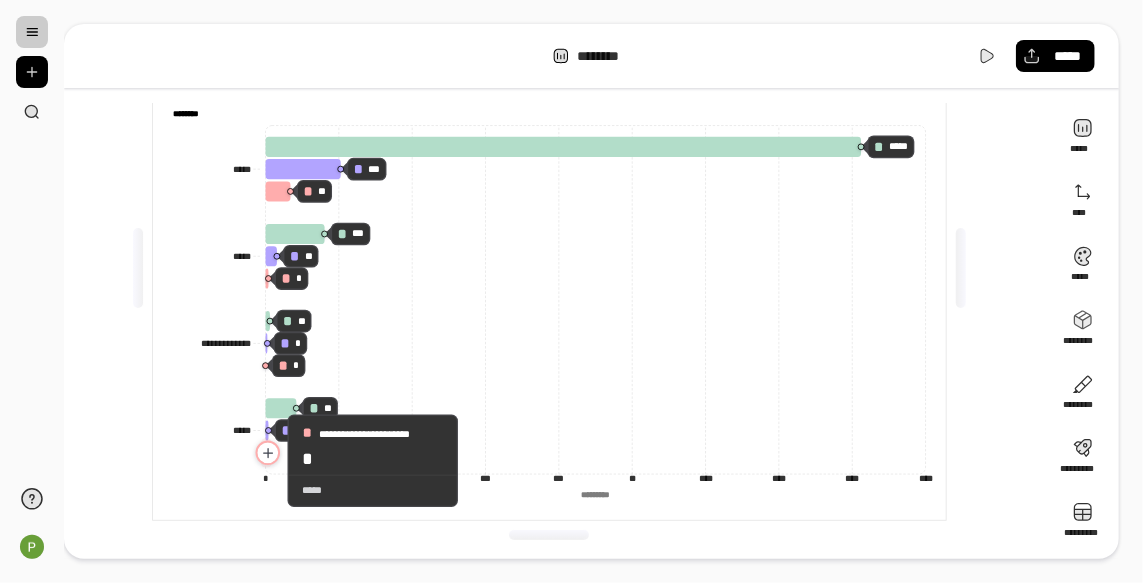 click 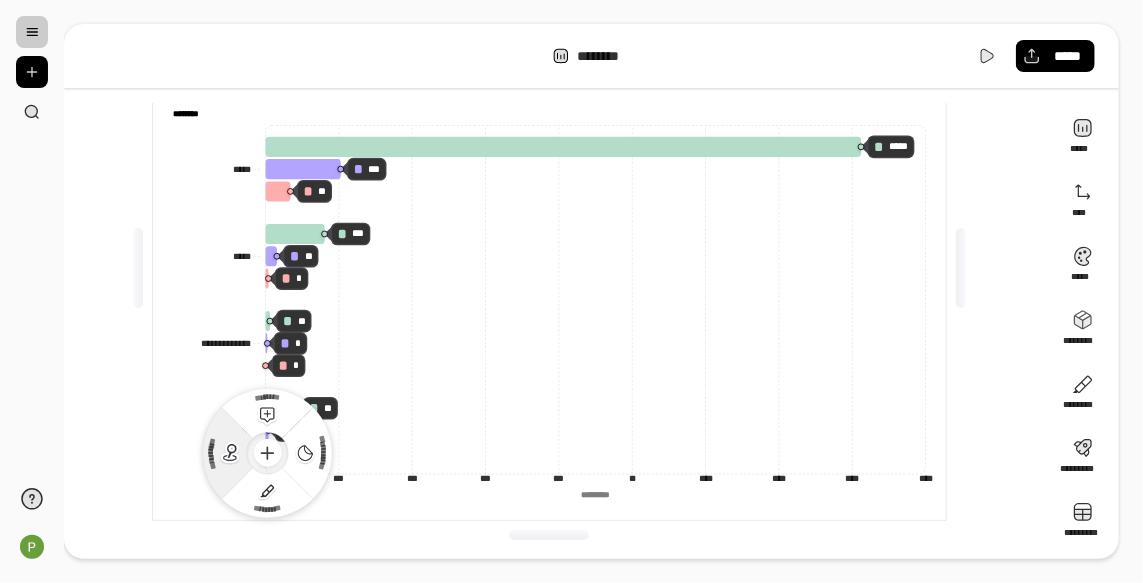 click 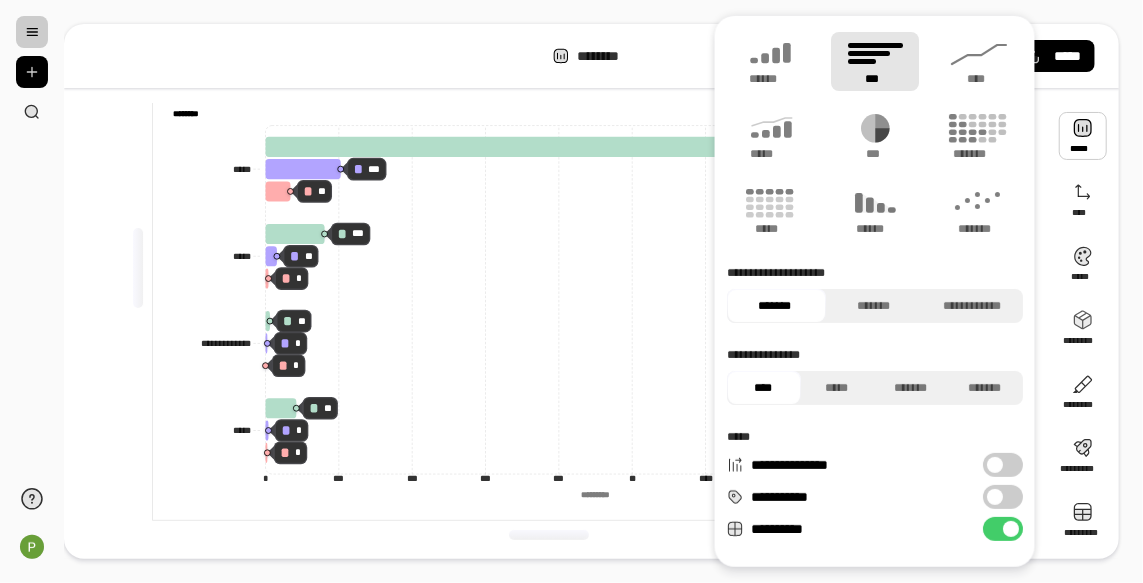 click at bounding box center (1083, 136) 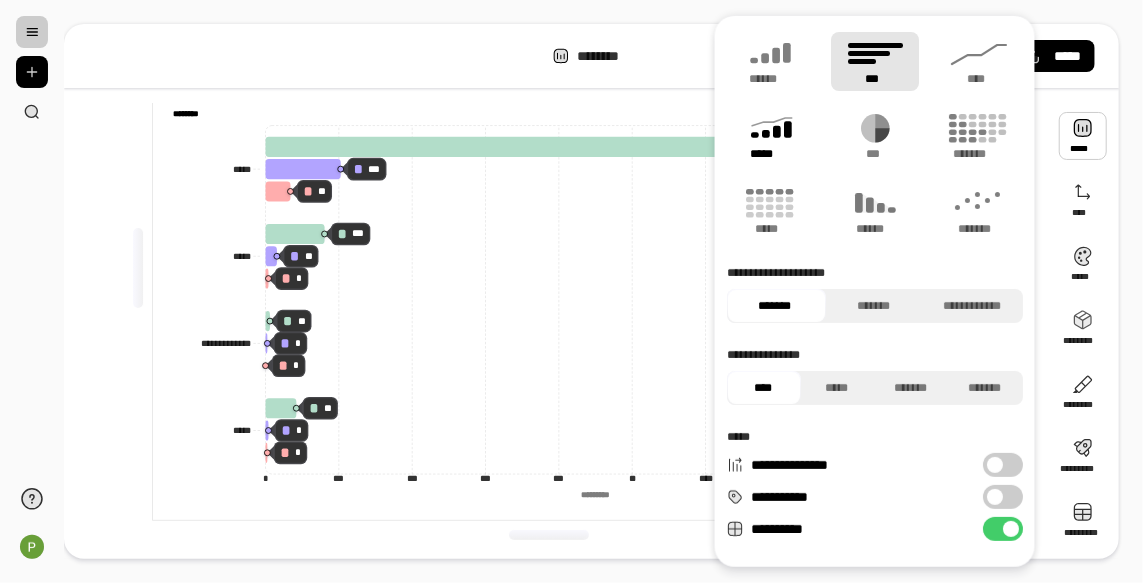 click 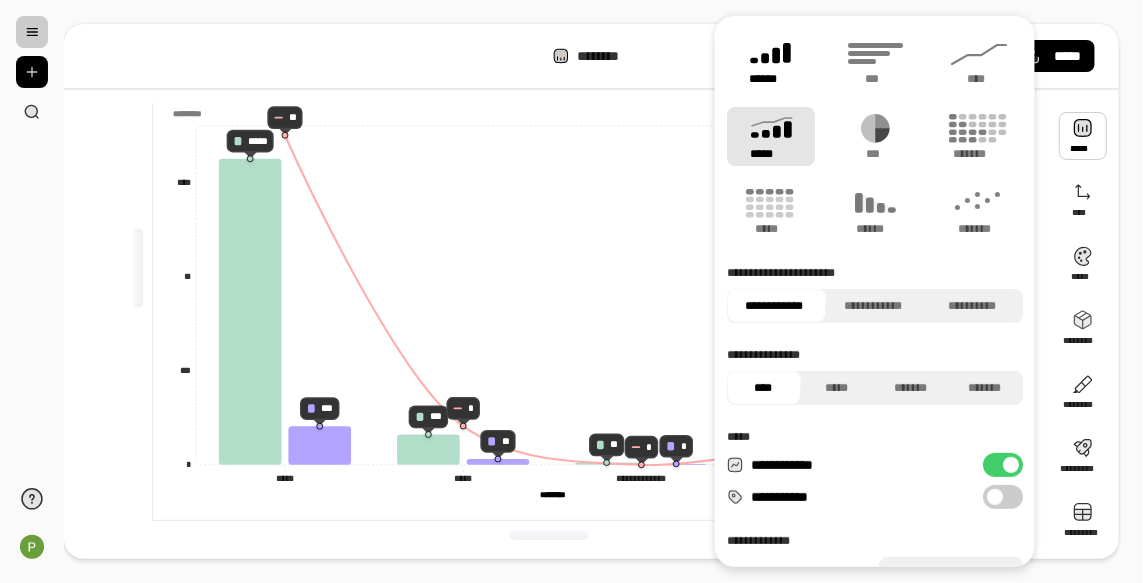 click 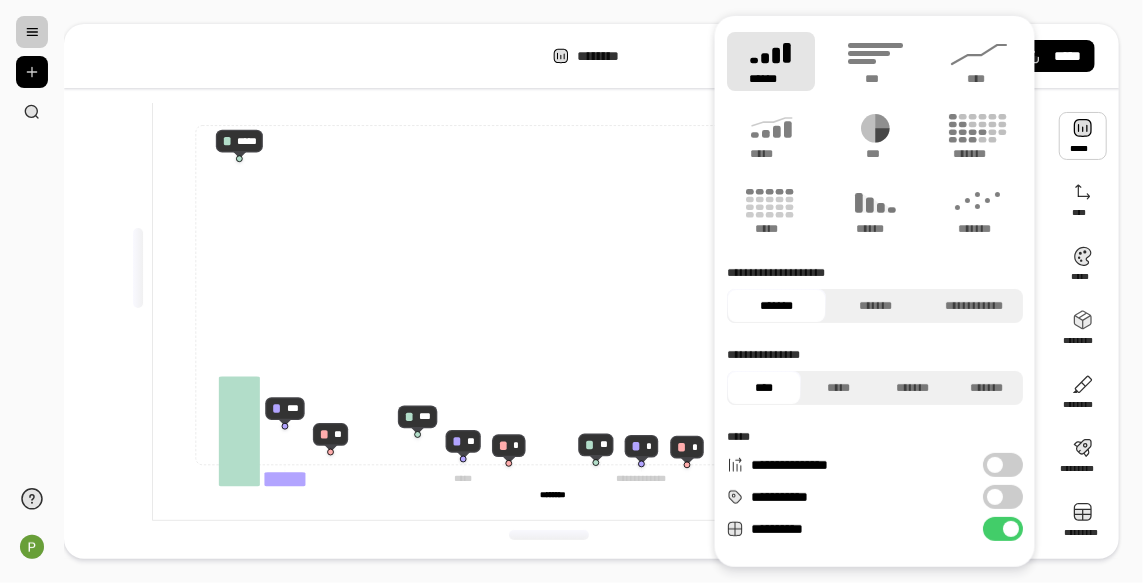 type 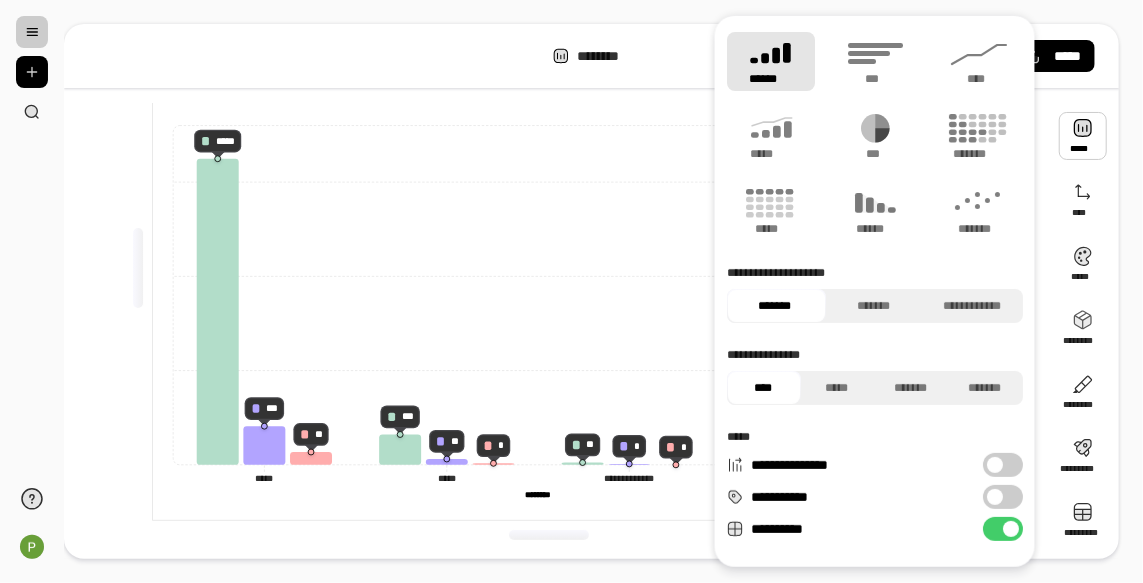 click on "**********" at bounding box center [1003, 465] 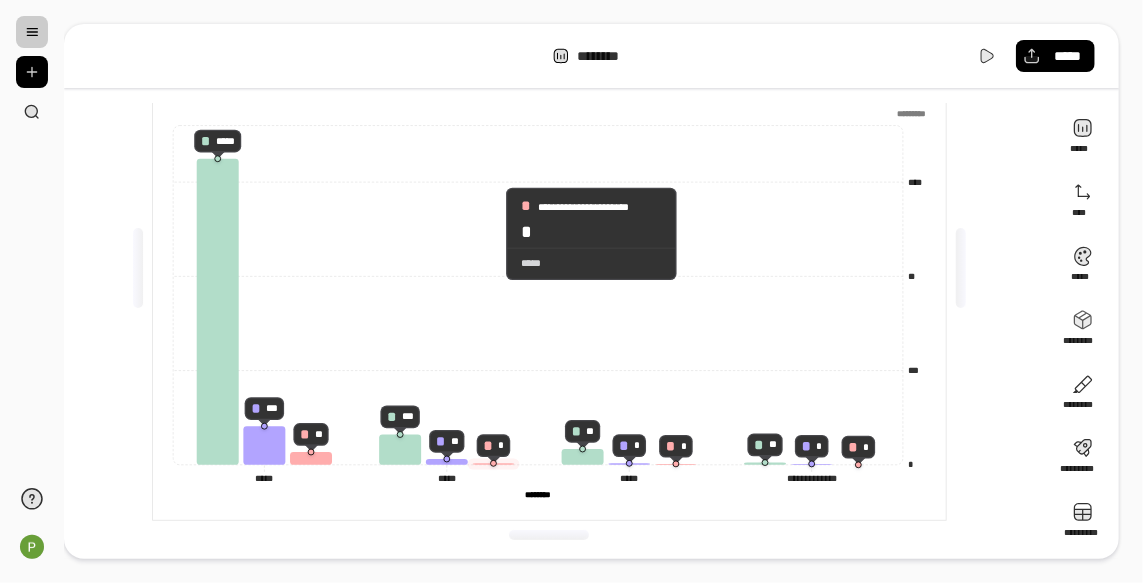 click 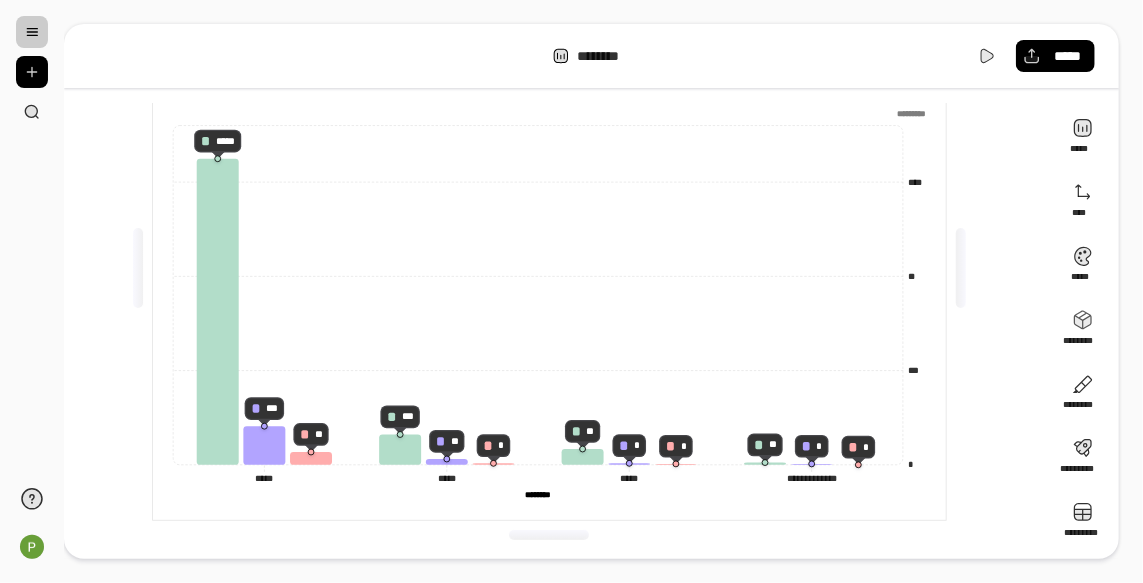 click on "********" at bounding box center [538, 494] 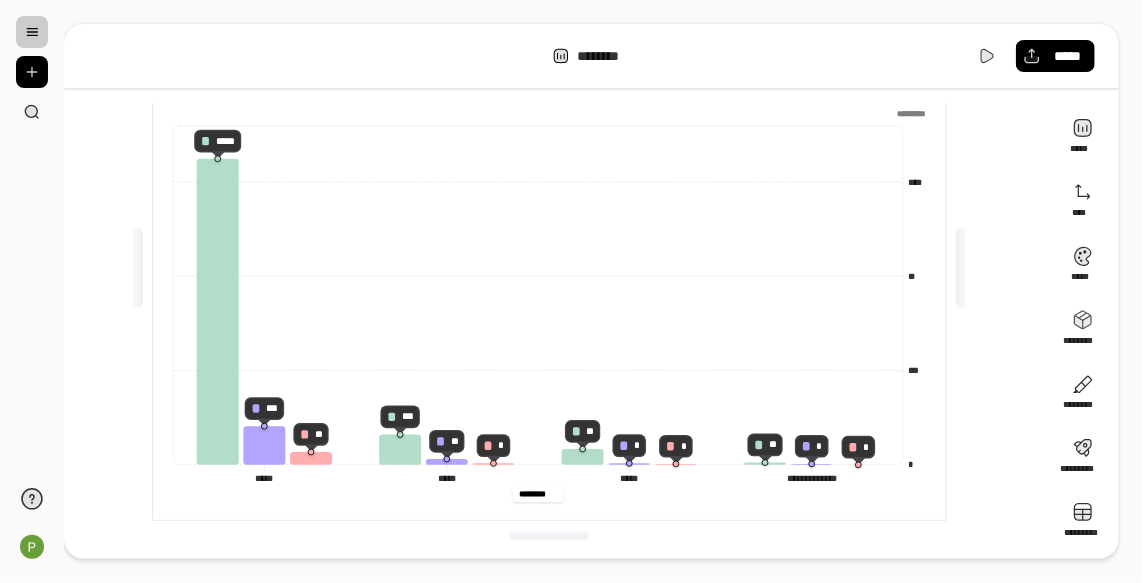 drag, startPoint x: 521, startPoint y: 498, endPoint x: 561, endPoint y: 497, distance: 40.012497 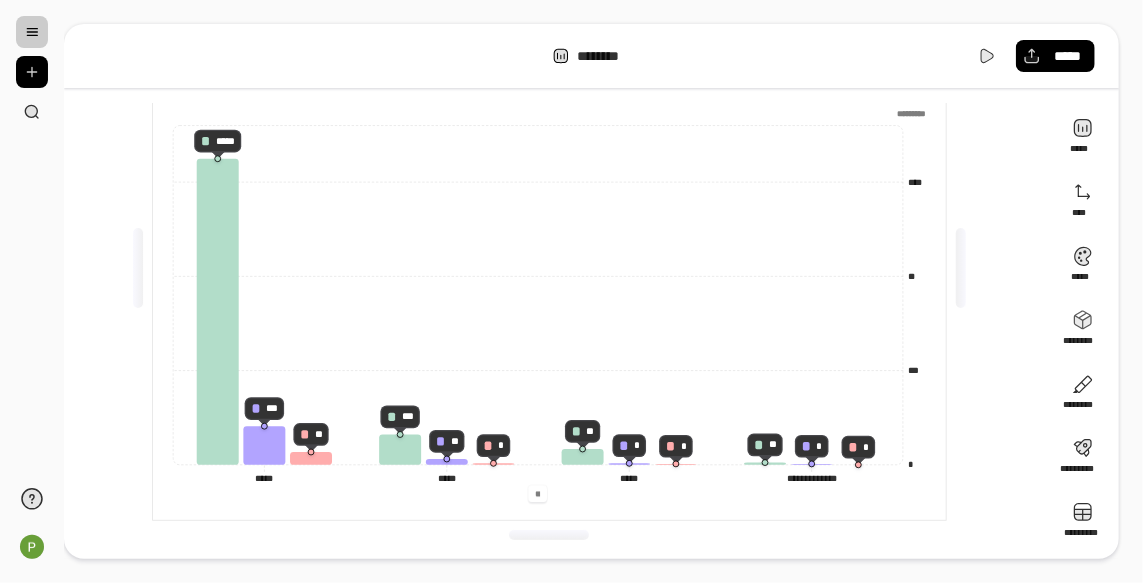 scroll, scrollTop: 0, scrollLeft: 0, axis: both 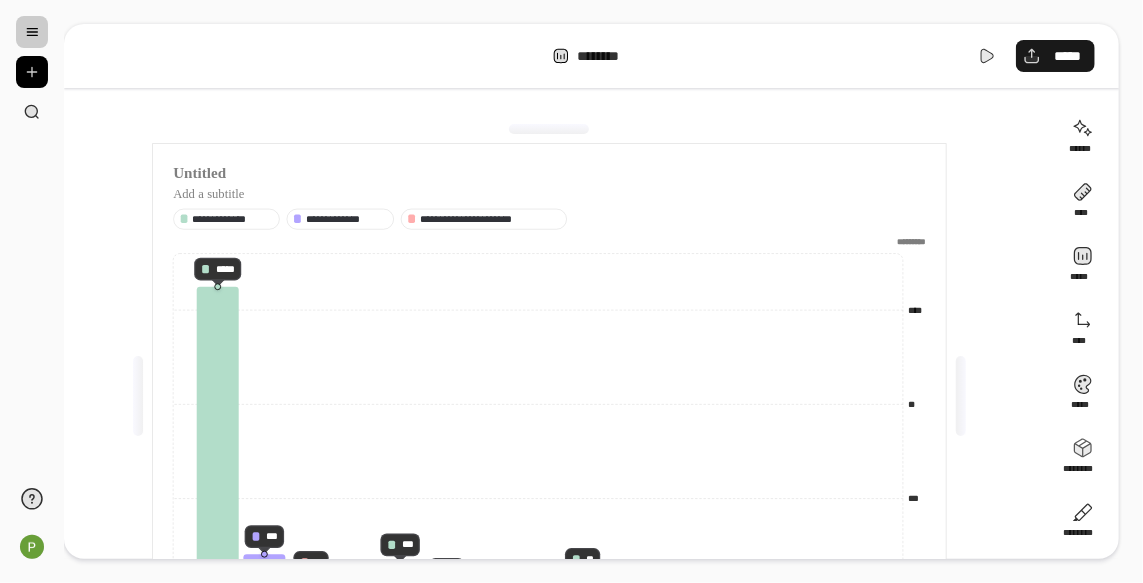 type 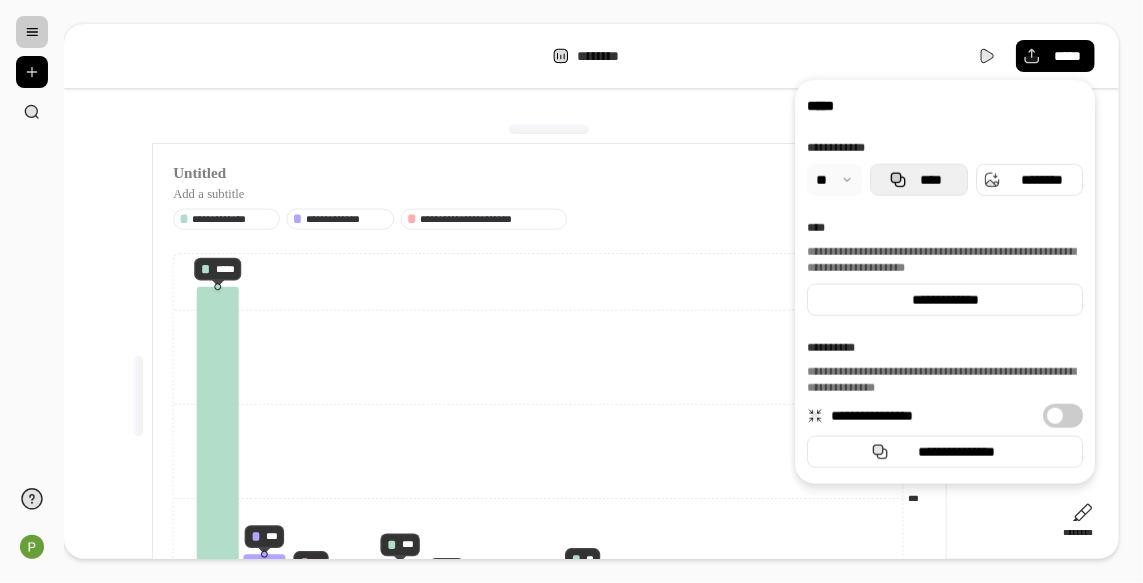 click on "****" at bounding box center (931, 180) 